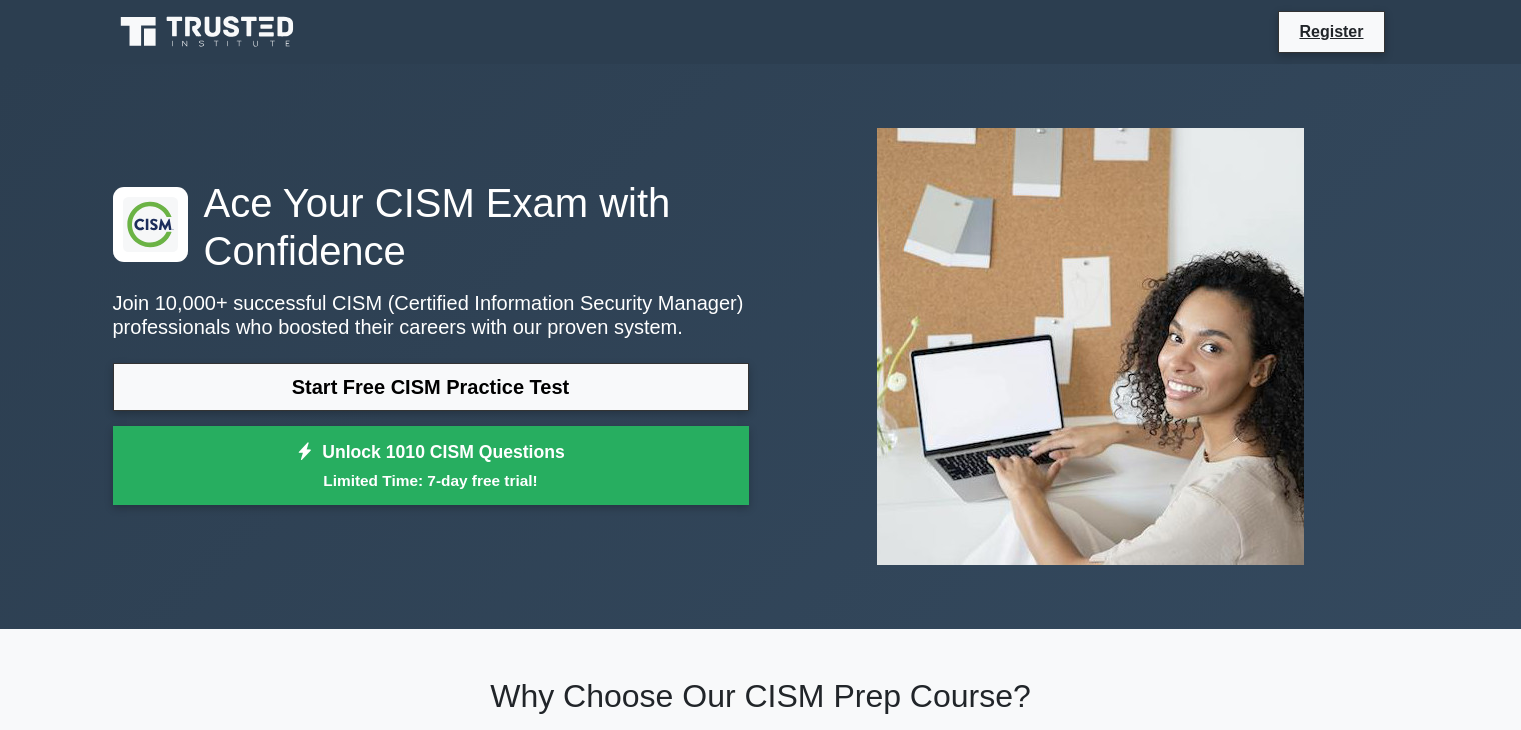 scroll, scrollTop: 0, scrollLeft: 0, axis: both 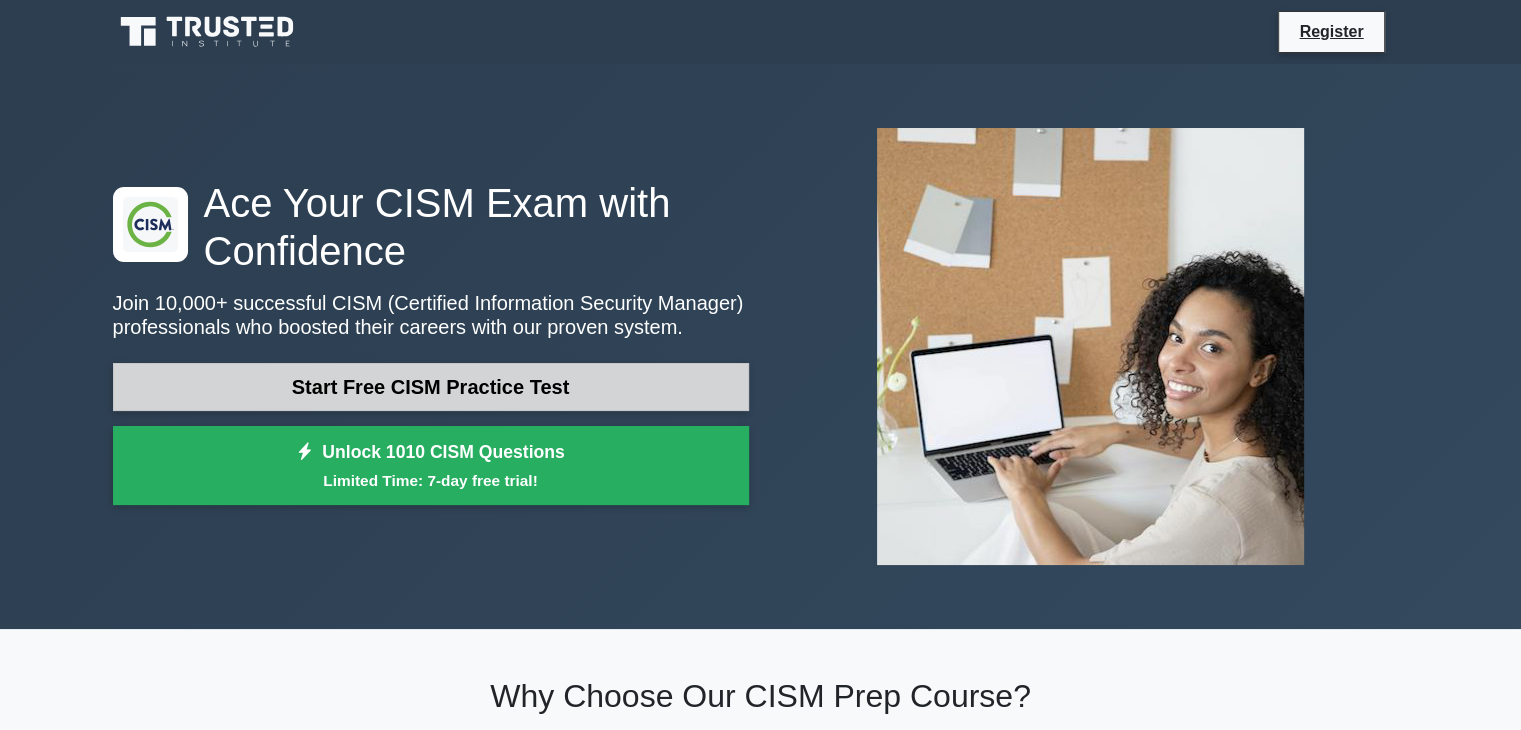 click on "Start Free CISM Practice Test" at bounding box center (431, 387) 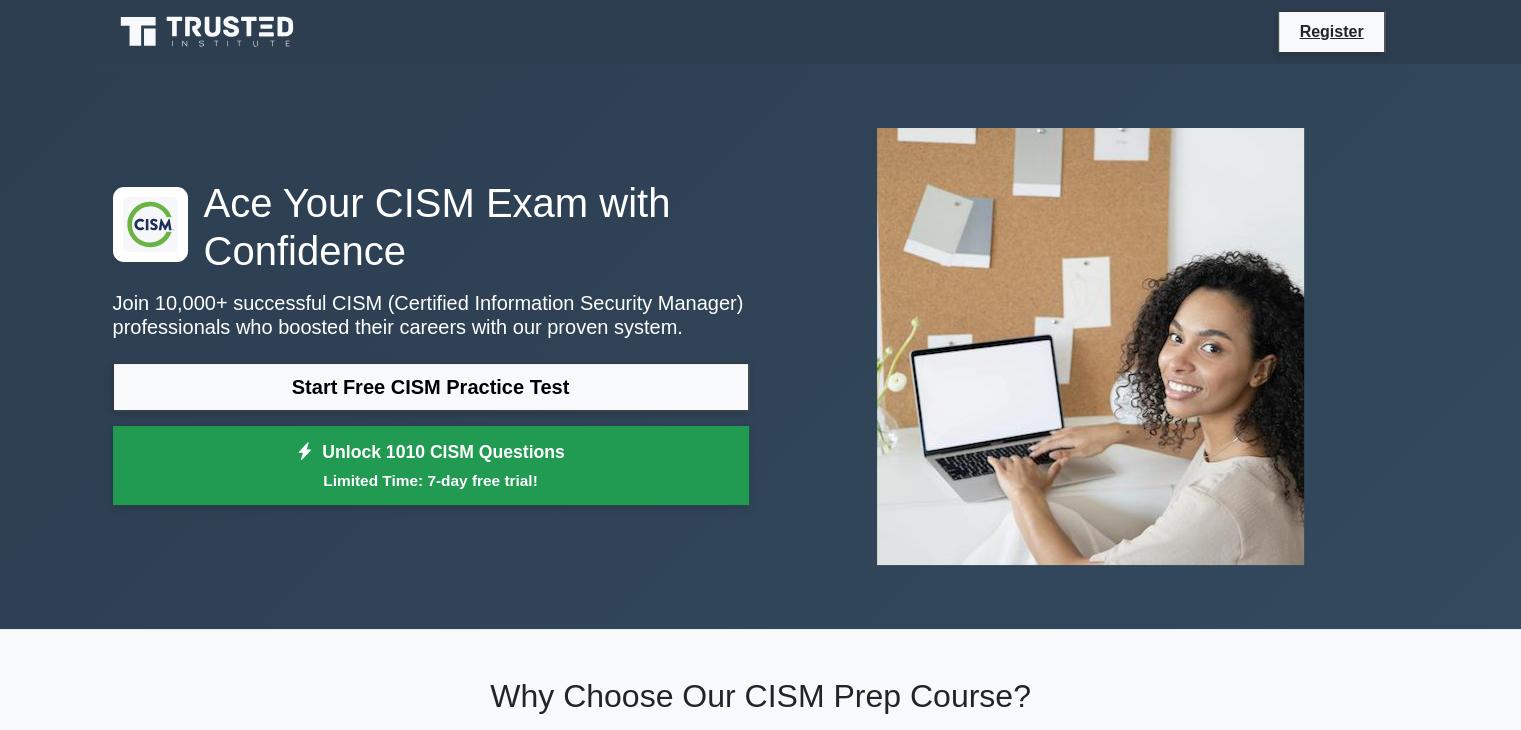 click on "Limited Time: 7-day free trial!" at bounding box center (431, 480) 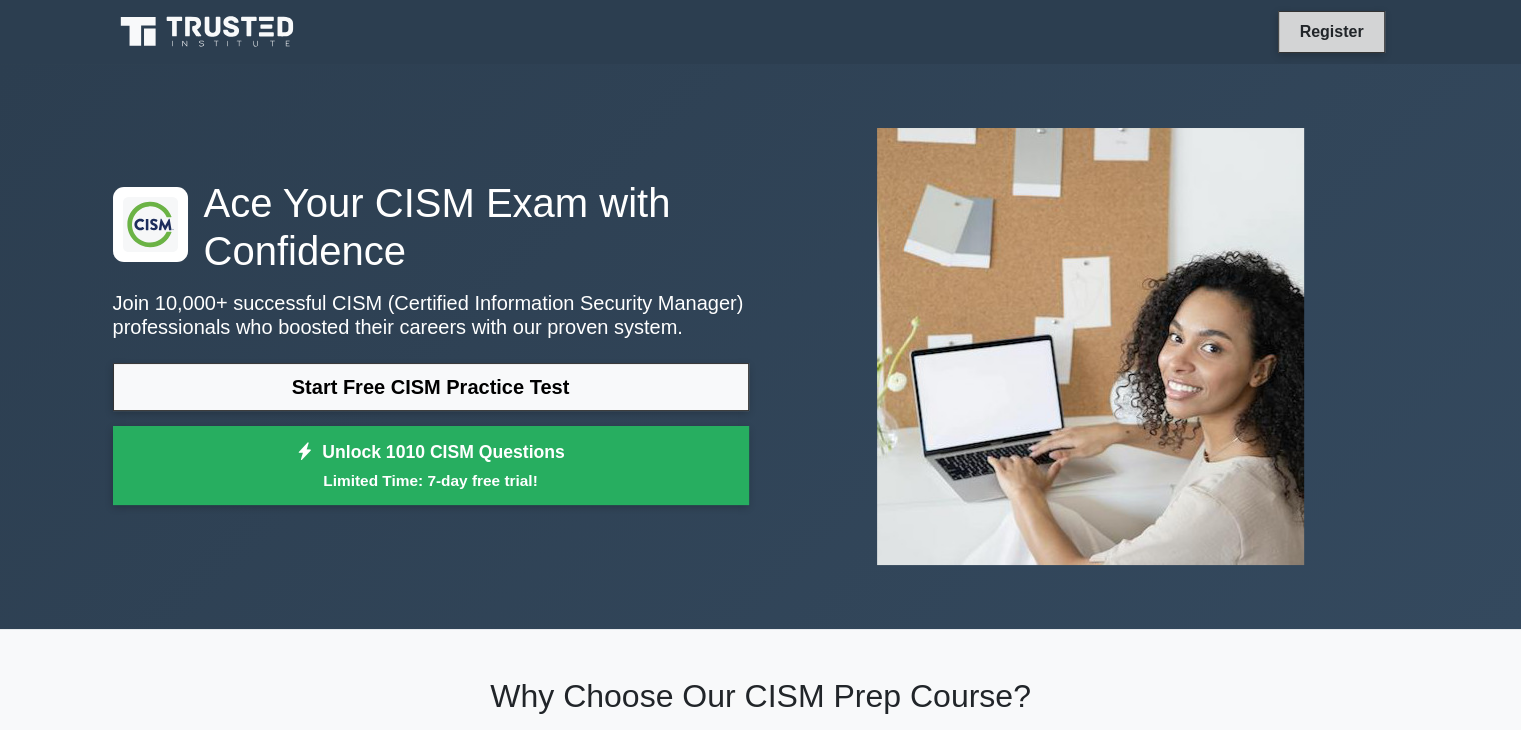 click on "Register" at bounding box center [1331, 31] 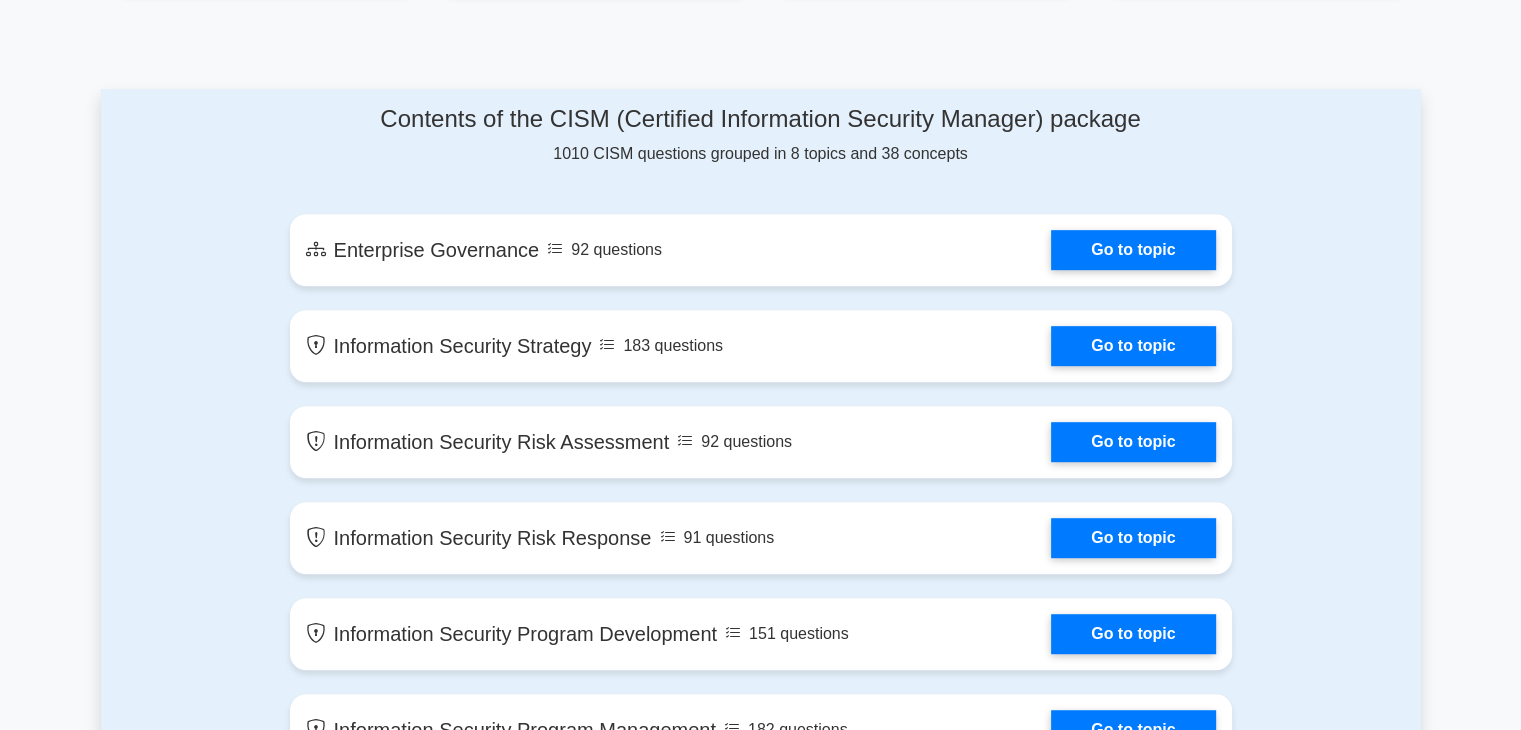 scroll, scrollTop: 1000, scrollLeft: 0, axis: vertical 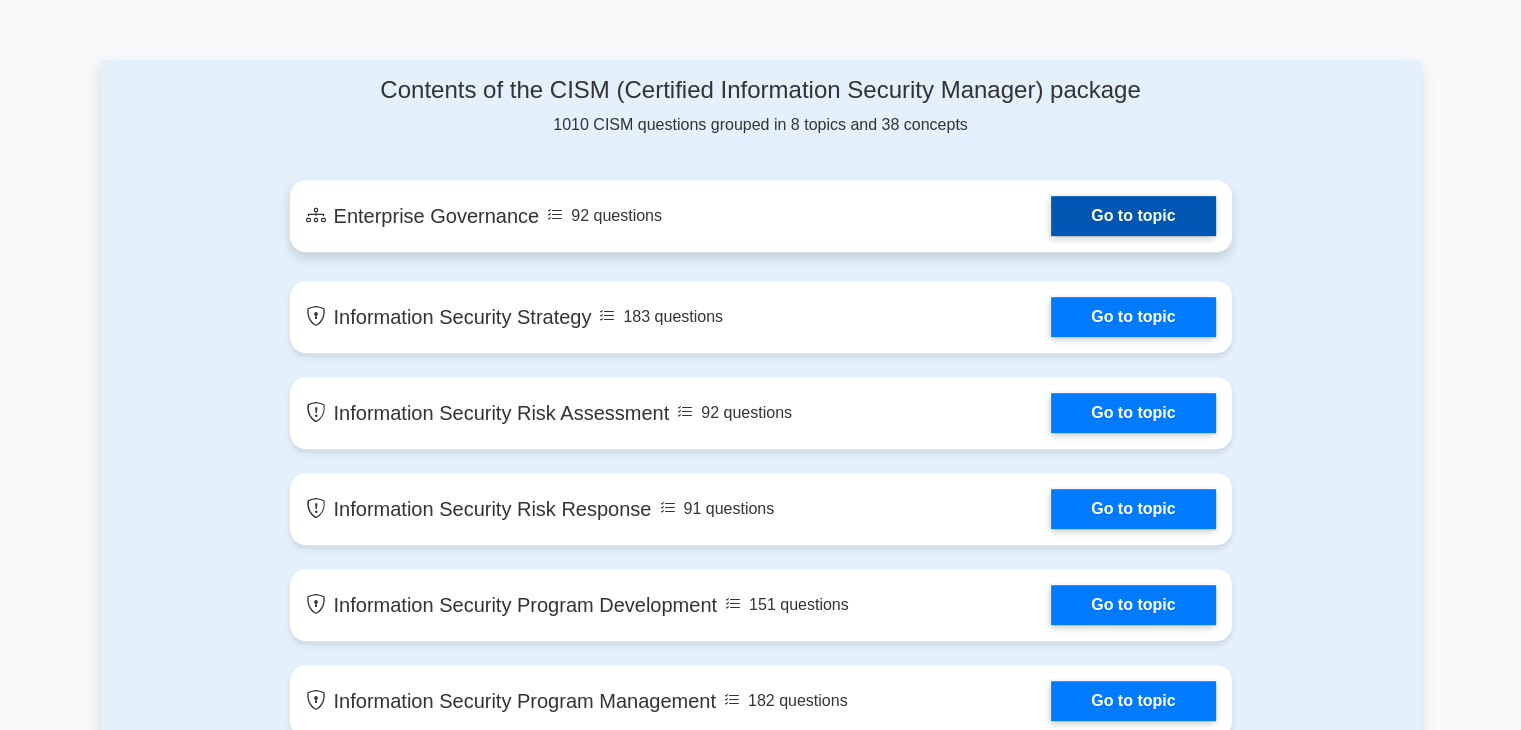 click on "Go to topic" at bounding box center (1133, 216) 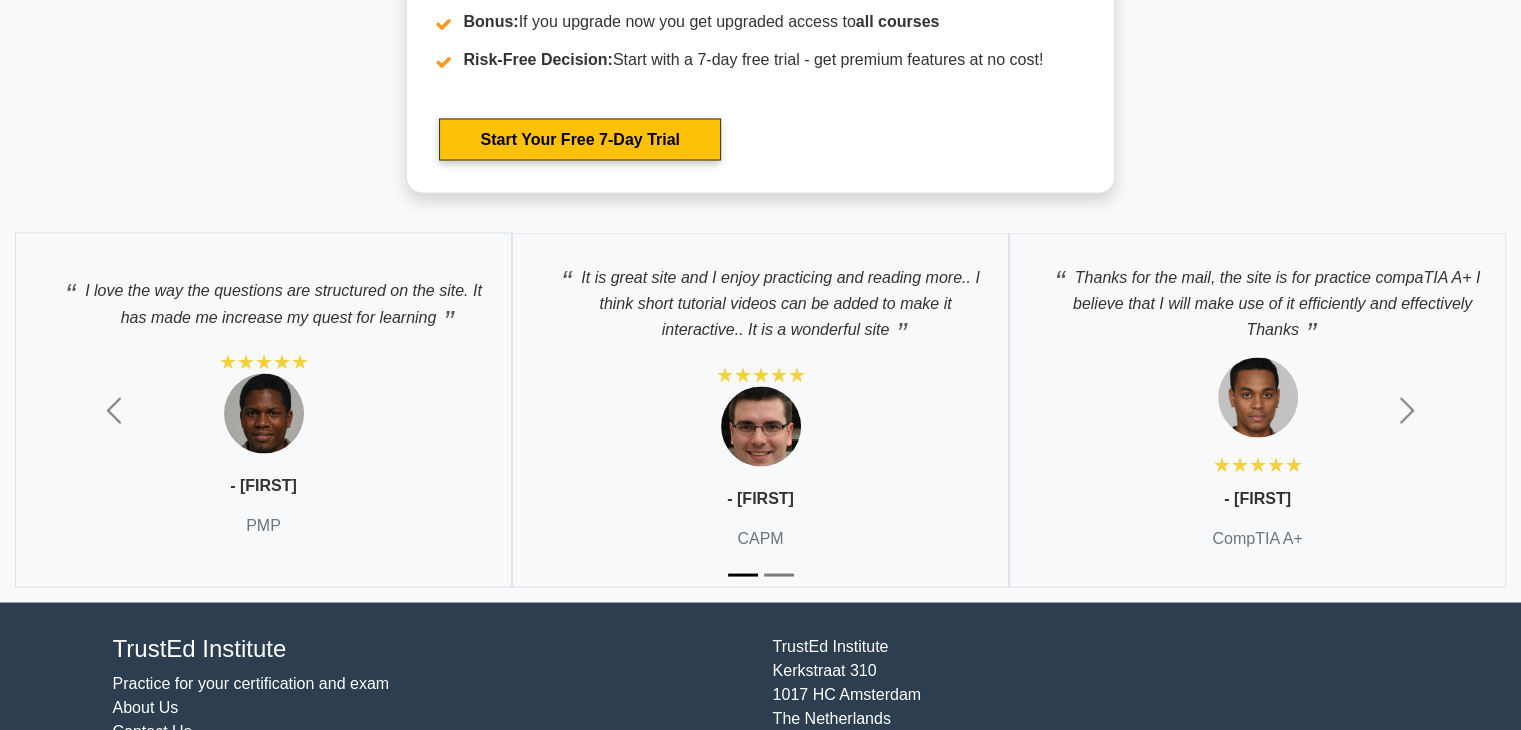 scroll, scrollTop: 3752, scrollLeft: 0, axis: vertical 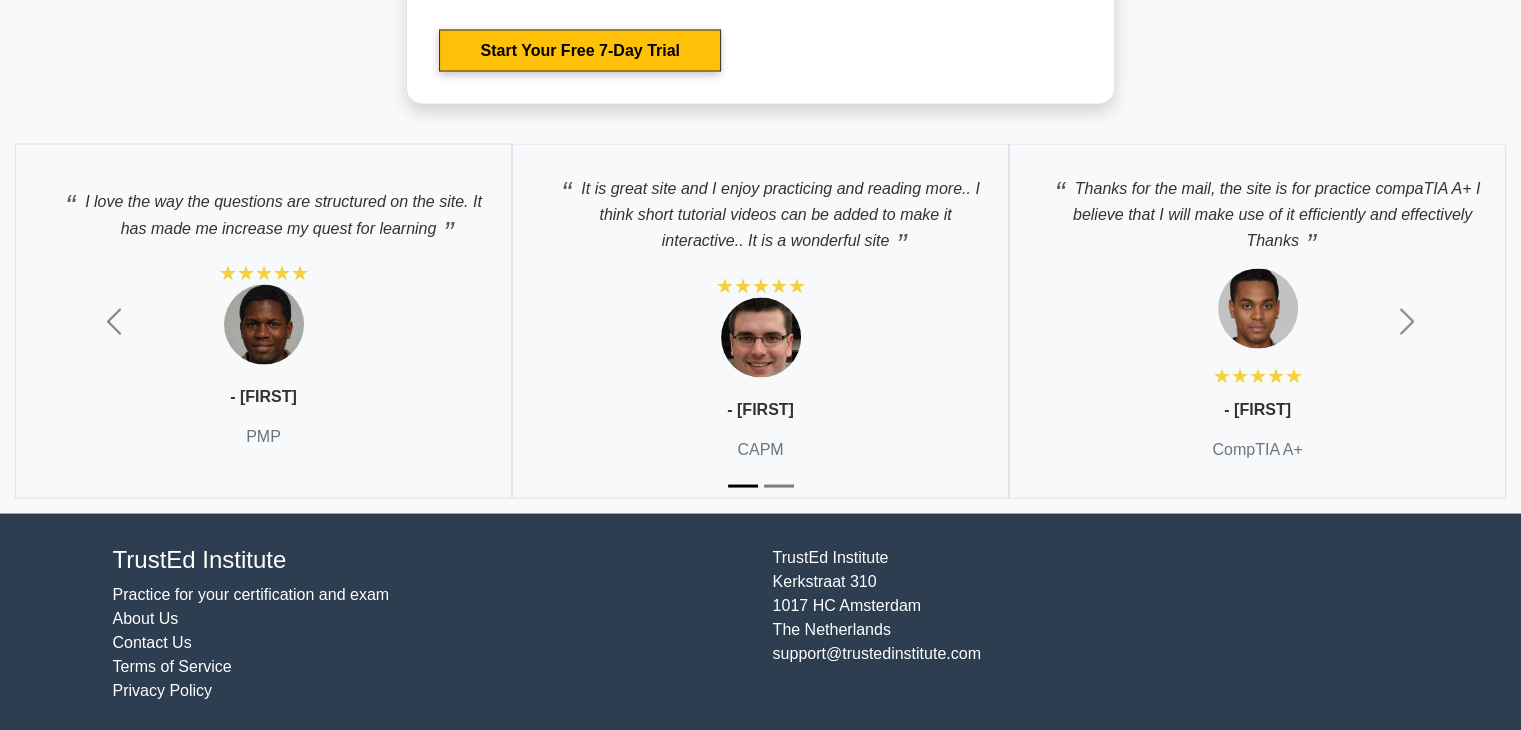 click on "About Us" at bounding box center (146, 617) 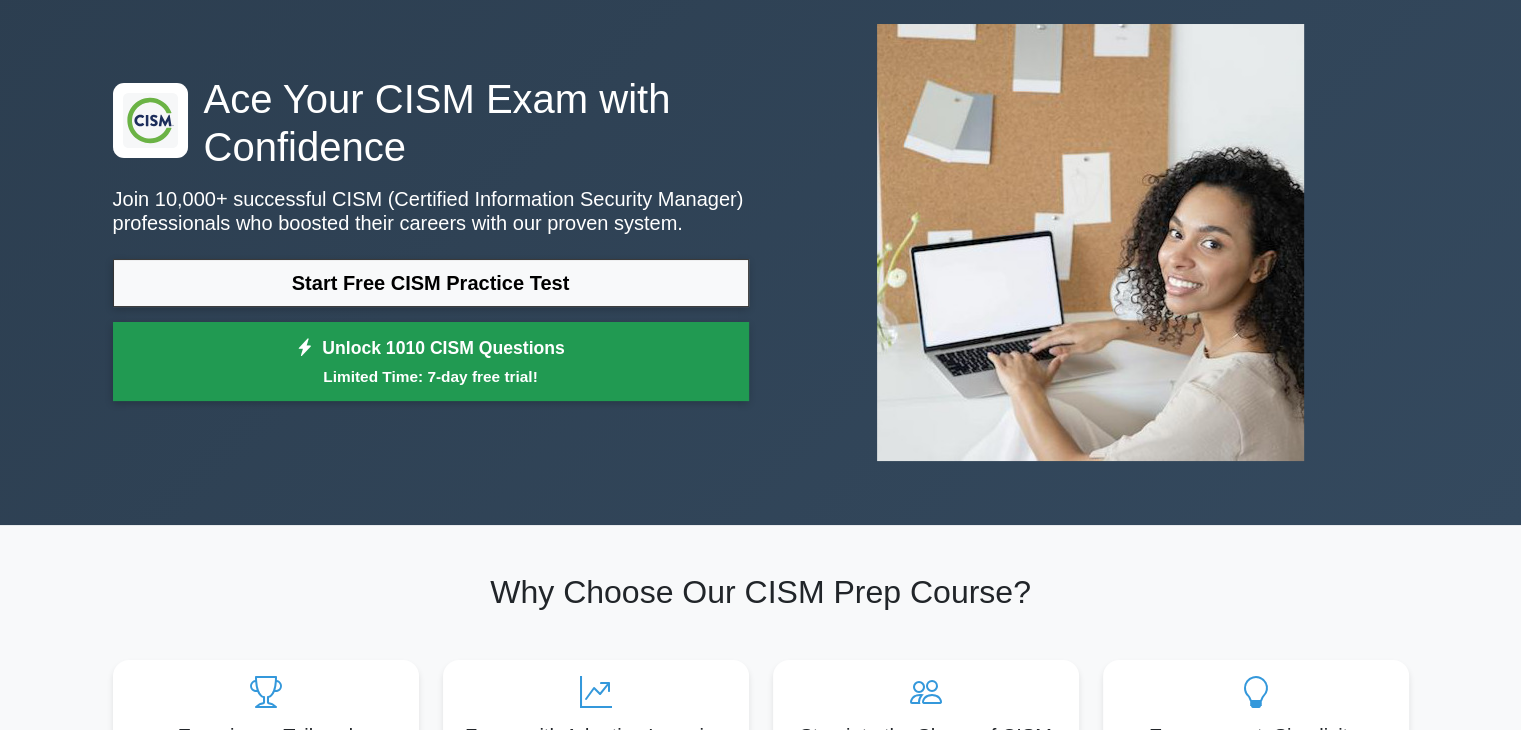 scroll, scrollTop: 100, scrollLeft: 0, axis: vertical 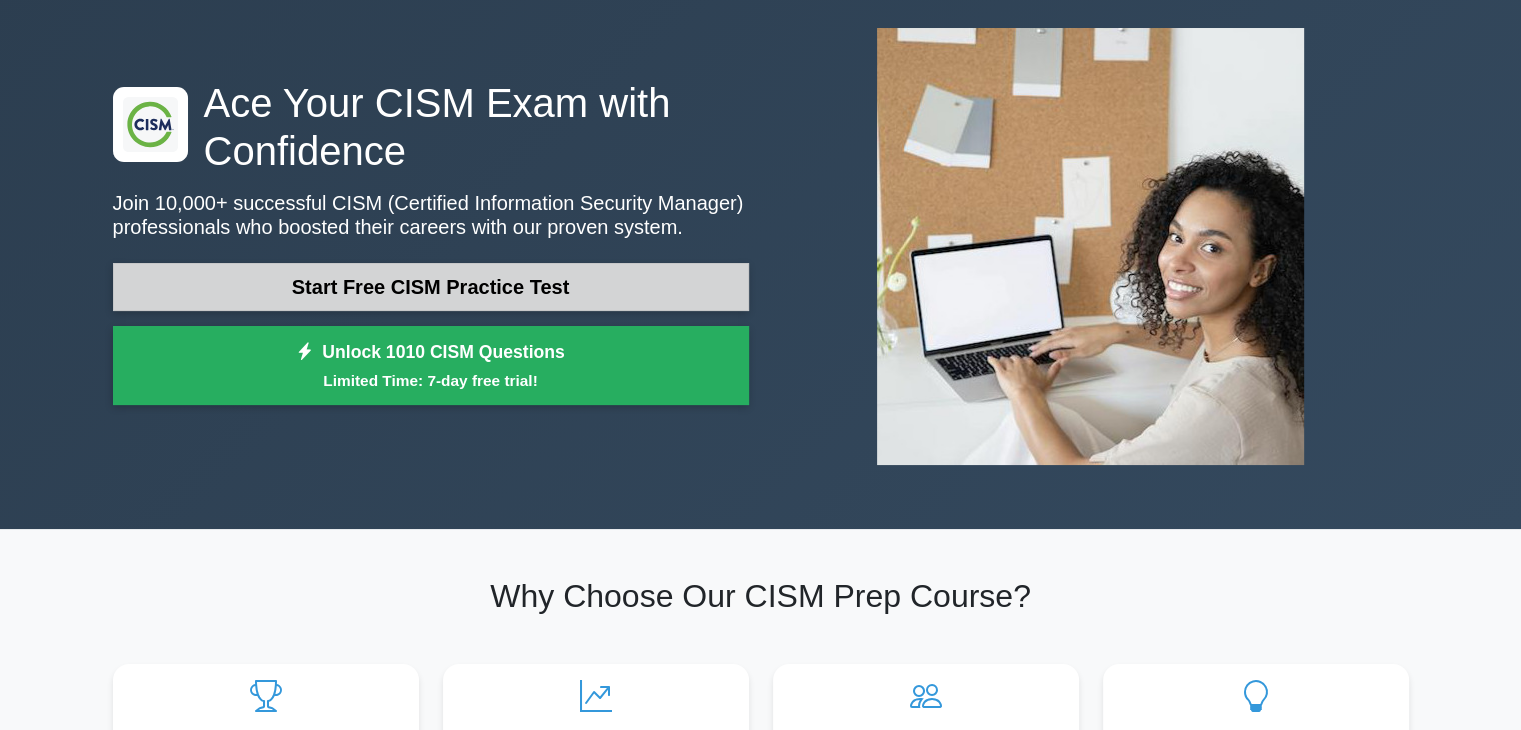 click on "Start Free CISM Practice Test" at bounding box center (431, 287) 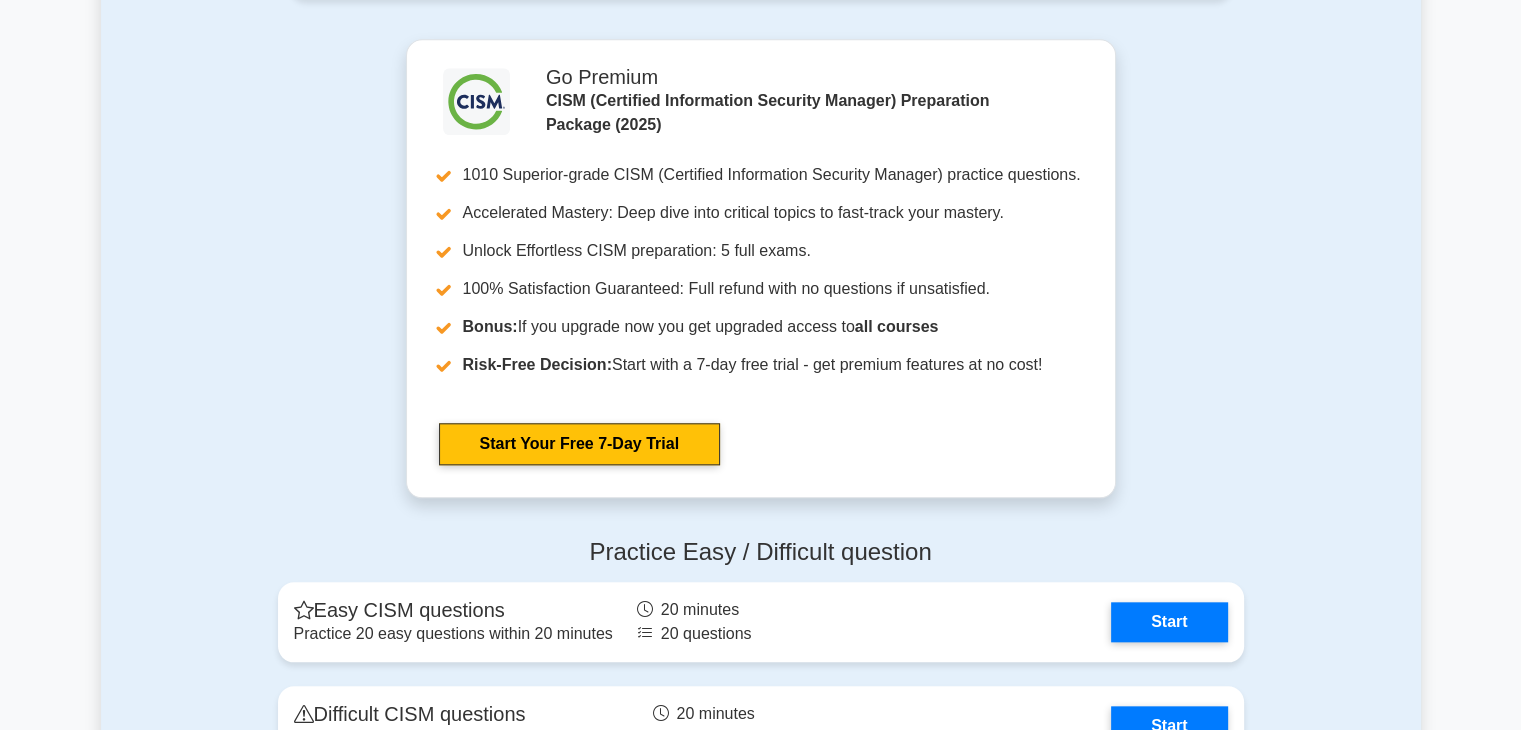 scroll, scrollTop: 1900, scrollLeft: 0, axis: vertical 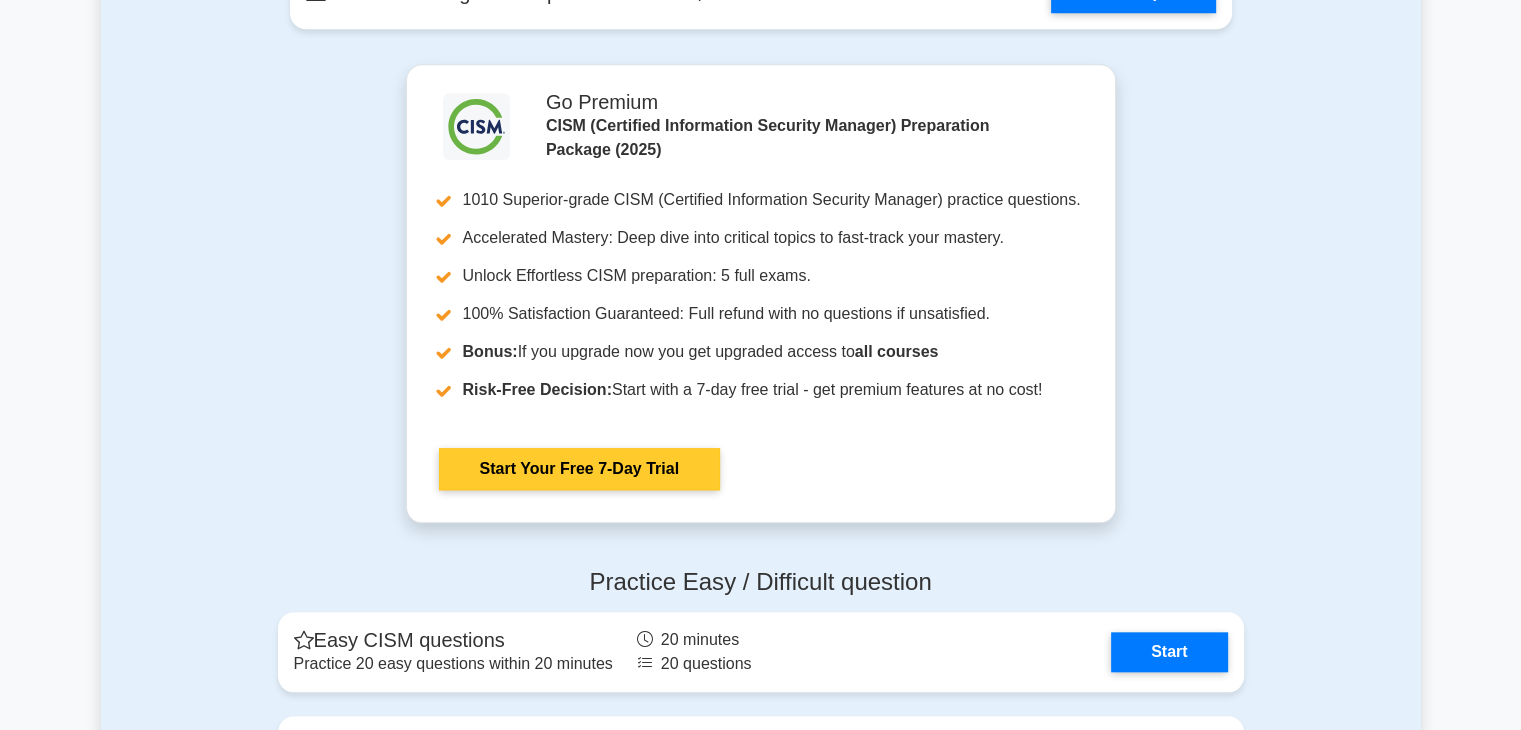 click on "Start Your Free 7-Day Trial" at bounding box center (579, 469) 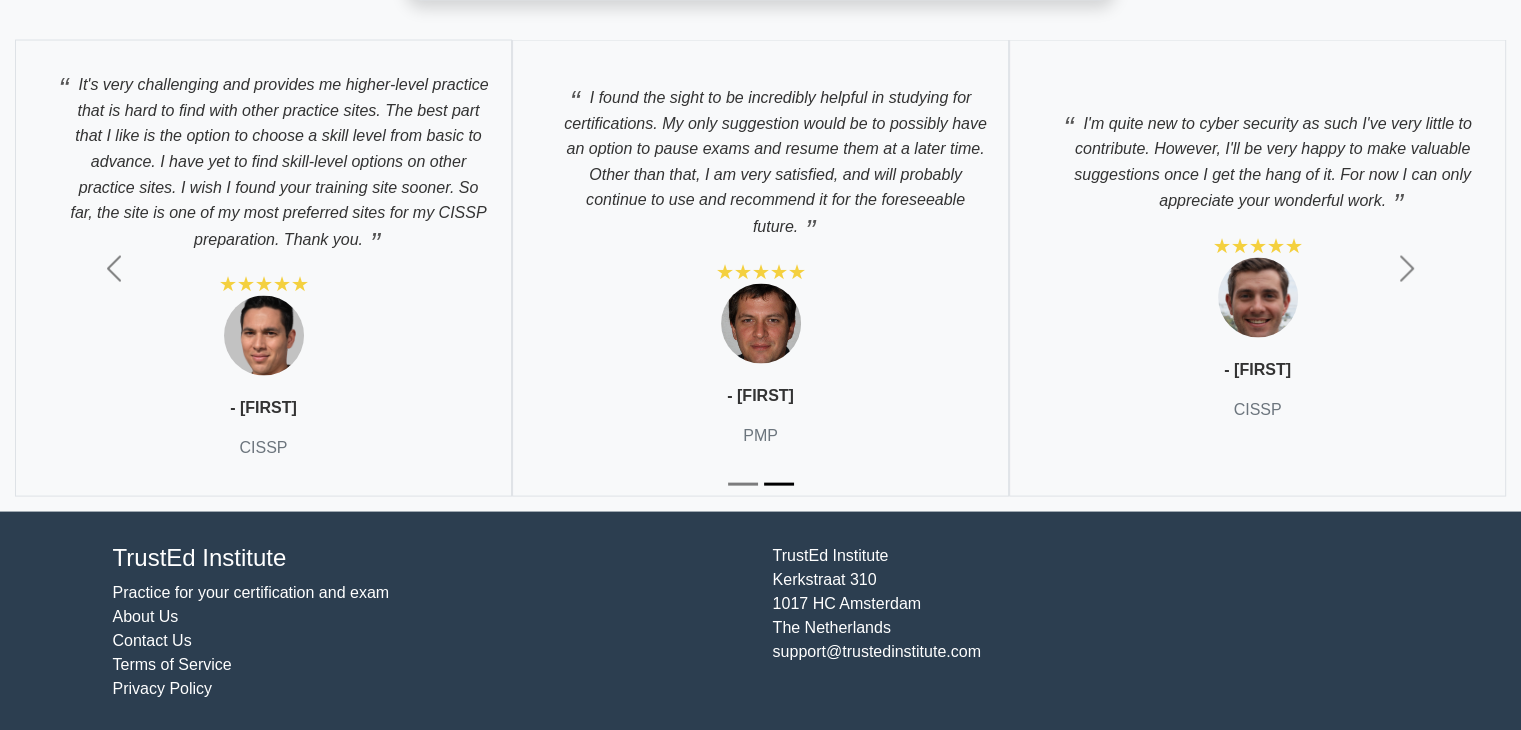 scroll, scrollTop: 0, scrollLeft: 0, axis: both 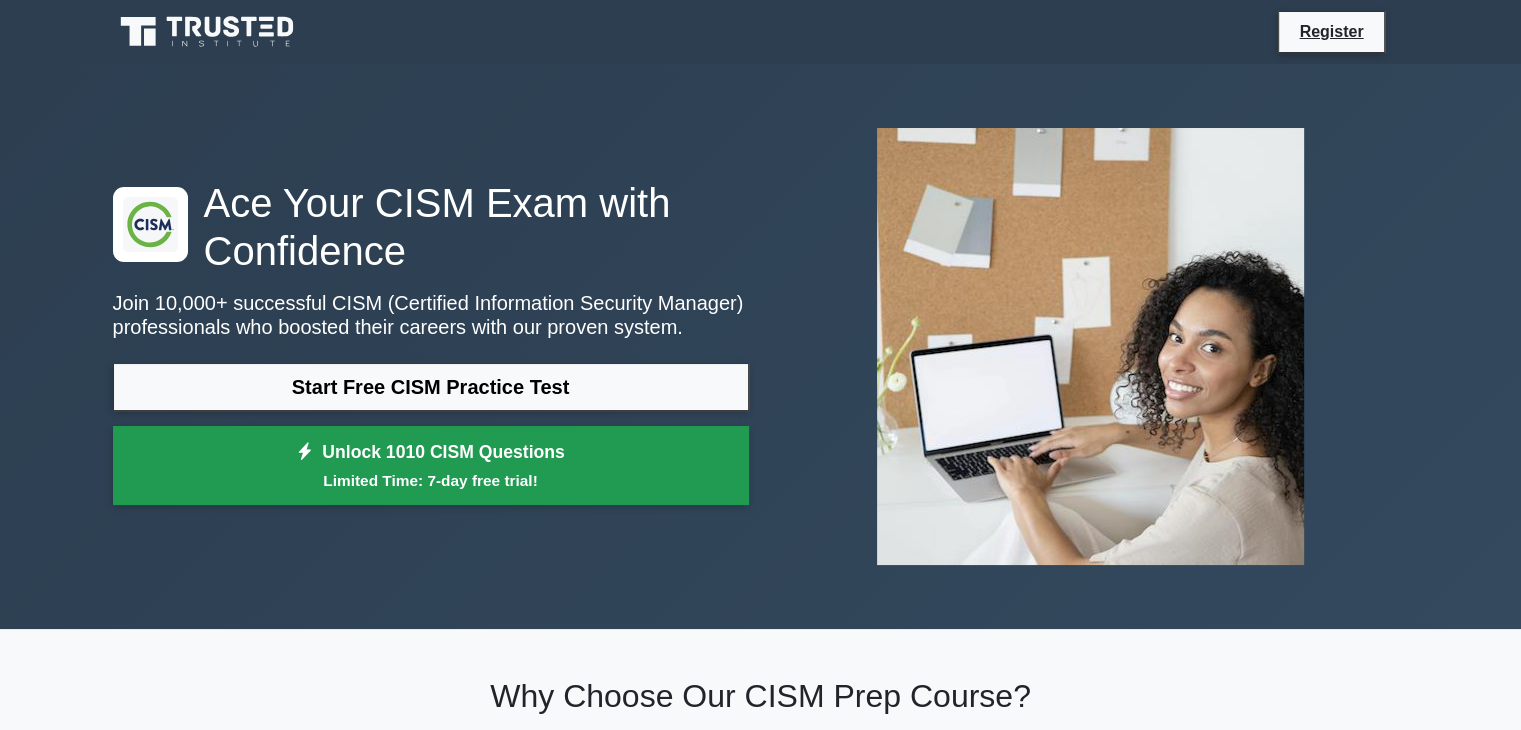 click on "Unlock 1010 CISM Questions
Limited Time: 7-day free trial!" at bounding box center (431, 466) 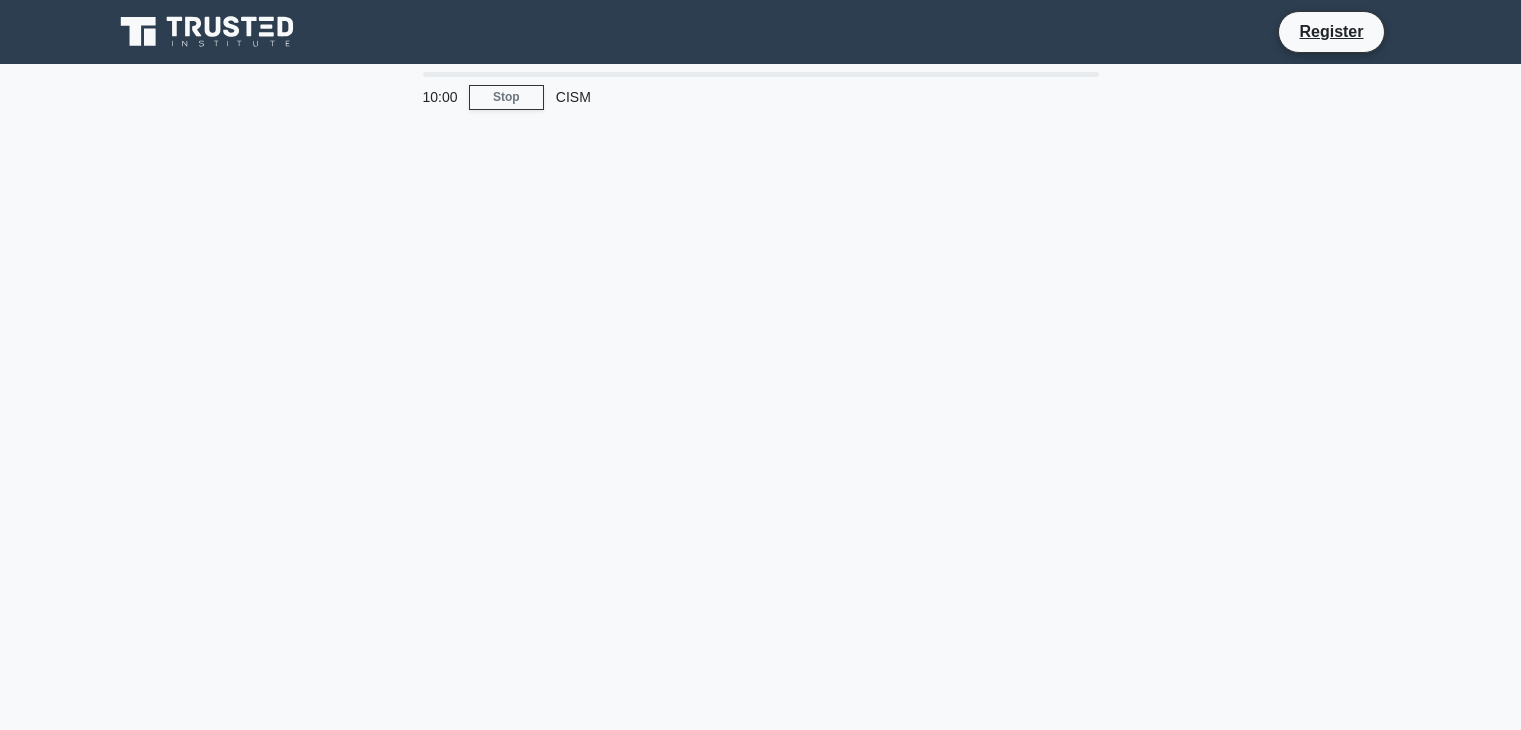 scroll, scrollTop: 0, scrollLeft: 0, axis: both 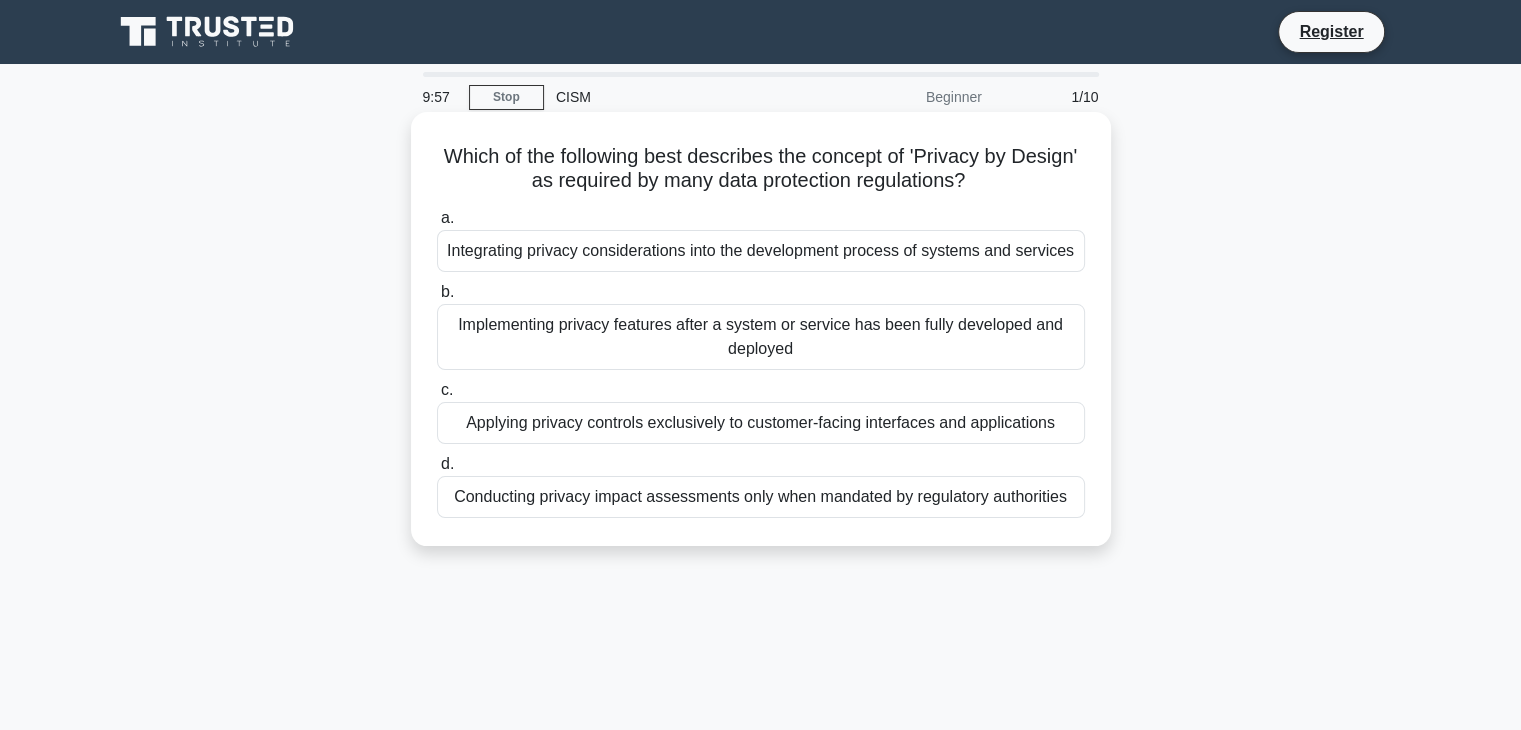 click on "Integrating privacy considerations into the development process of systems and services" at bounding box center [761, 251] 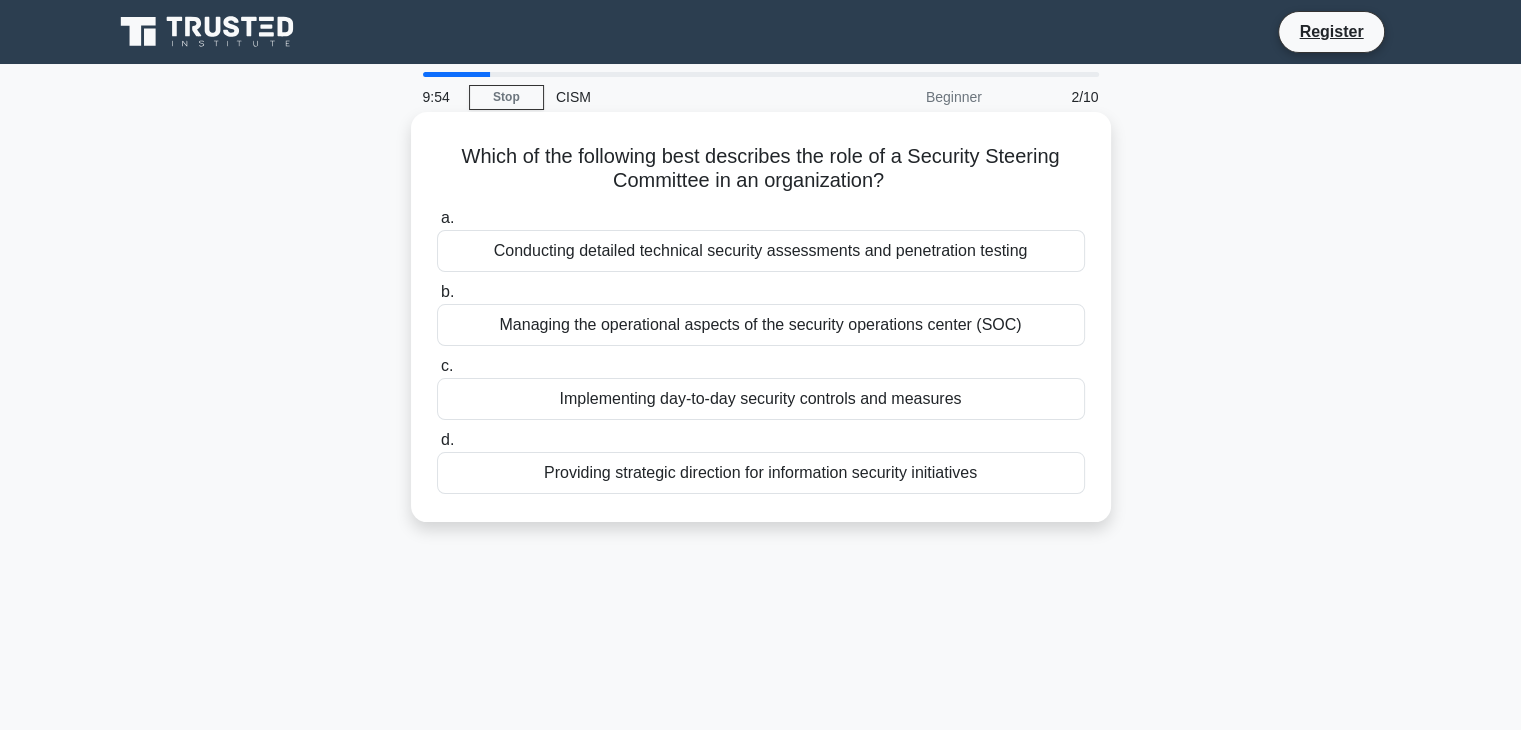 click on "Managing the operational aspects of the security operations center (SOC)" at bounding box center [761, 325] 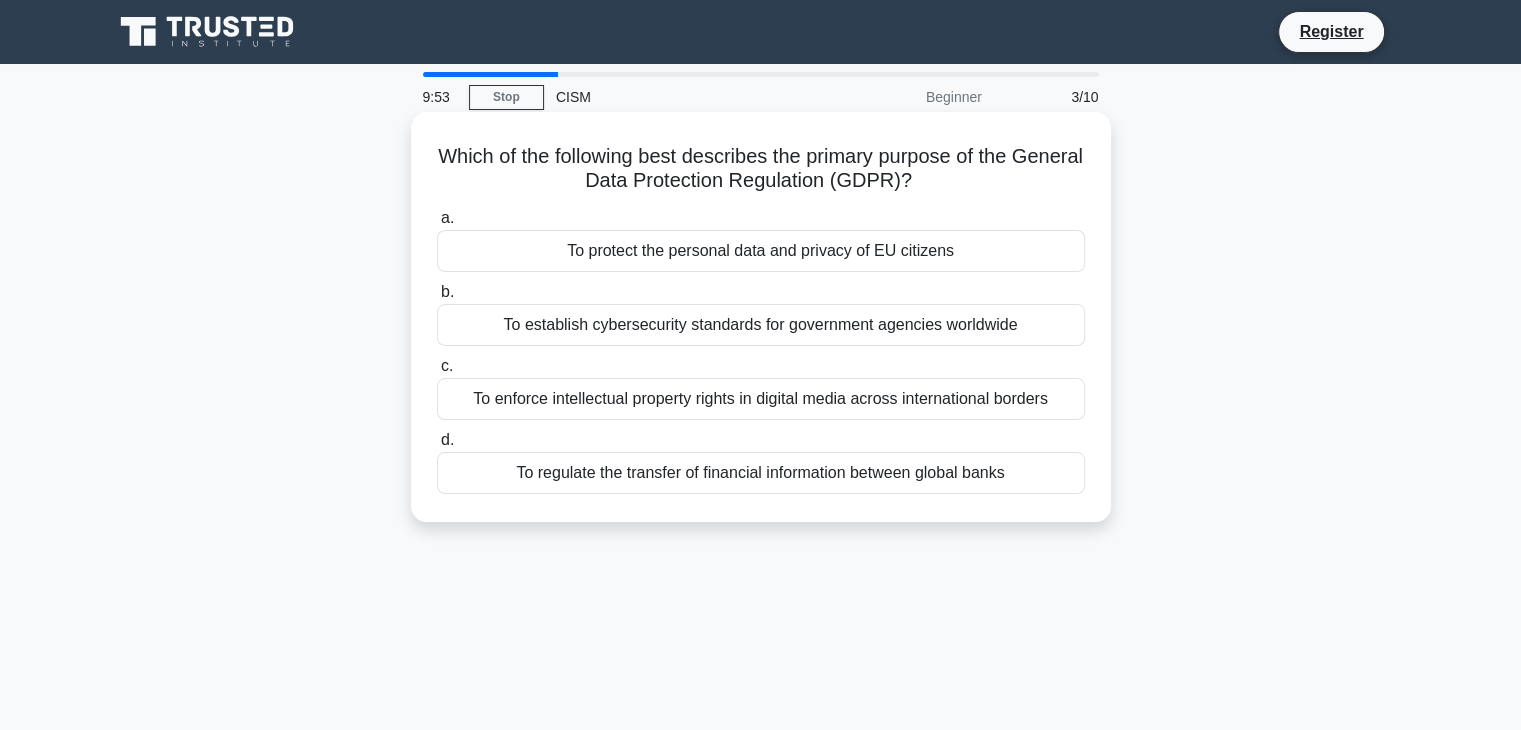 click on "To enforce intellectual property rights in digital media across international borders" at bounding box center [761, 399] 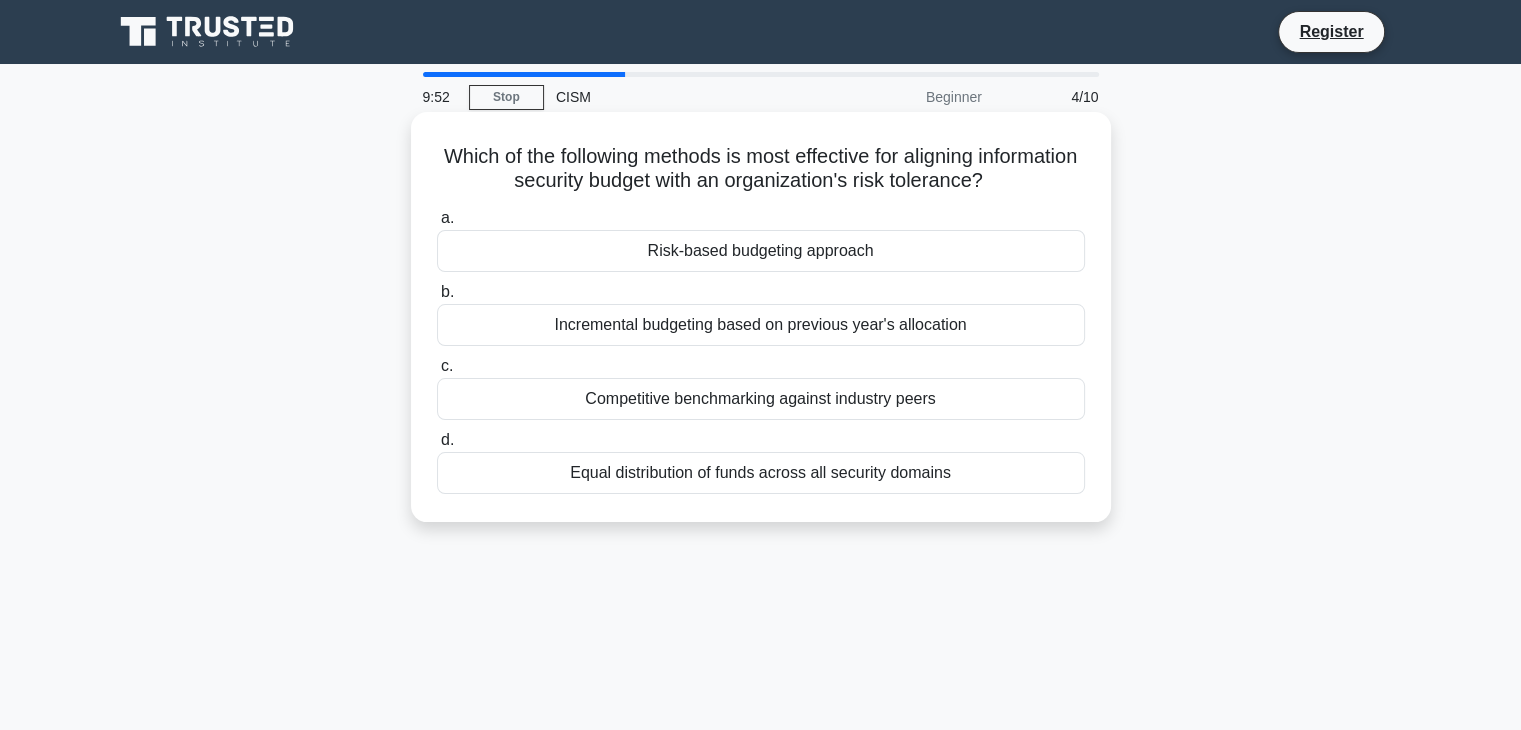 click on "Incremental budgeting based on previous year's allocation" at bounding box center (761, 325) 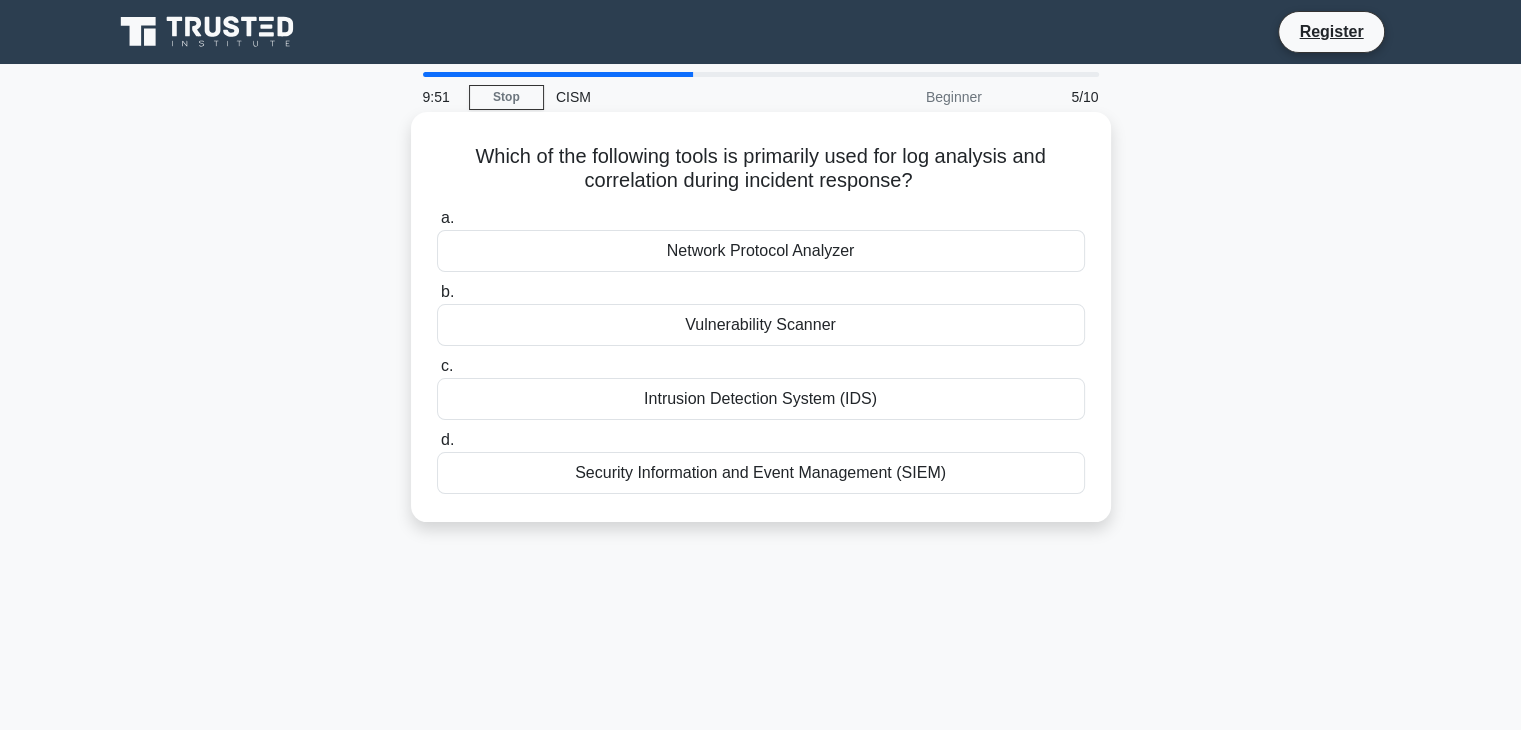 click on "Intrusion Detection System (IDS)" at bounding box center [761, 399] 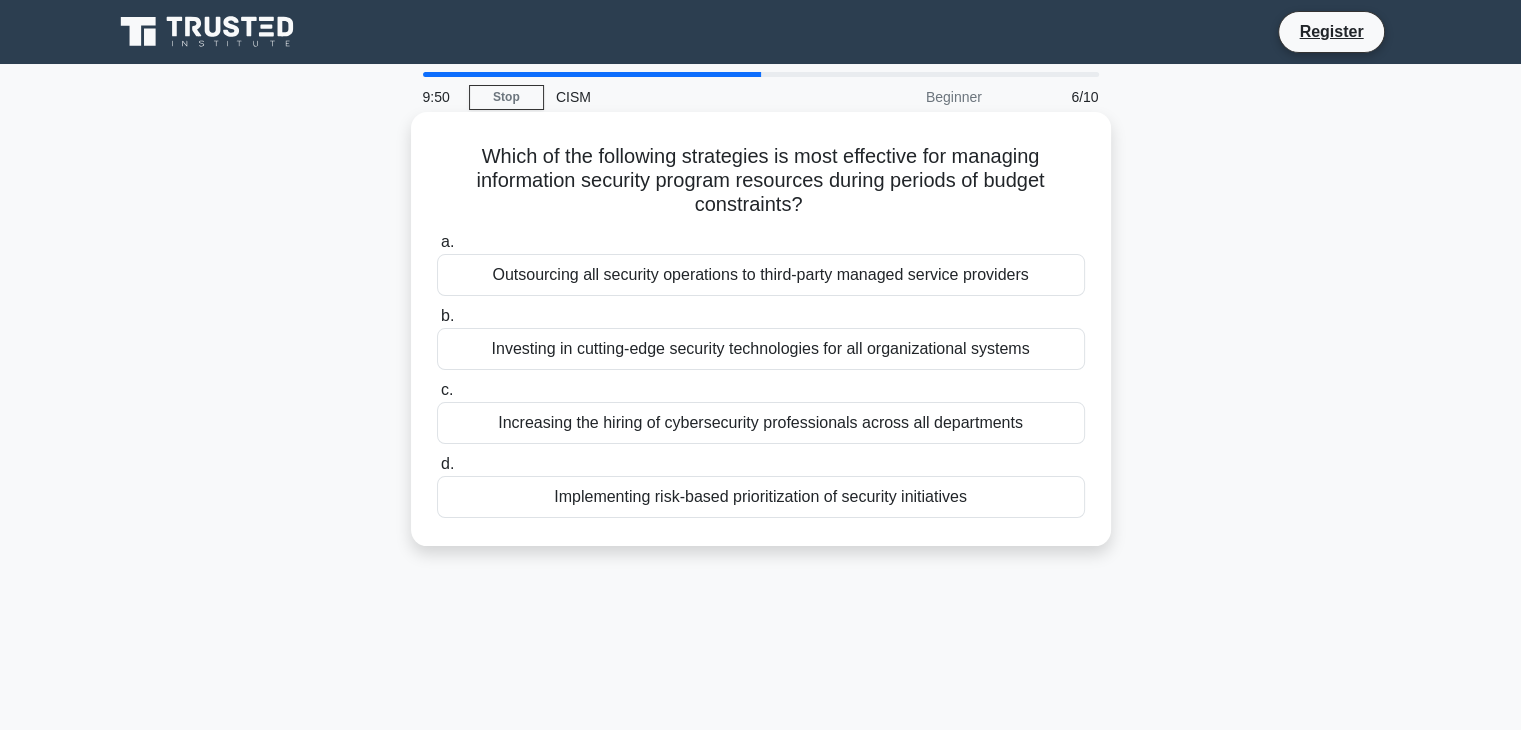 click on "Implementing risk-based prioritization of security initiatives" at bounding box center (761, 497) 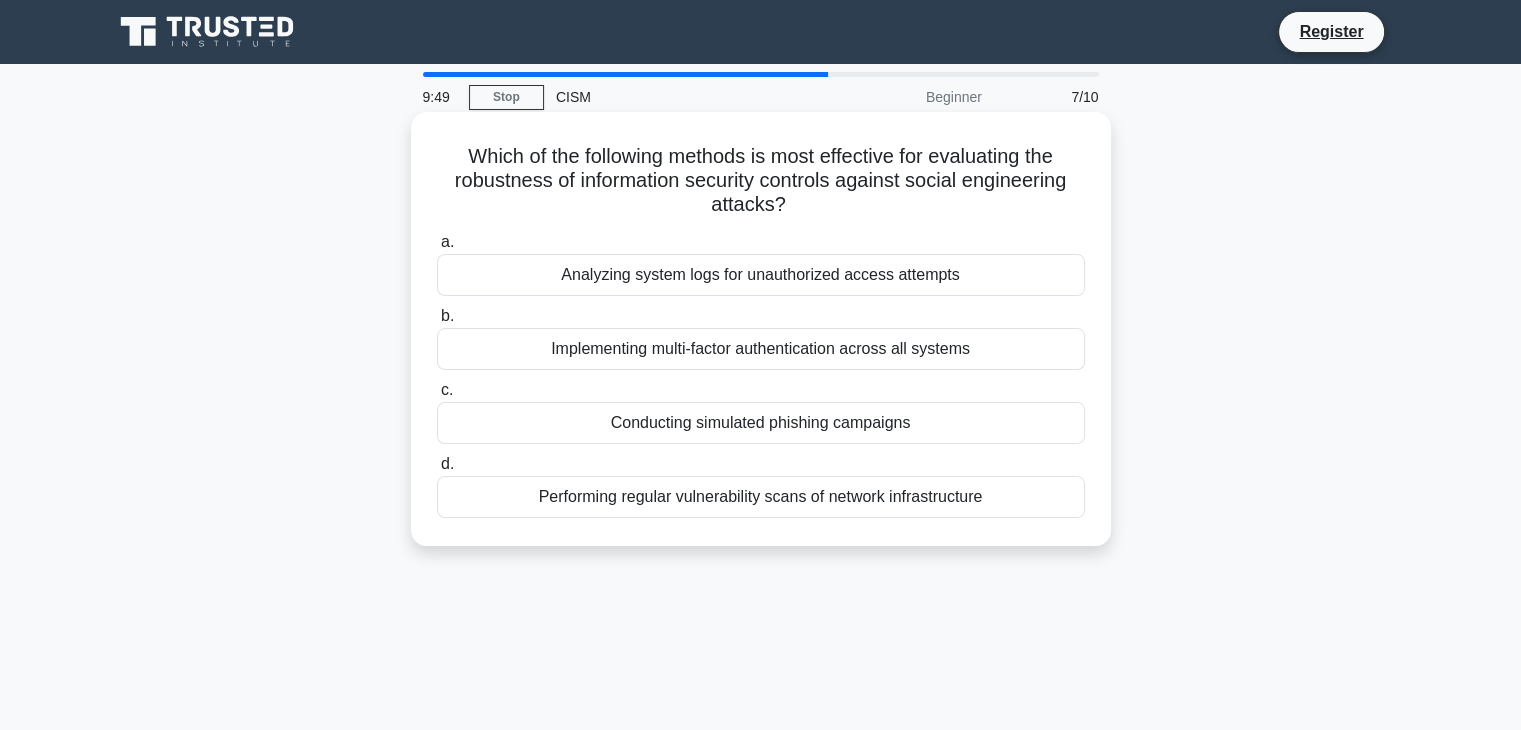 click on "Analyzing system logs for unauthorized access attempts" at bounding box center [761, 275] 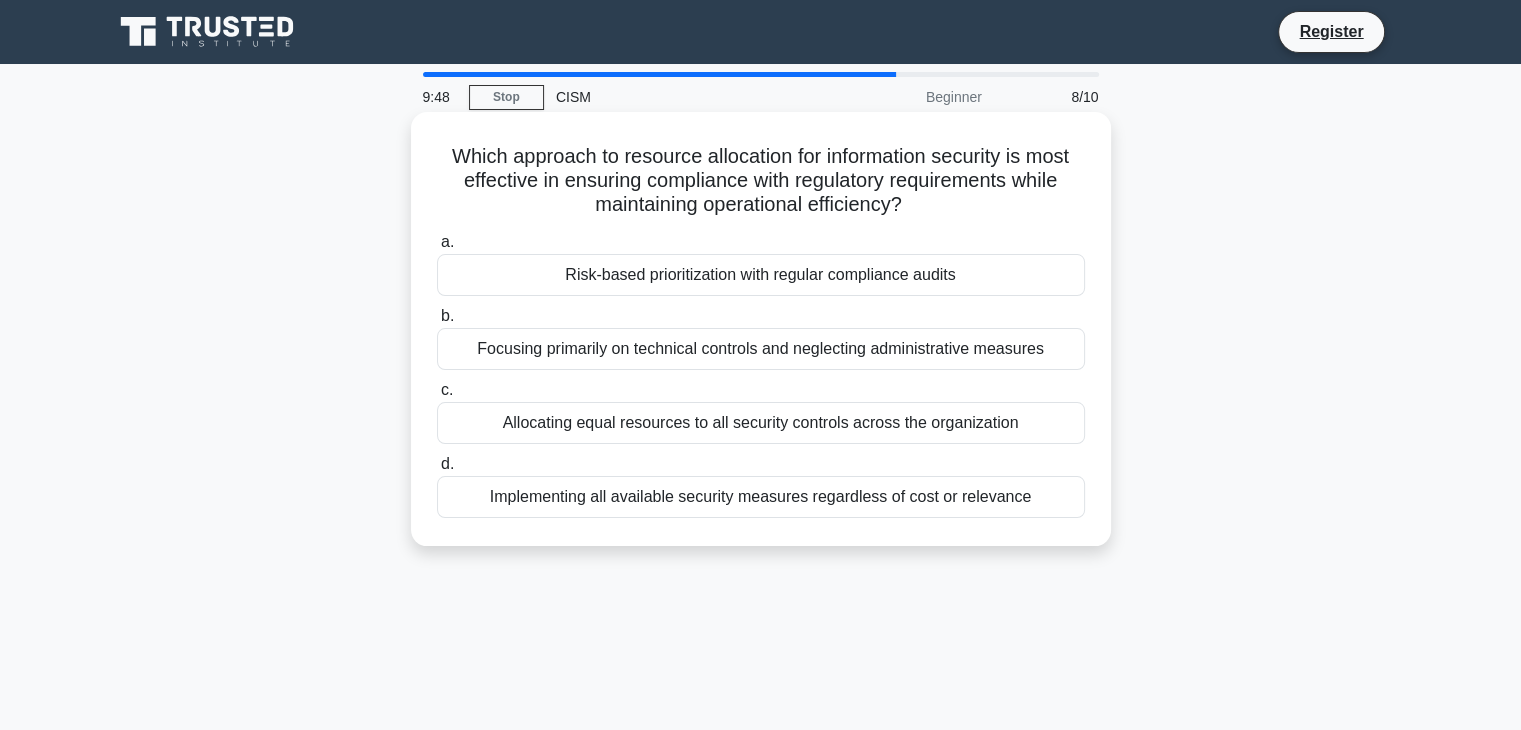 click on "Focusing primarily on technical controls and neglecting administrative measures" at bounding box center (761, 349) 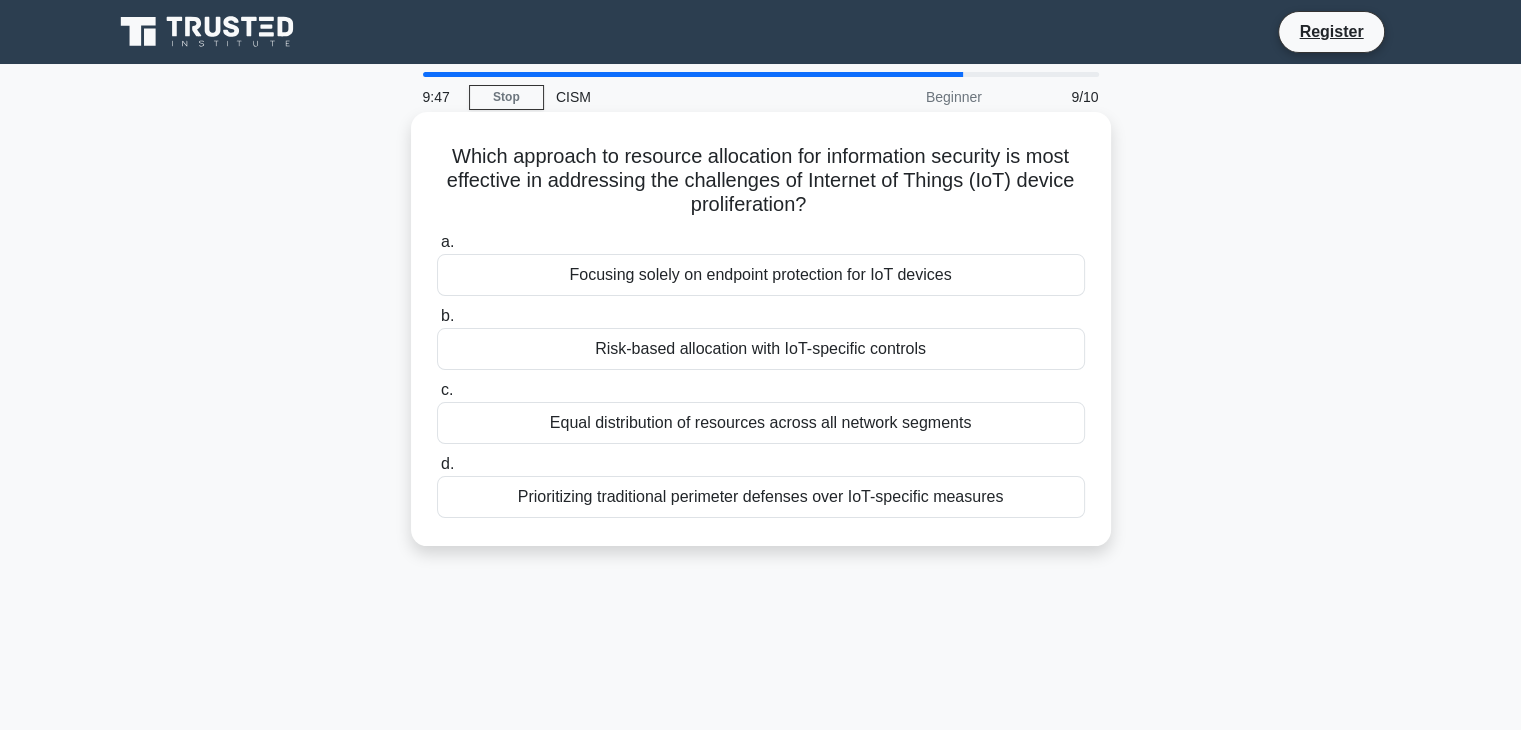click on "Equal distribution of resources across all network segments" at bounding box center [761, 423] 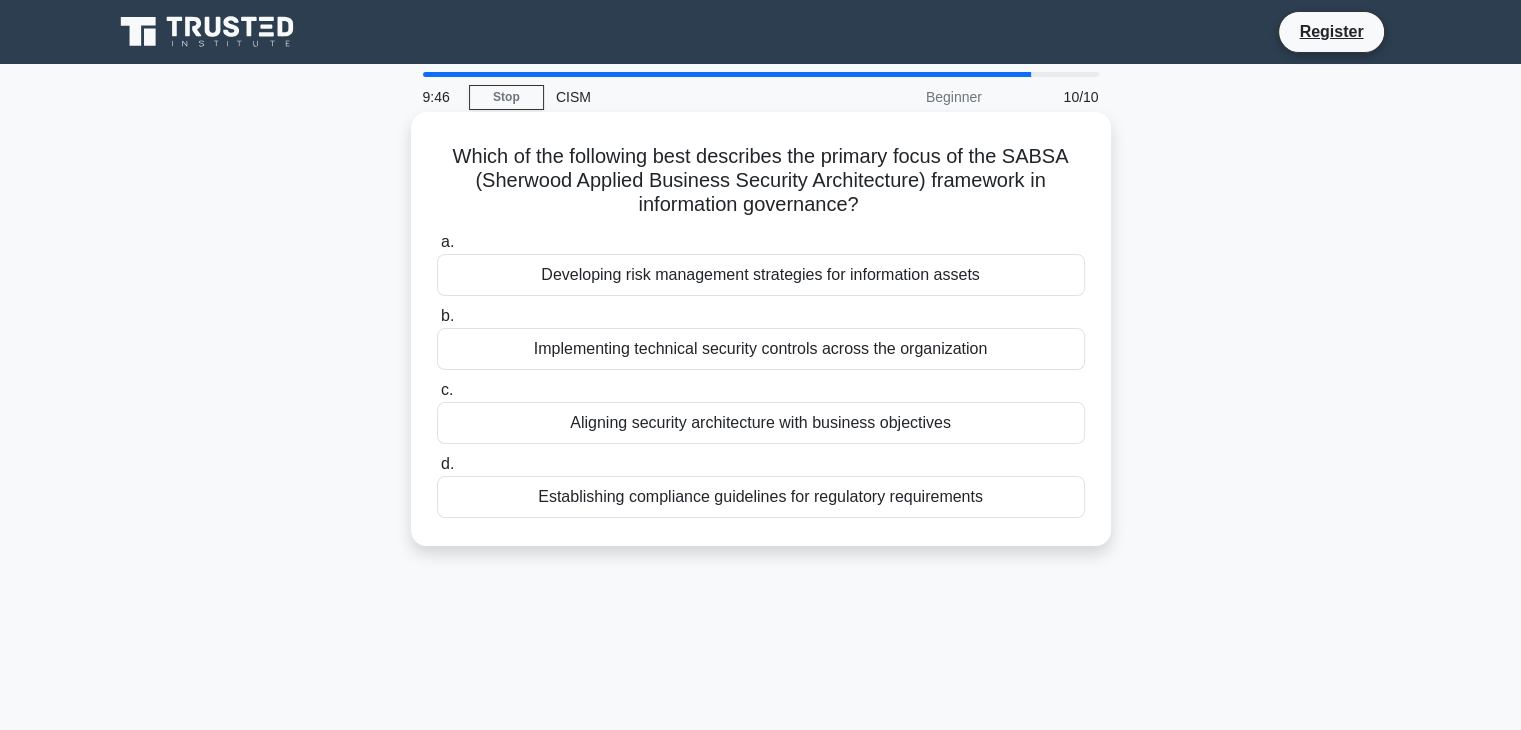 click on "Establishing compliance guidelines for regulatory requirements" at bounding box center (761, 497) 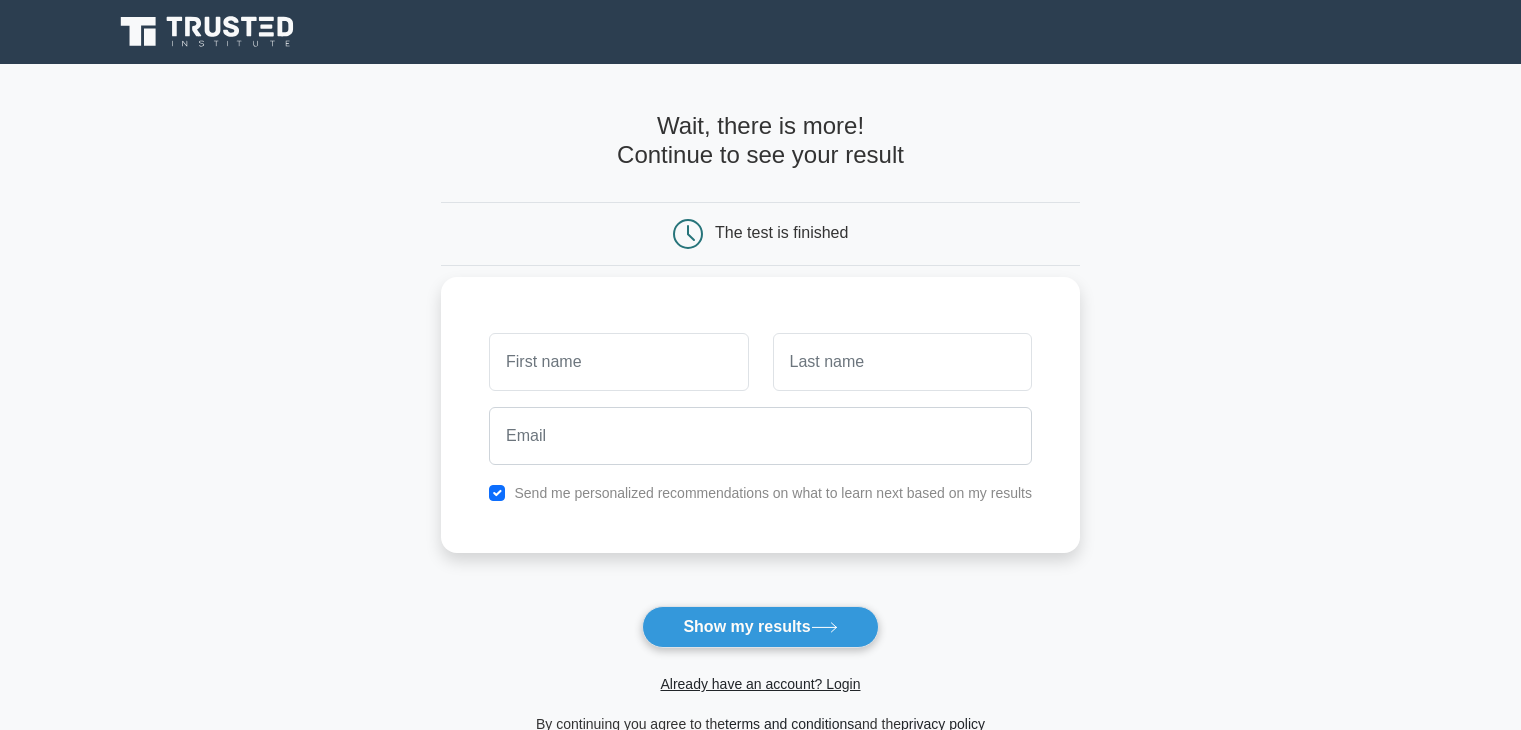 scroll, scrollTop: 0, scrollLeft: 0, axis: both 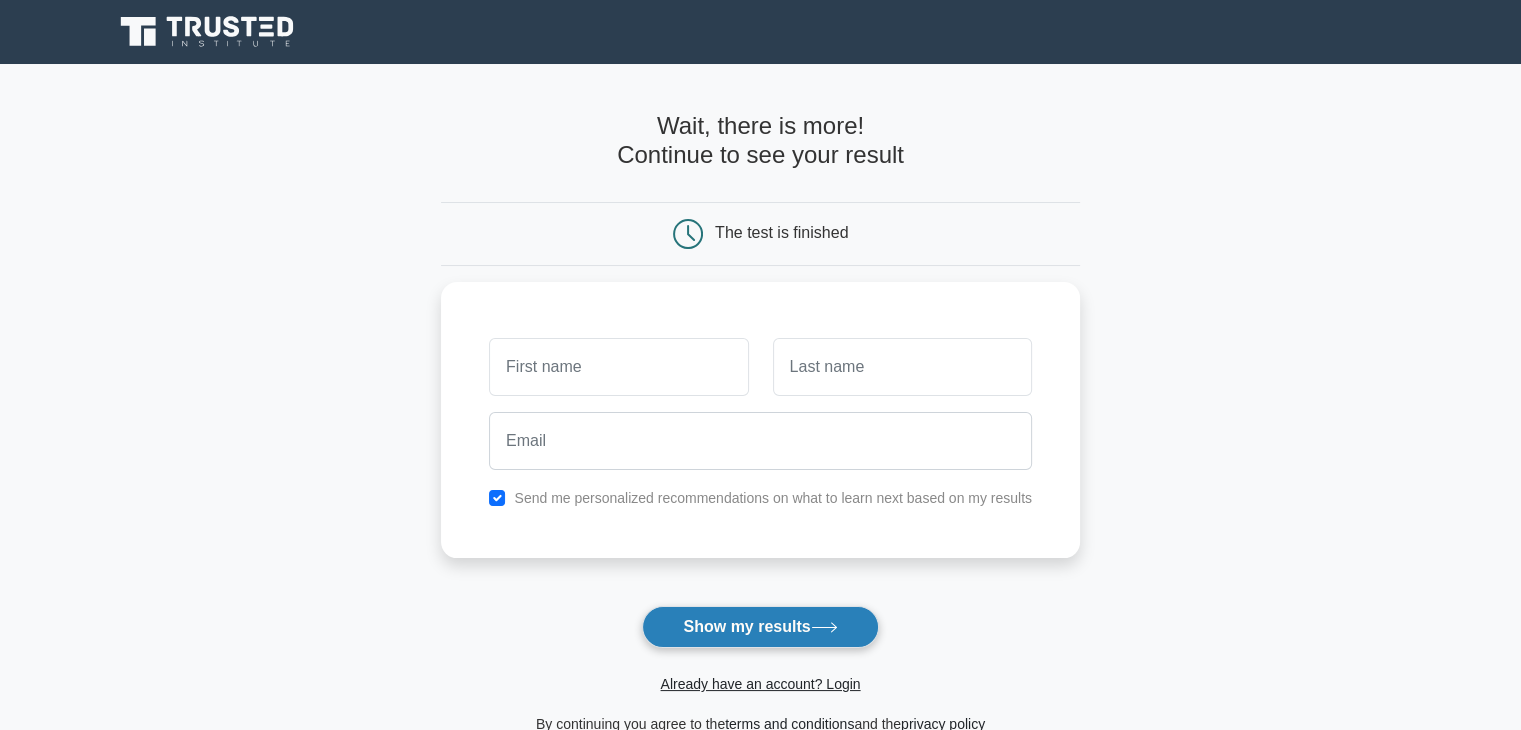 click on "Show my results" at bounding box center (760, 627) 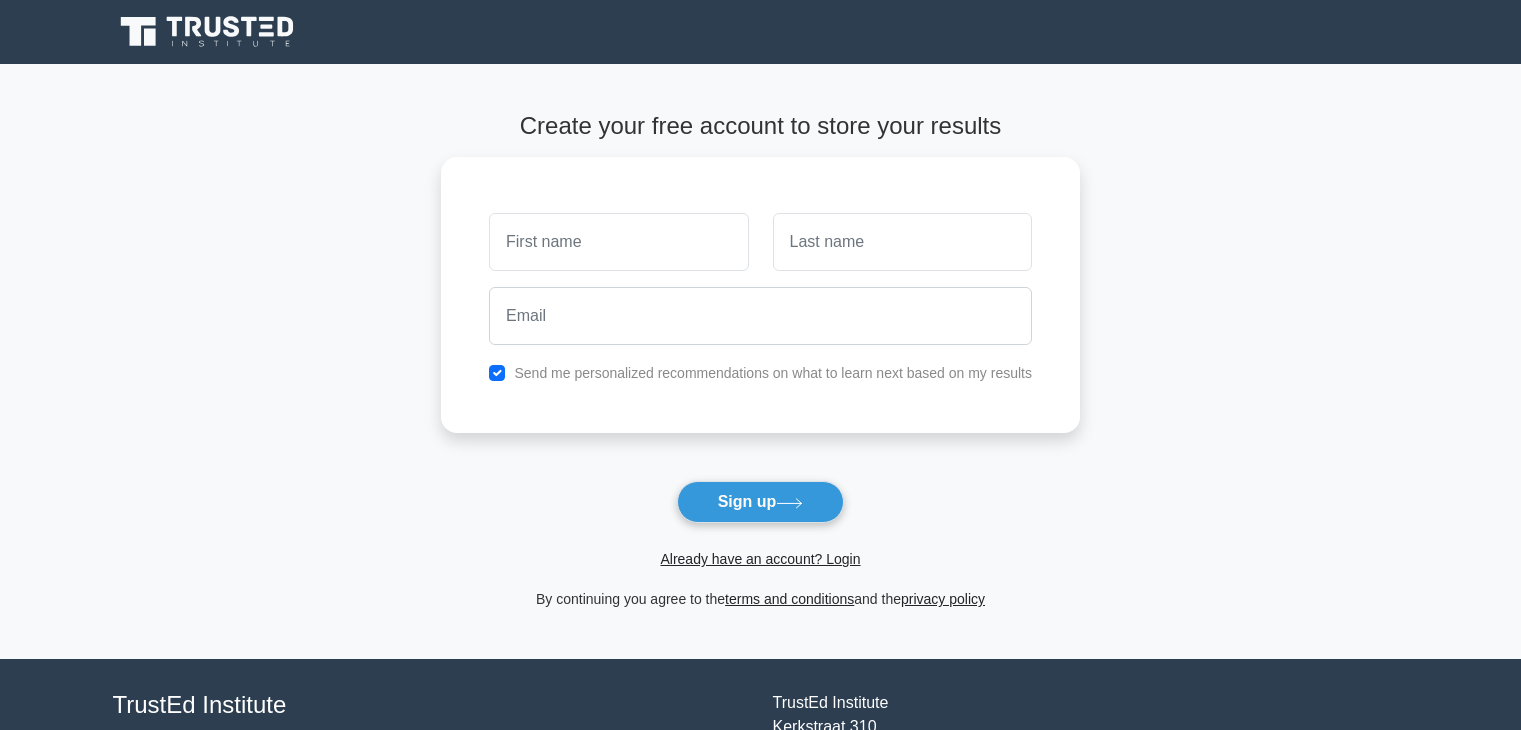 scroll, scrollTop: 0, scrollLeft: 0, axis: both 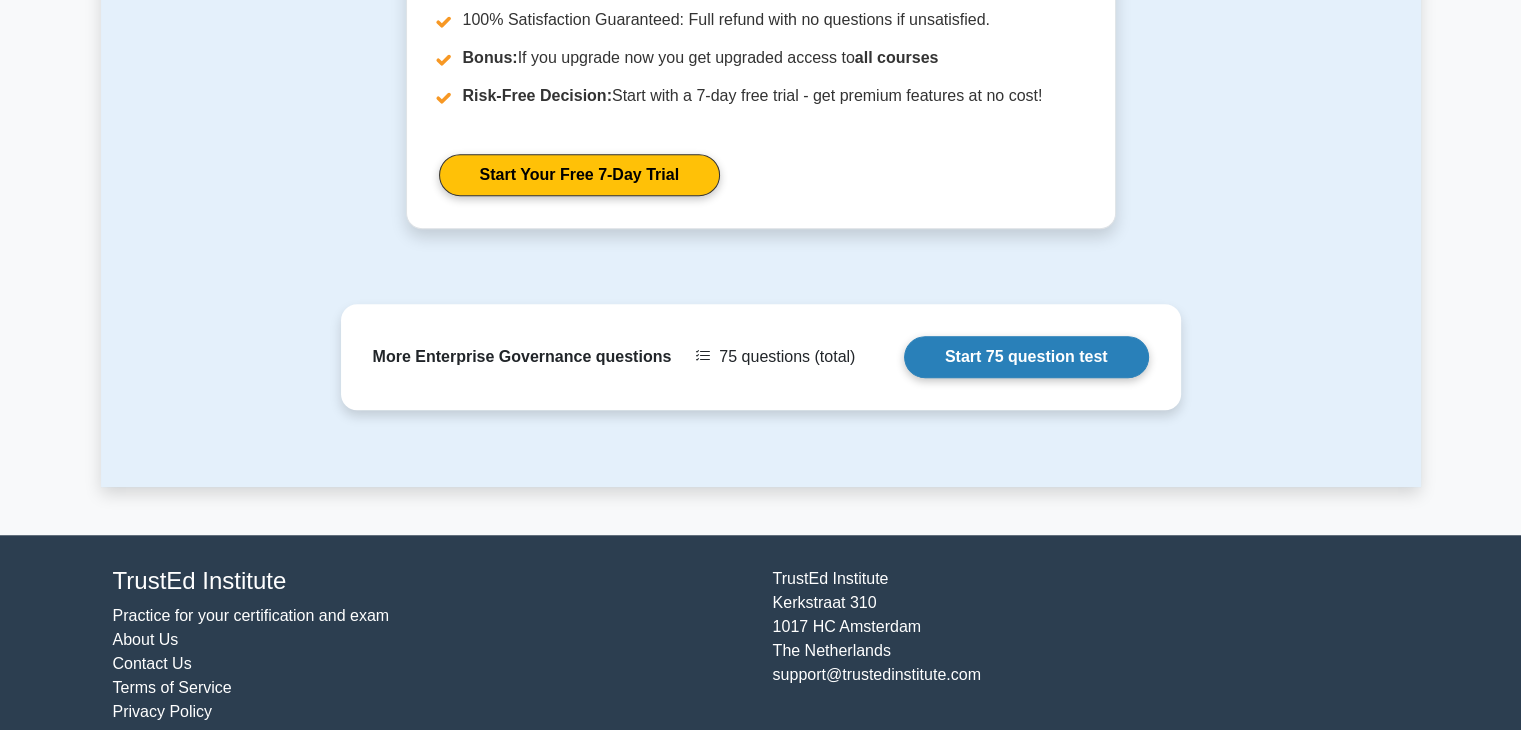 click on "Start 75 question test" at bounding box center (1026, 357) 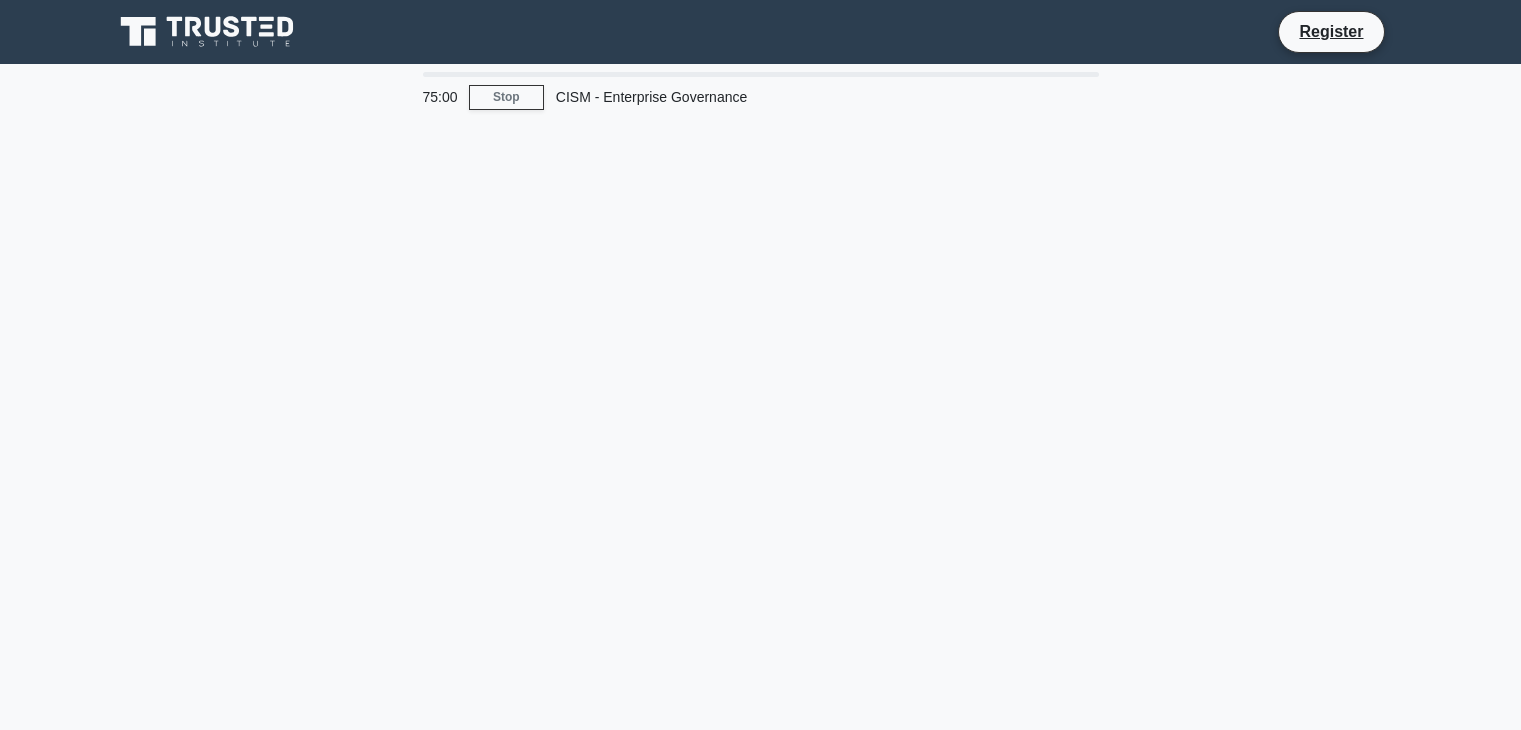scroll, scrollTop: 0, scrollLeft: 0, axis: both 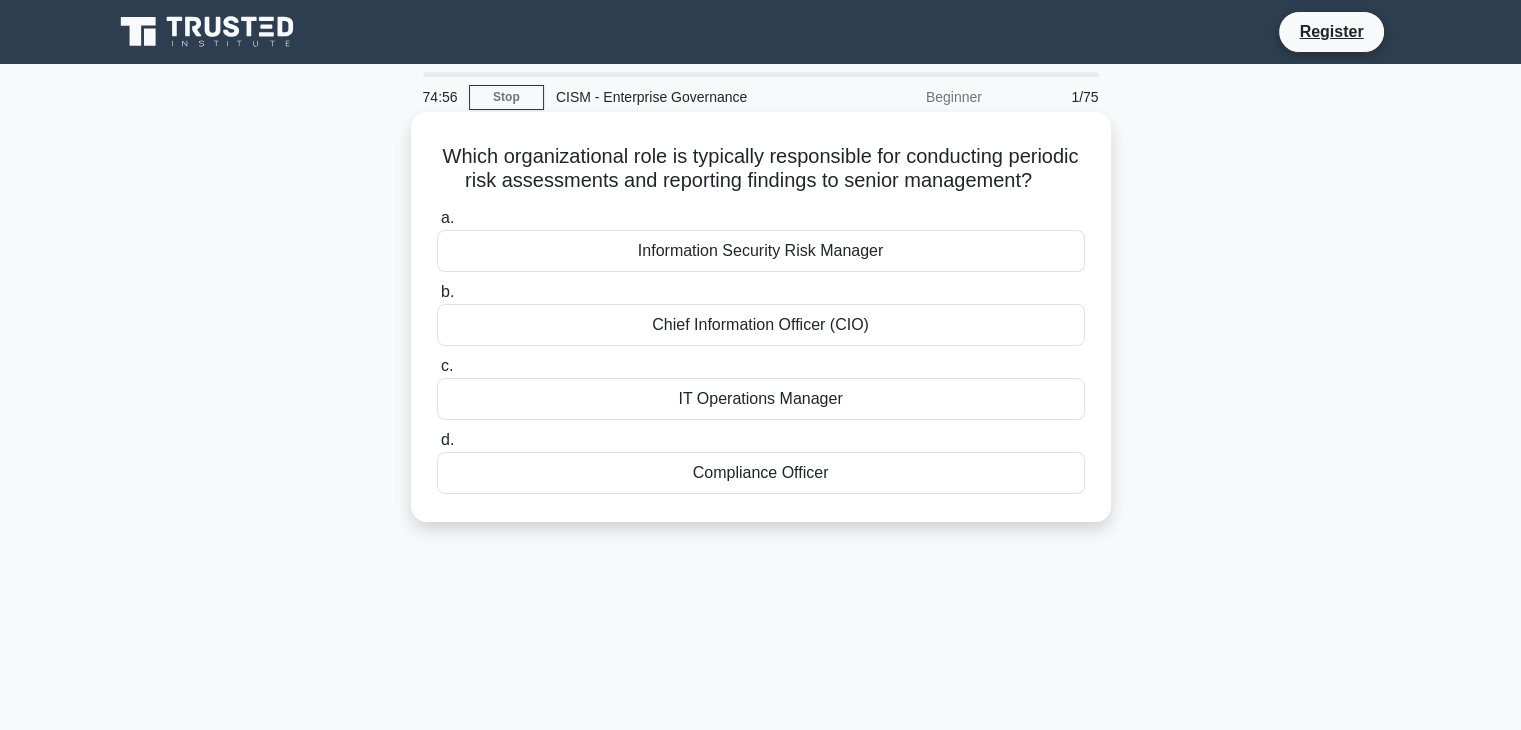 click on "Chief Information Officer (CIO)" at bounding box center (761, 325) 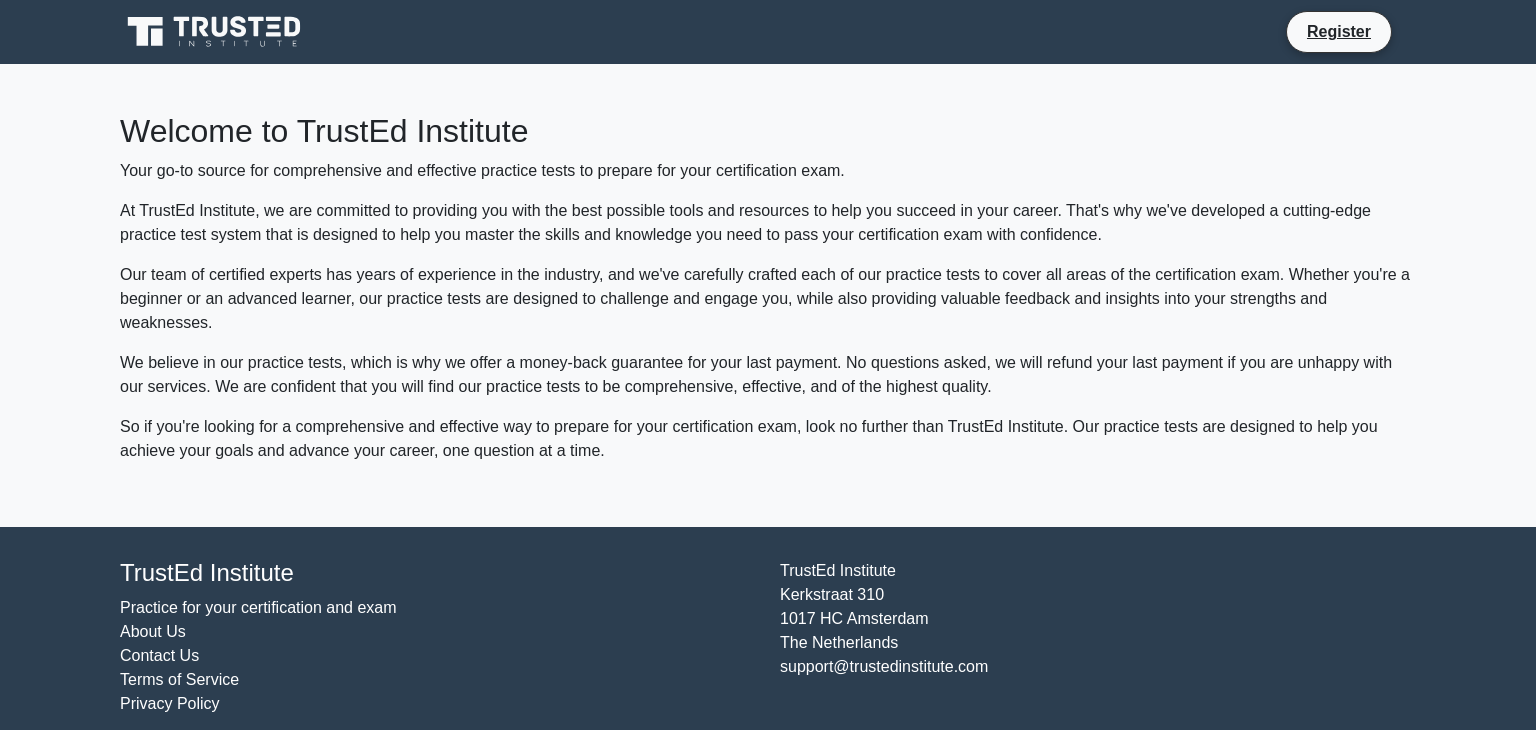 scroll, scrollTop: 0, scrollLeft: 0, axis: both 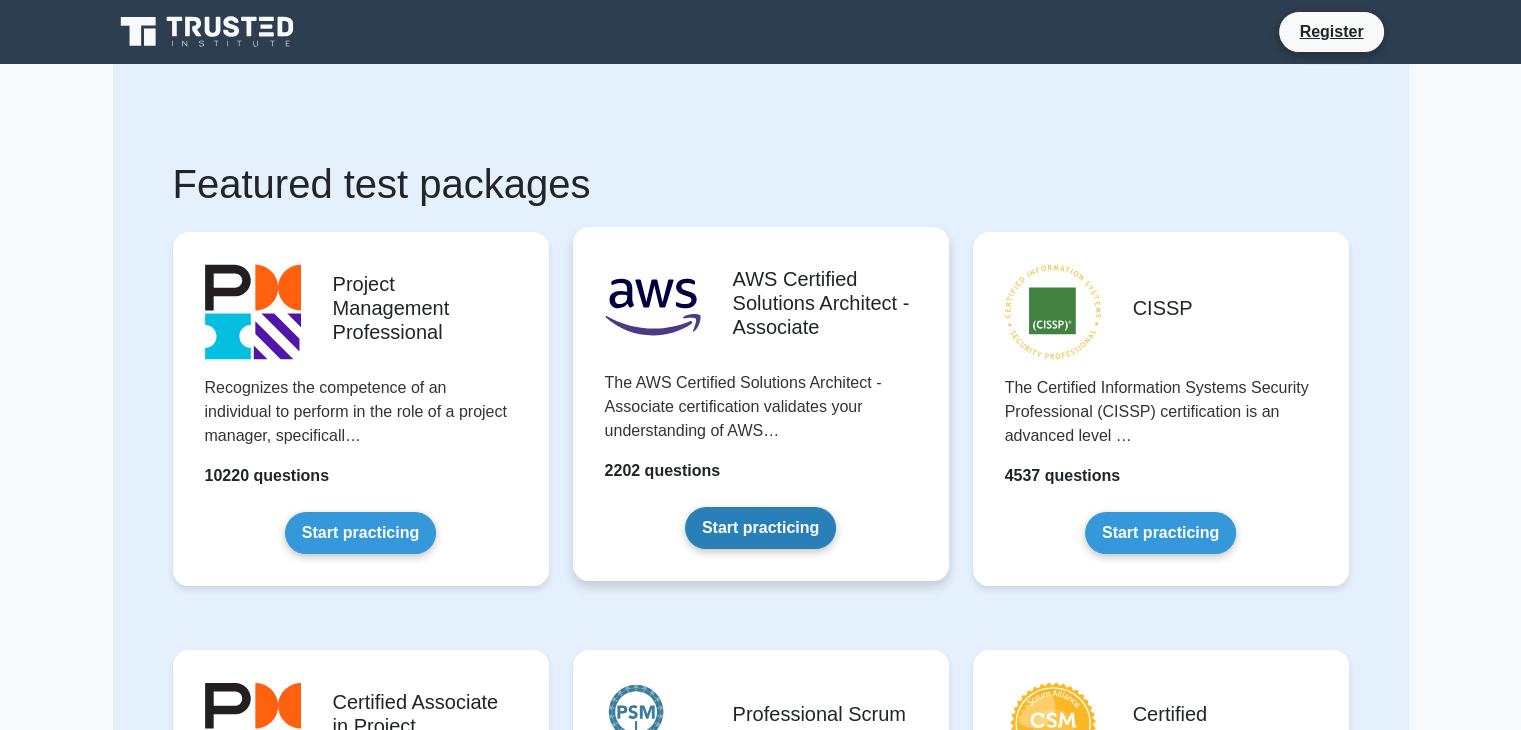 click on "Start practicing" at bounding box center [760, 528] 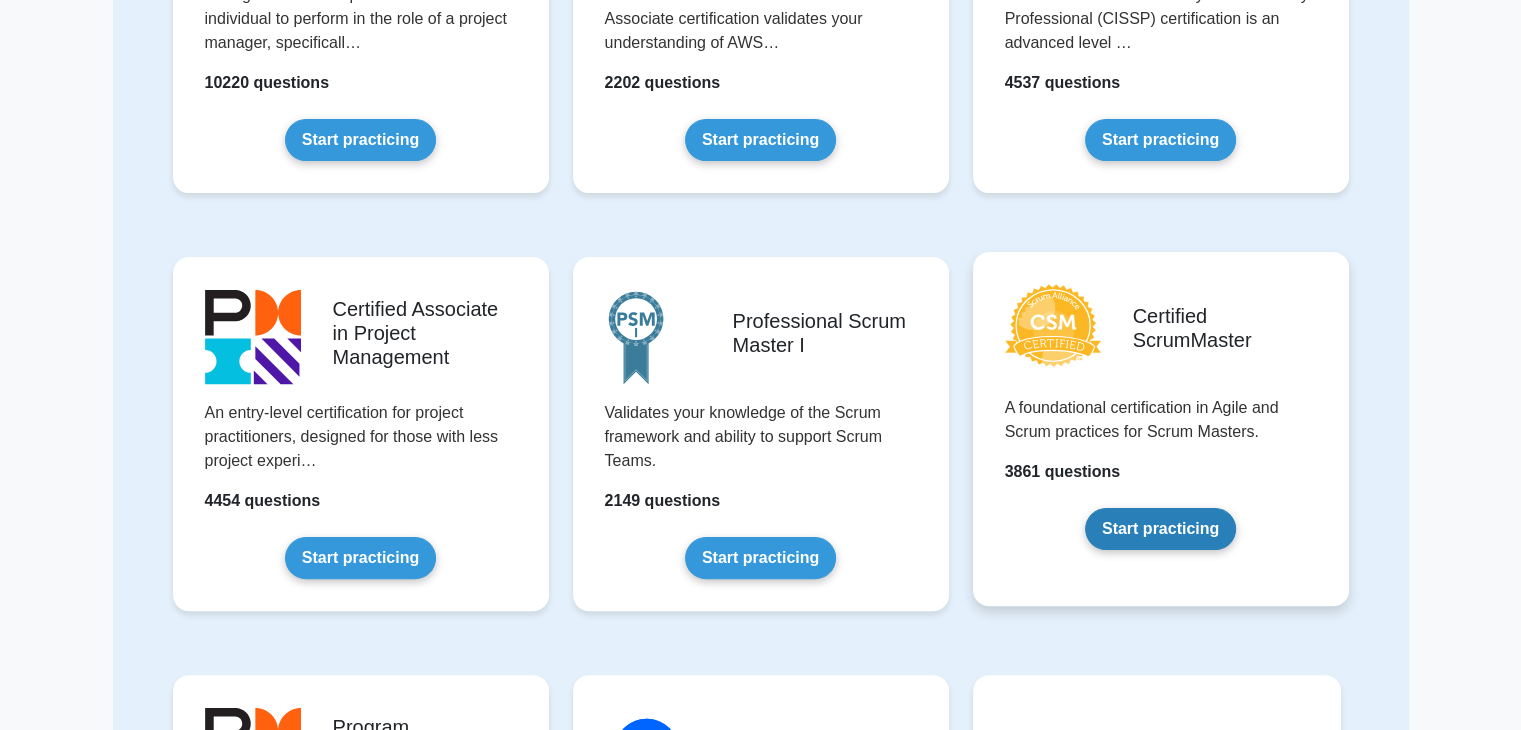 scroll, scrollTop: 400, scrollLeft: 0, axis: vertical 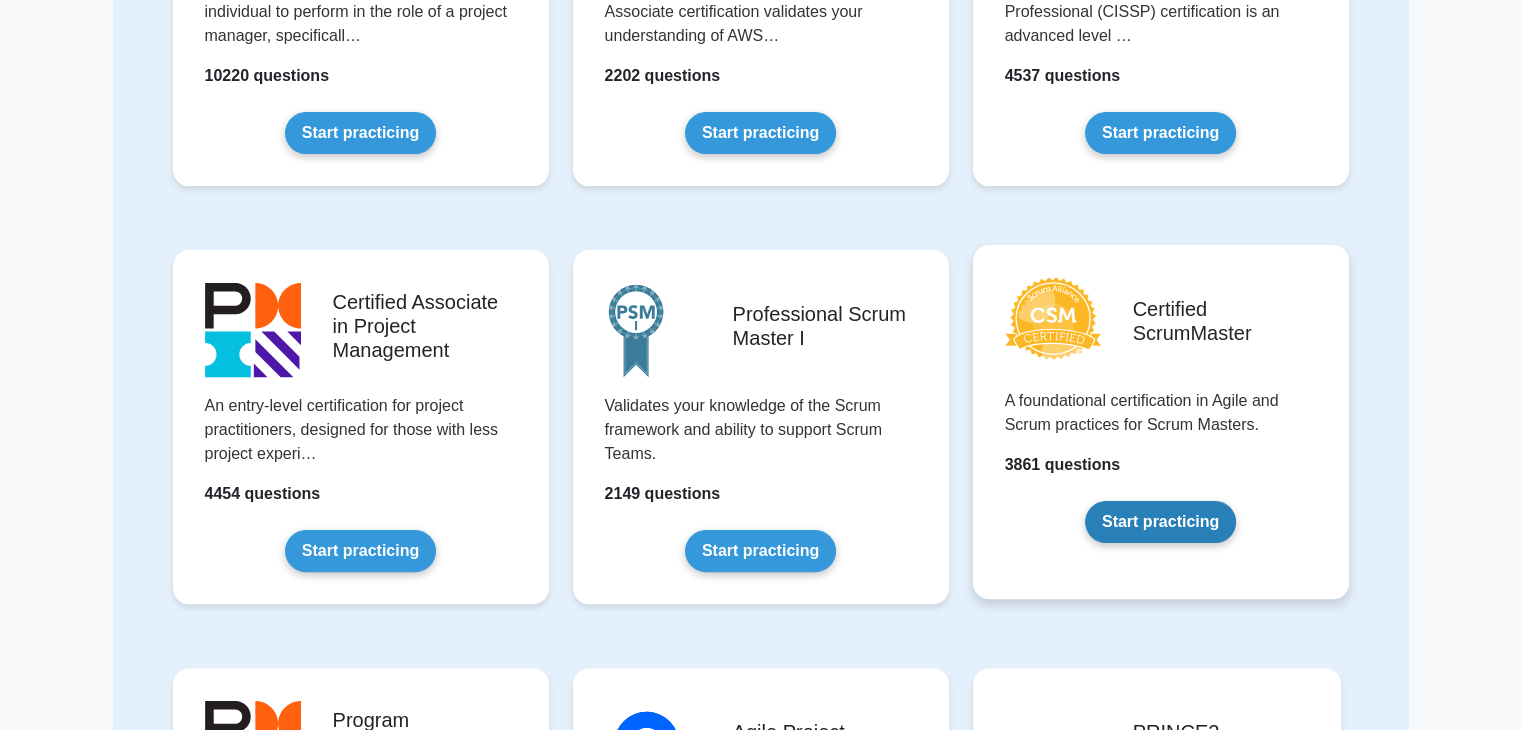 click on "Start practicing" at bounding box center (1160, 522) 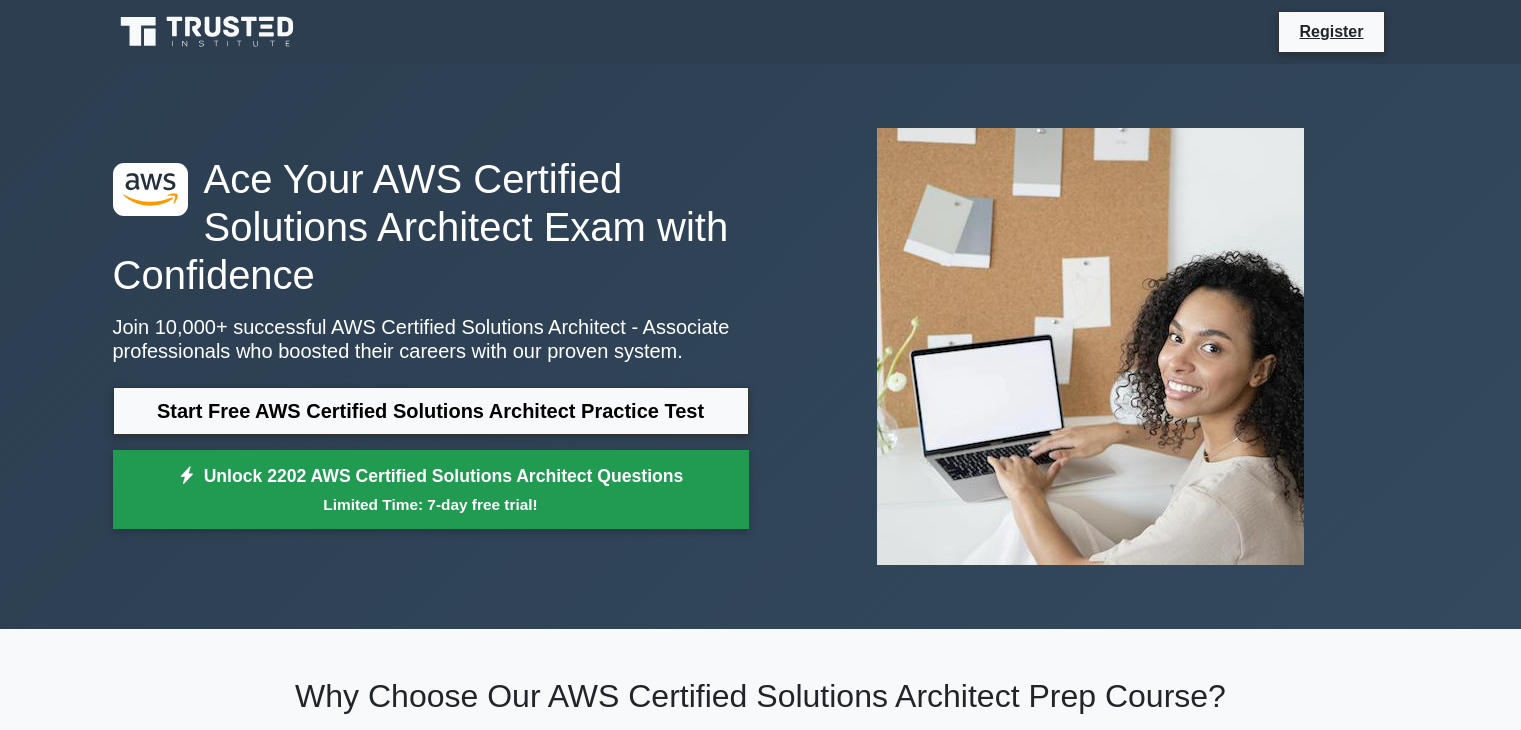 scroll, scrollTop: 0, scrollLeft: 0, axis: both 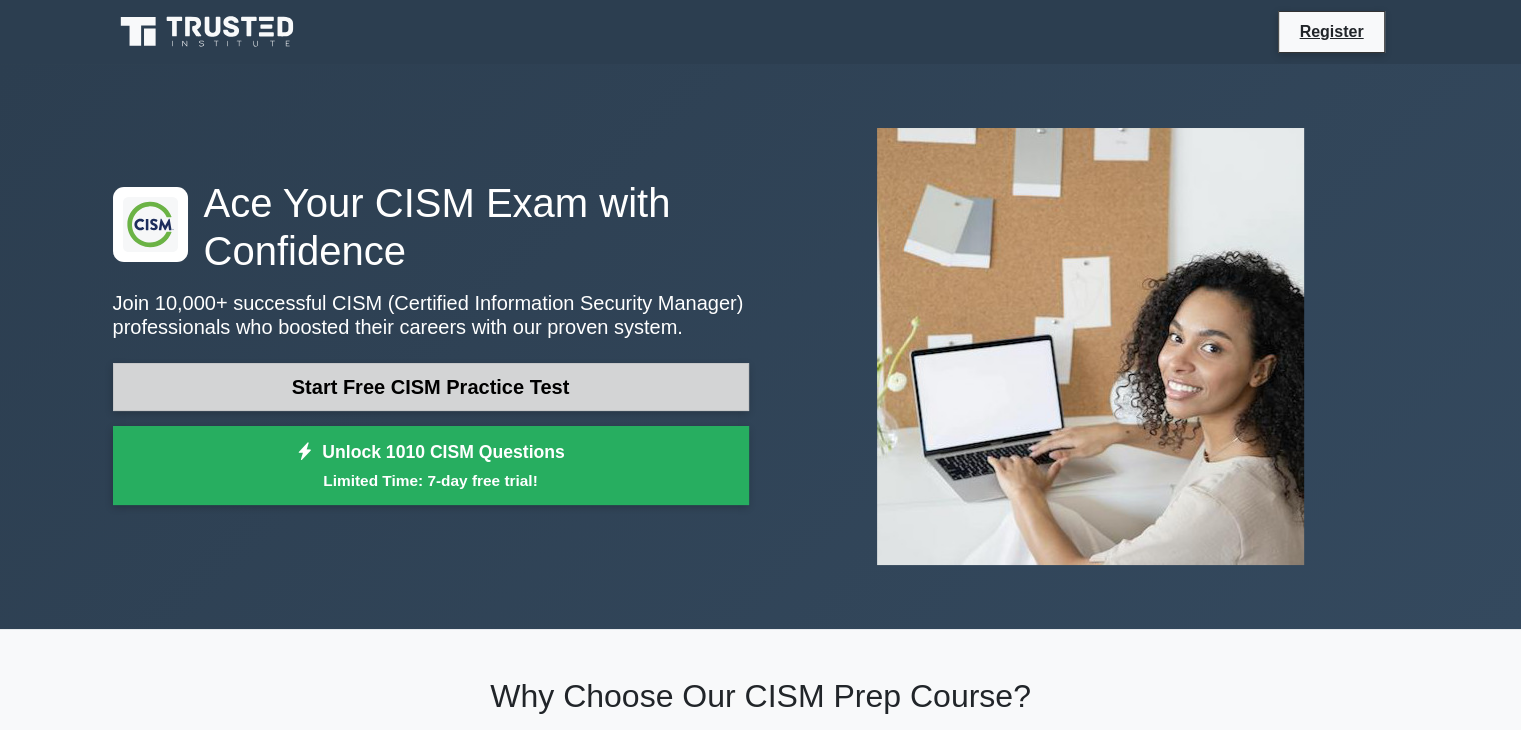 click on "Start Free CISM Practice Test" at bounding box center [431, 387] 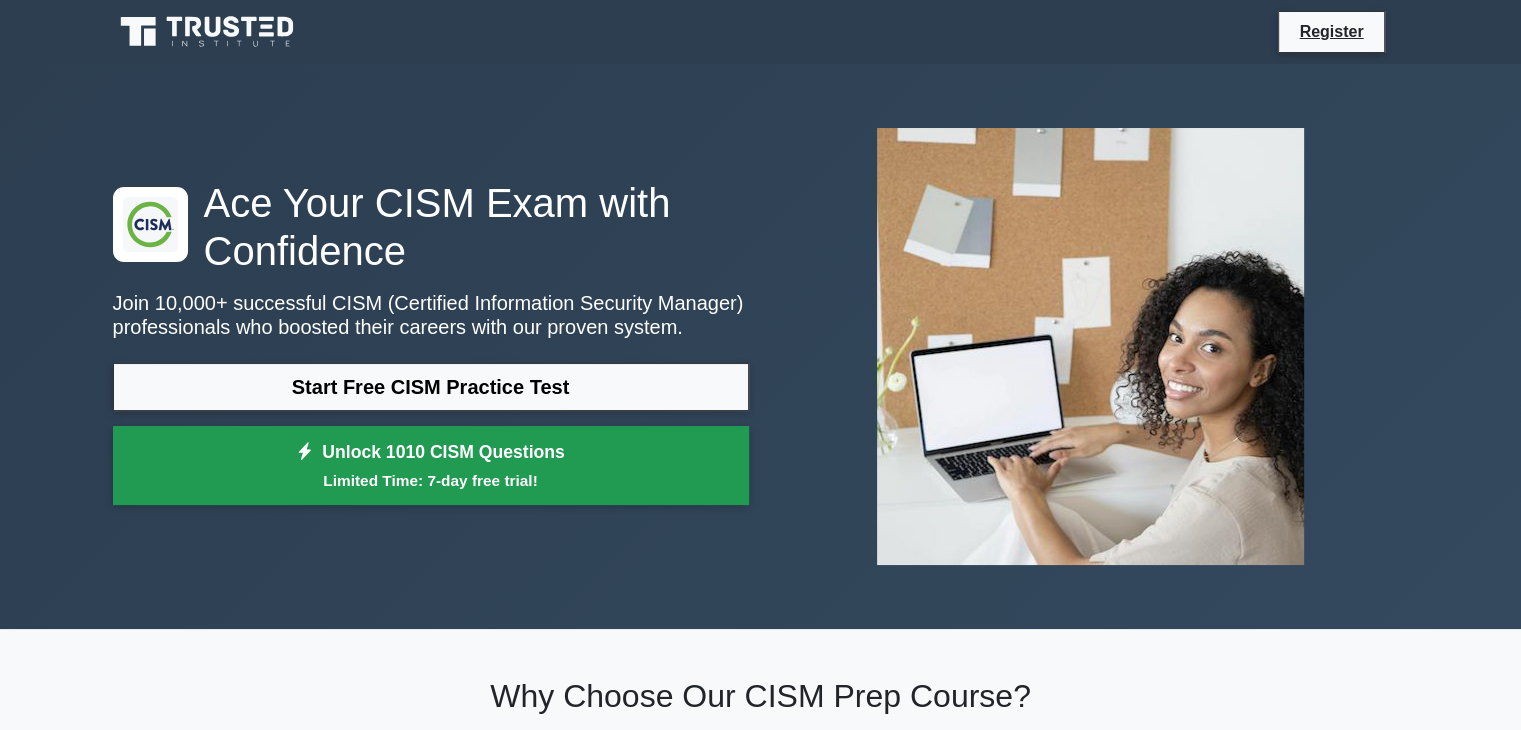 click on "Limited Time: 7-day free trial!" at bounding box center [431, 480] 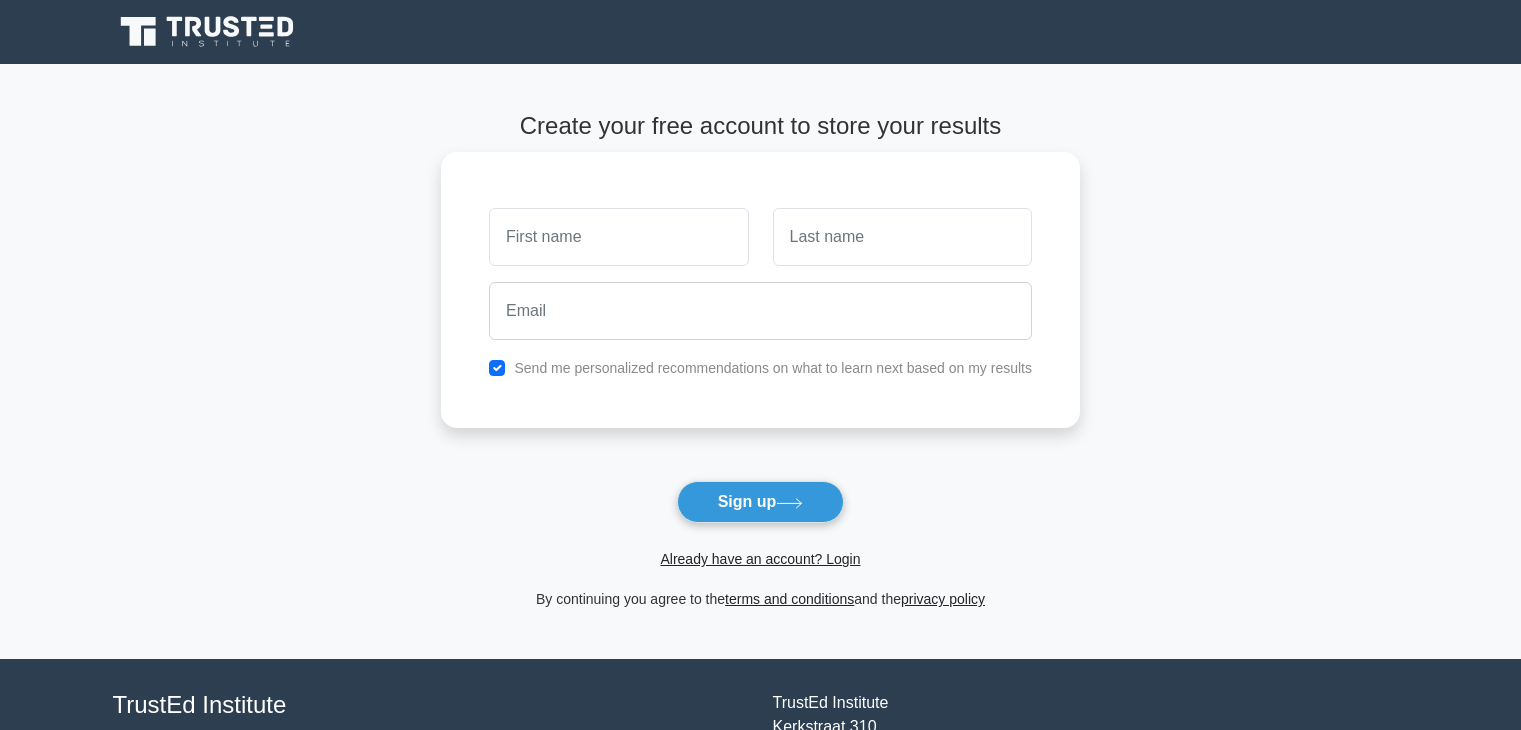 scroll, scrollTop: 0, scrollLeft: 0, axis: both 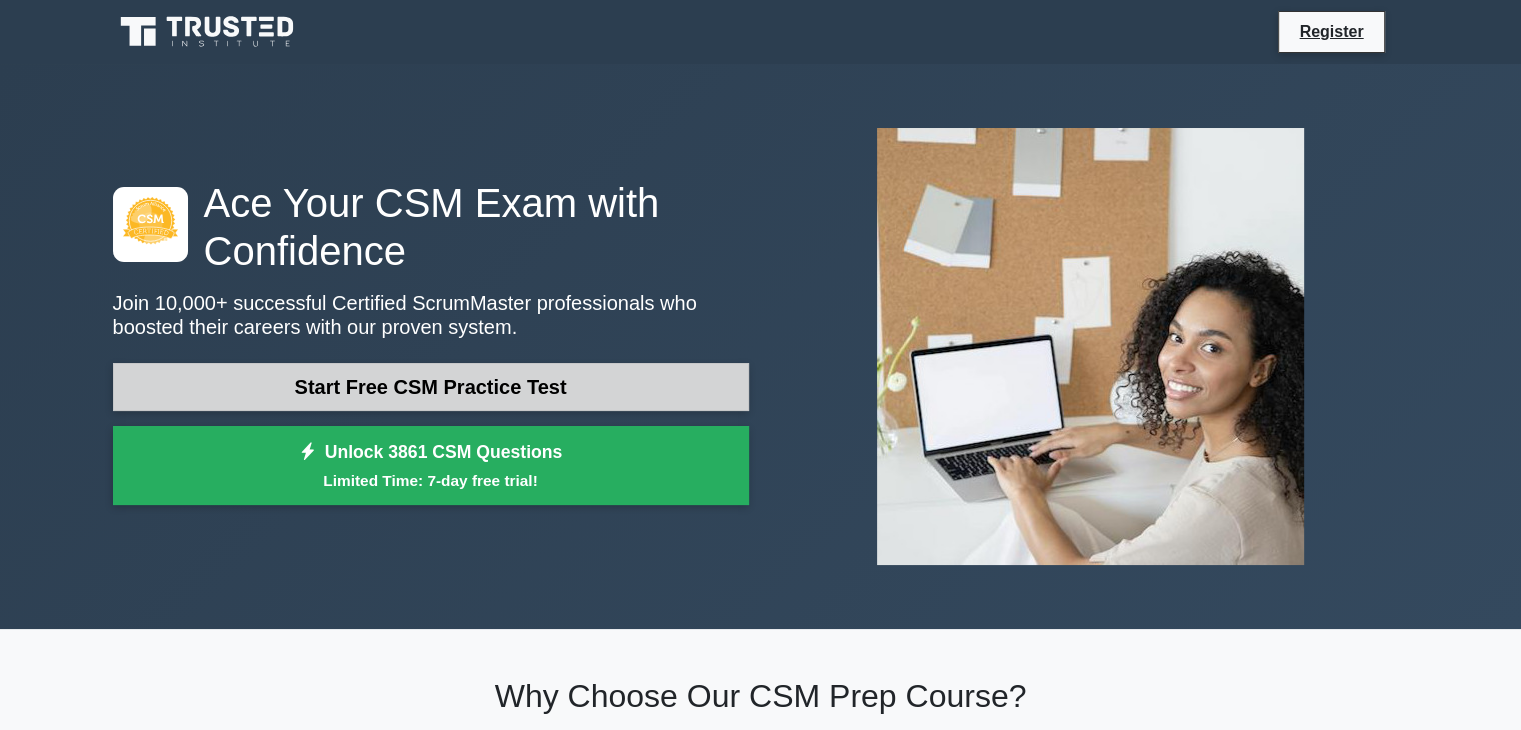 click on "Start Free CSM Practice Test" at bounding box center [431, 387] 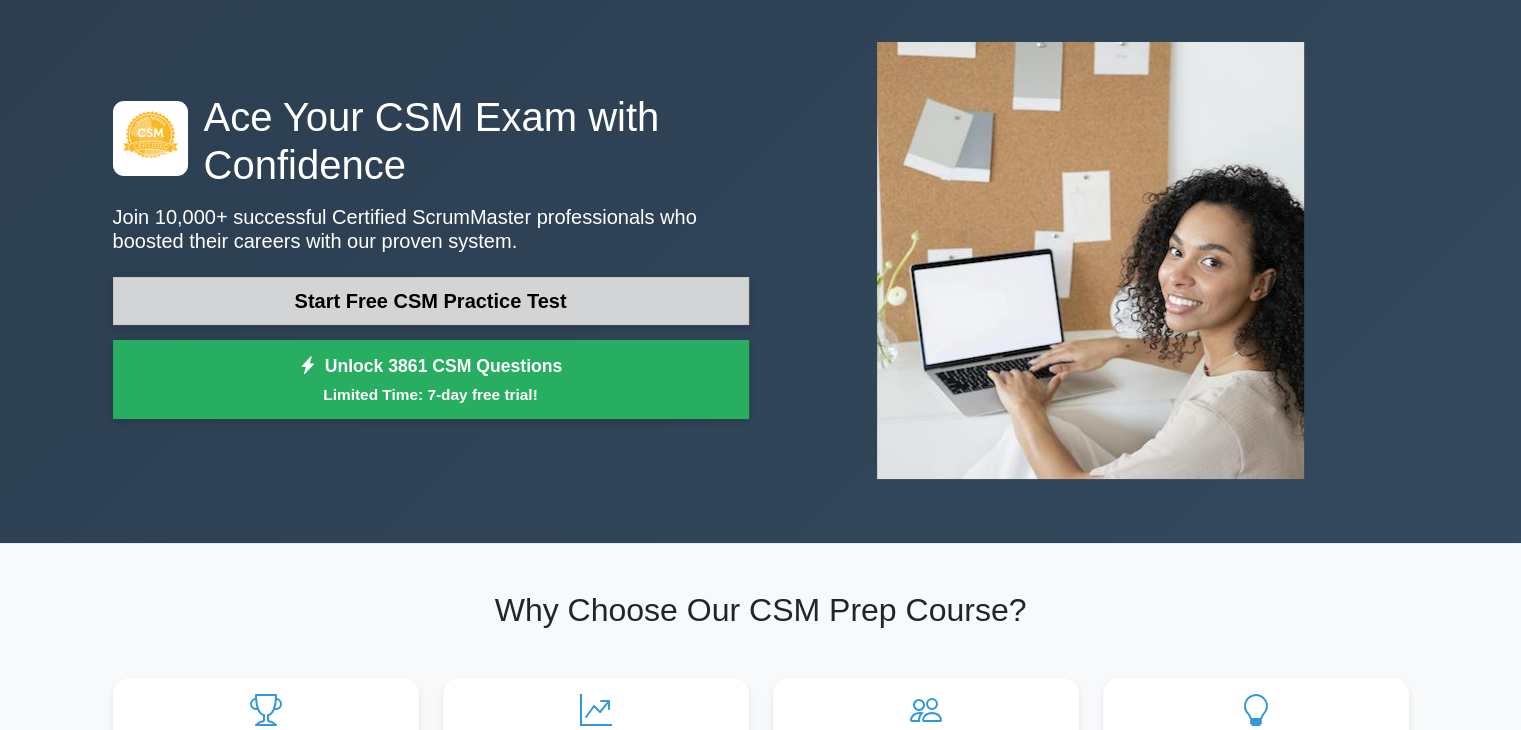scroll, scrollTop: 0, scrollLeft: 0, axis: both 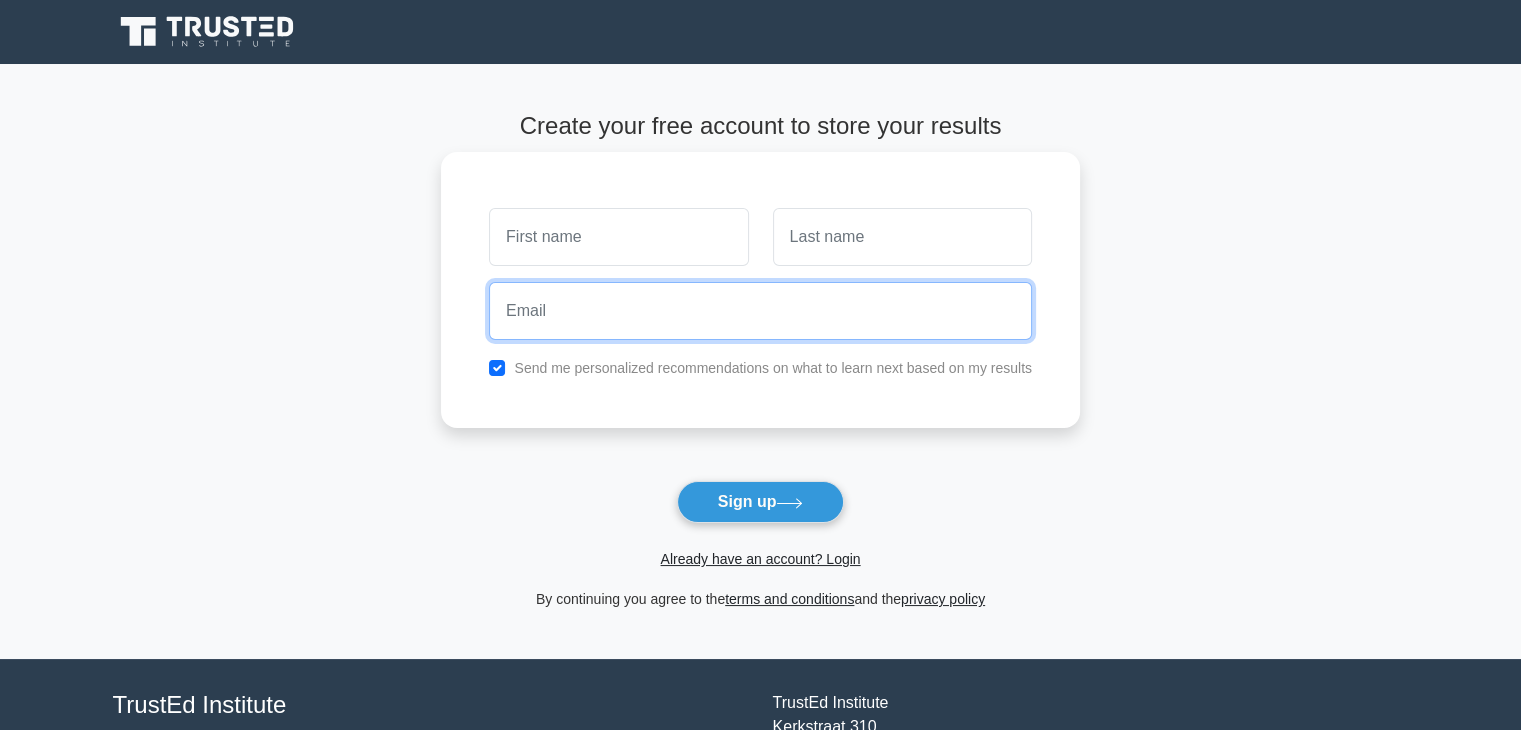 click at bounding box center [760, 311] 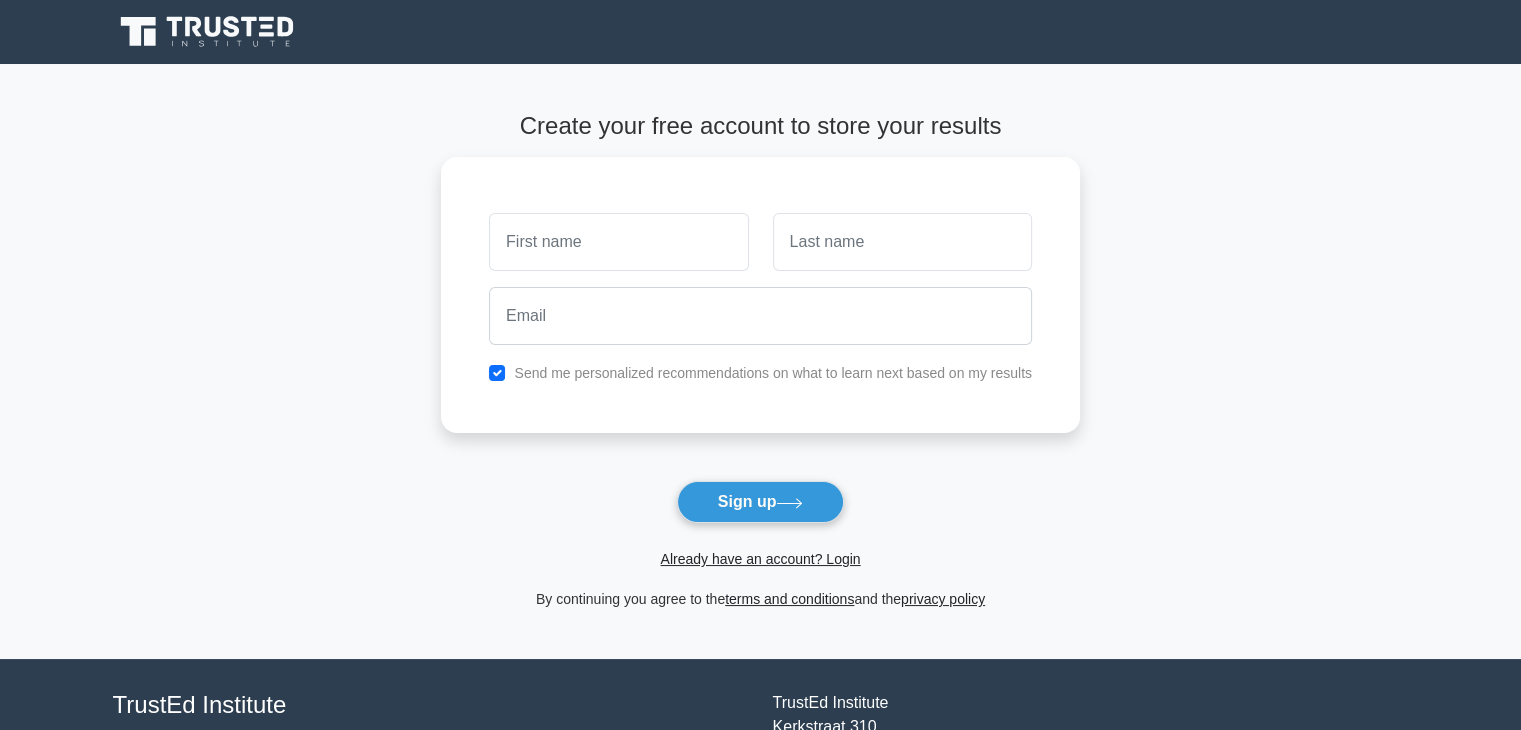 click on "Create your free account to store your results
Send me personalized recommendations on what to learn next based on my results
Sign up" at bounding box center (760, 361) 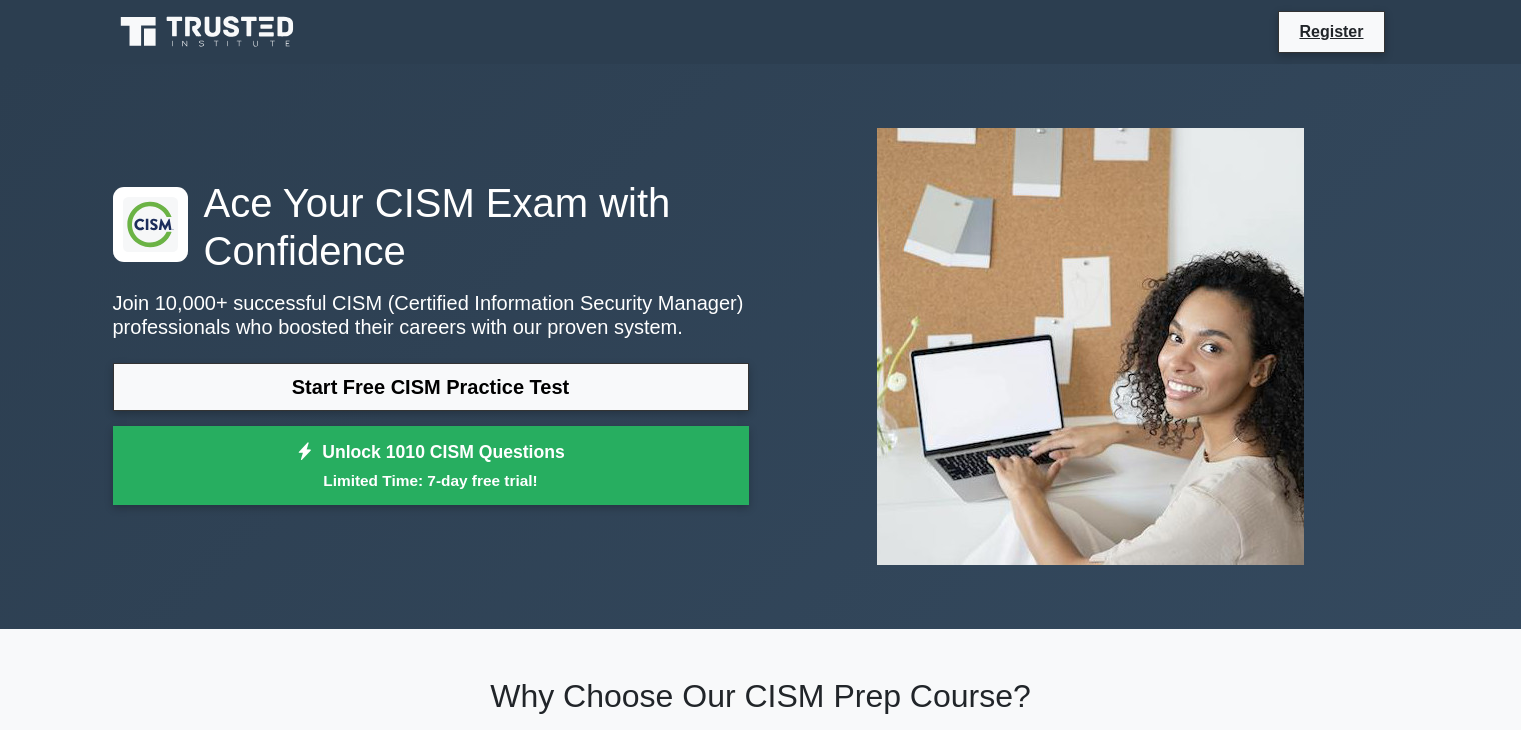 scroll, scrollTop: 0, scrollLeft: 0, axis: both 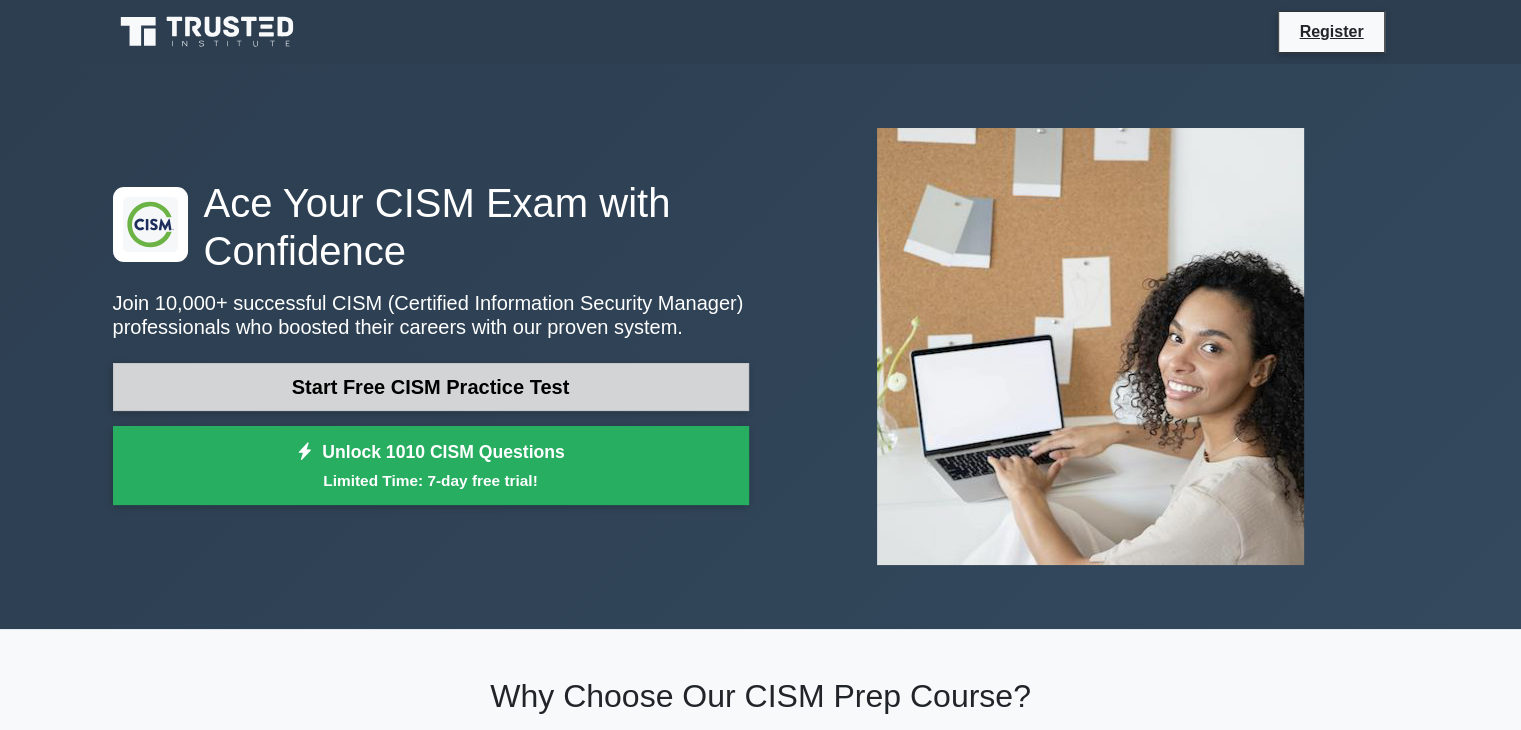 click on "Start Free CISM Practice Test" at bounding box center (431, 387) 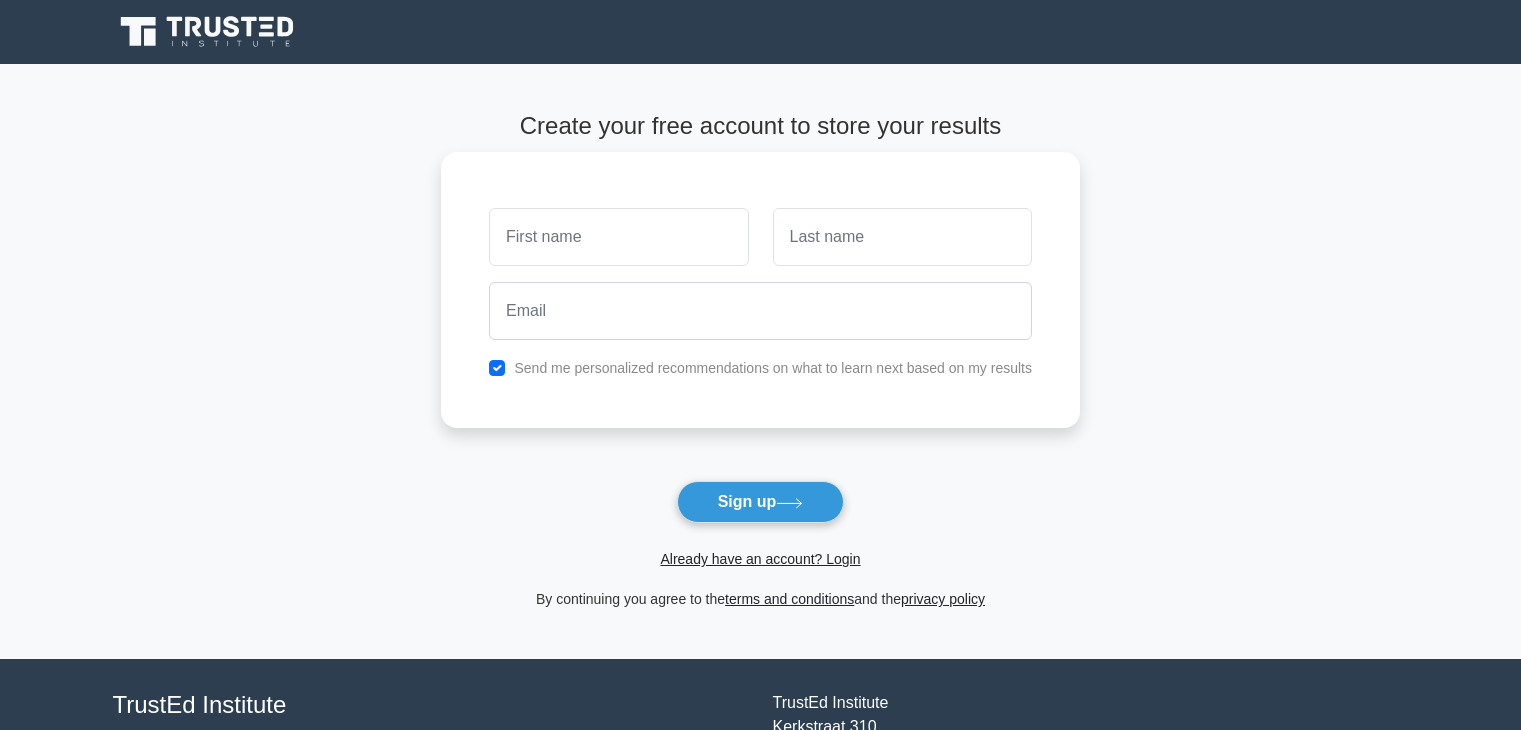 scroll, scrollTop: 0, scrollLeft: 0, axis: both 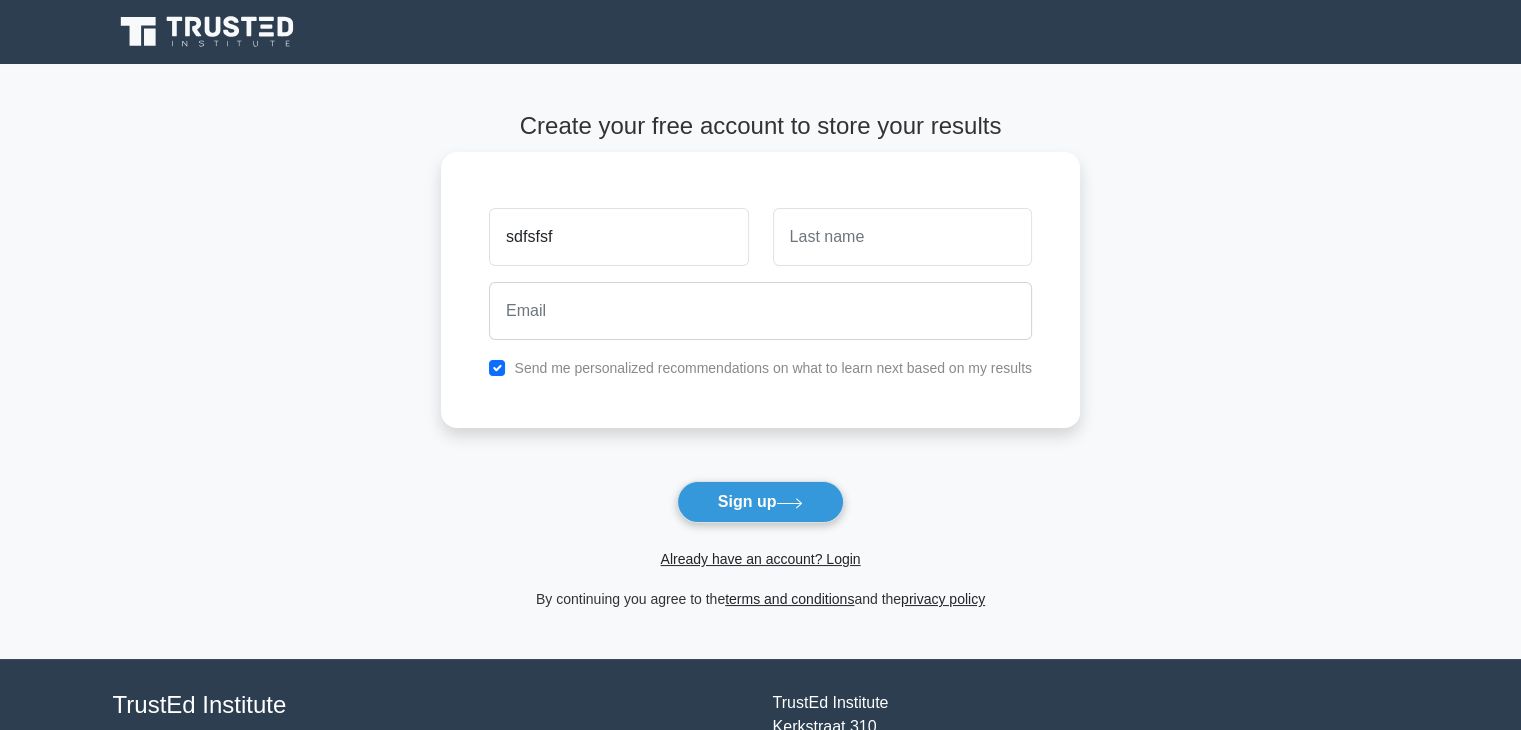 type on "sdfsfsf" 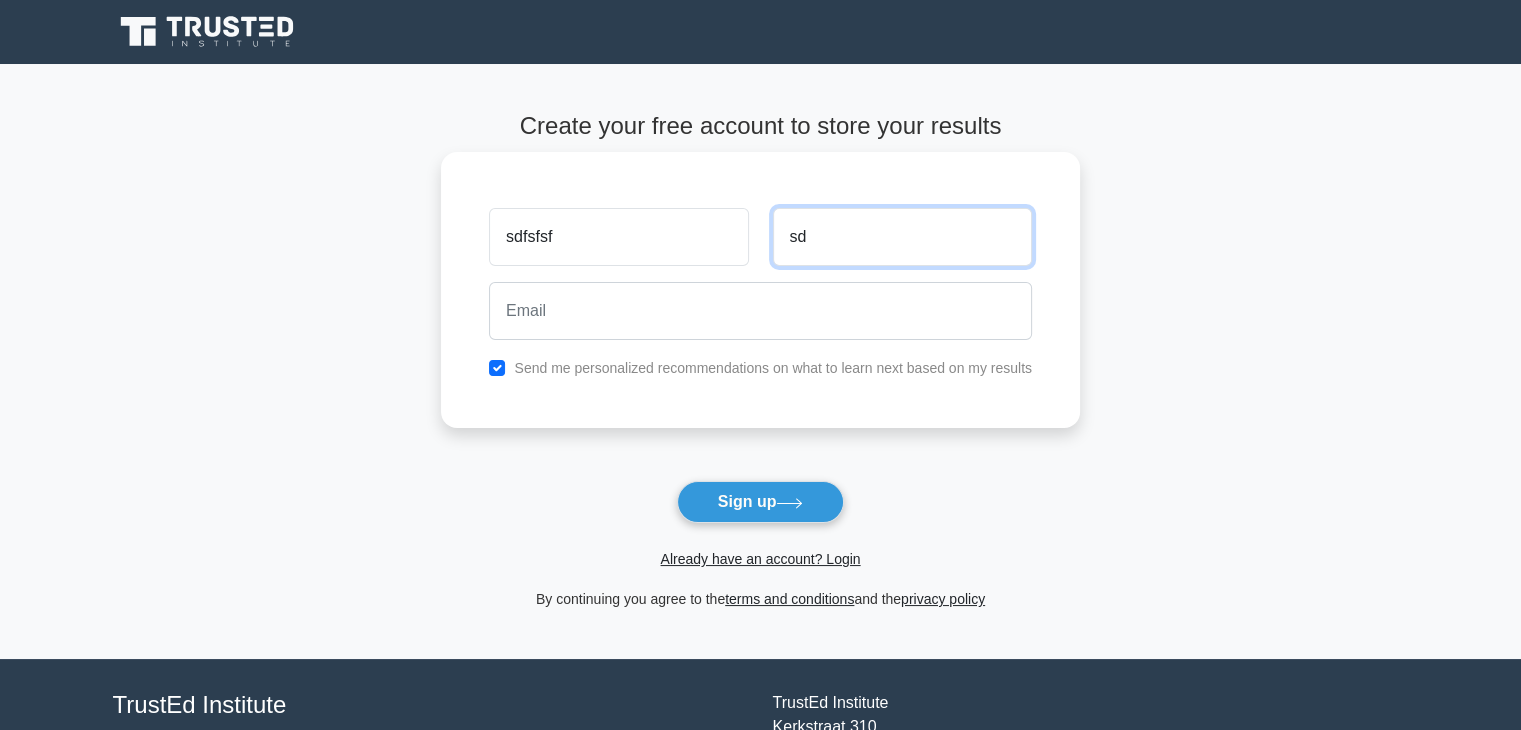 click on "sd" at bounding box center (902, 237) 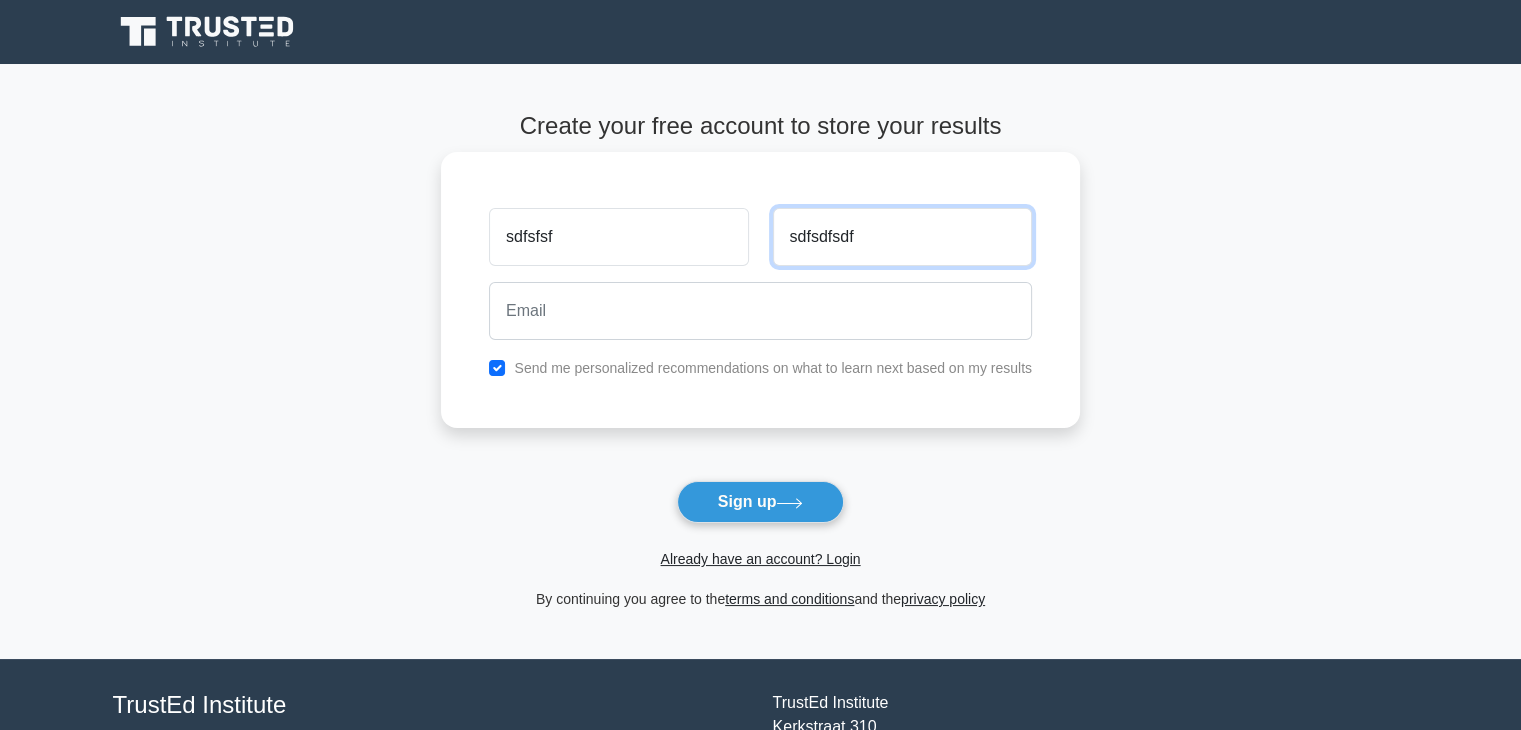 type on "sdfsdfsdf" 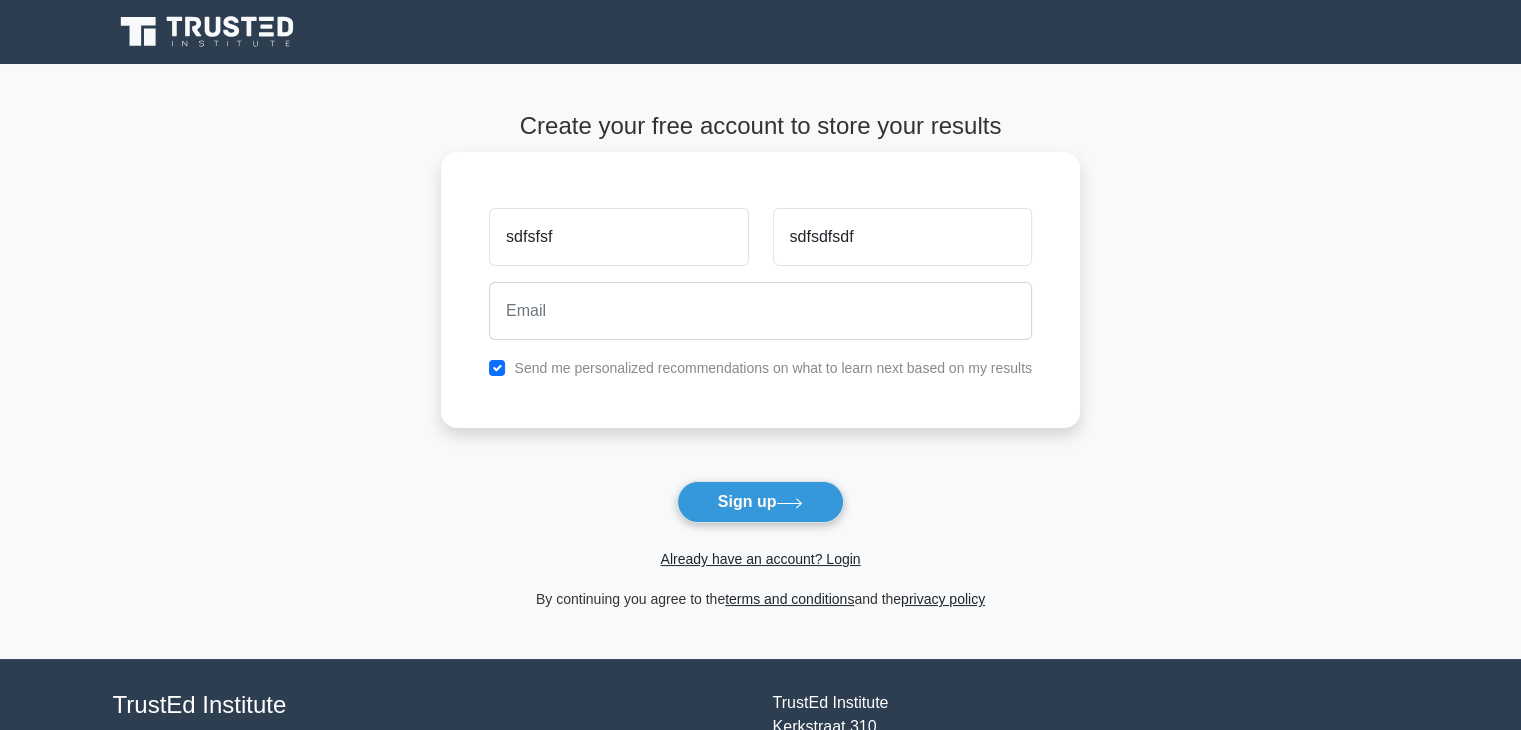 click at bounding box center [760, 311] 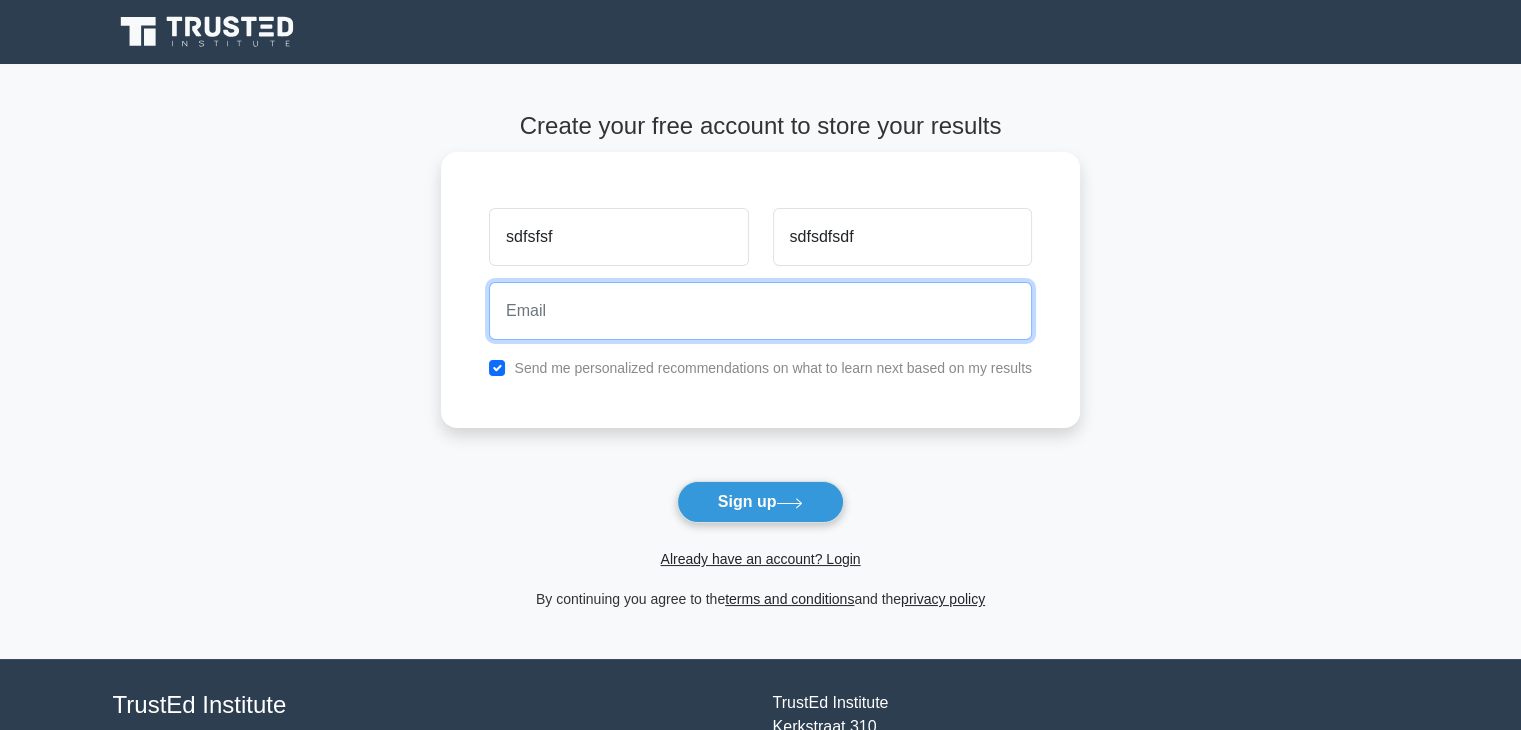 click at bounding box center [760, 311] 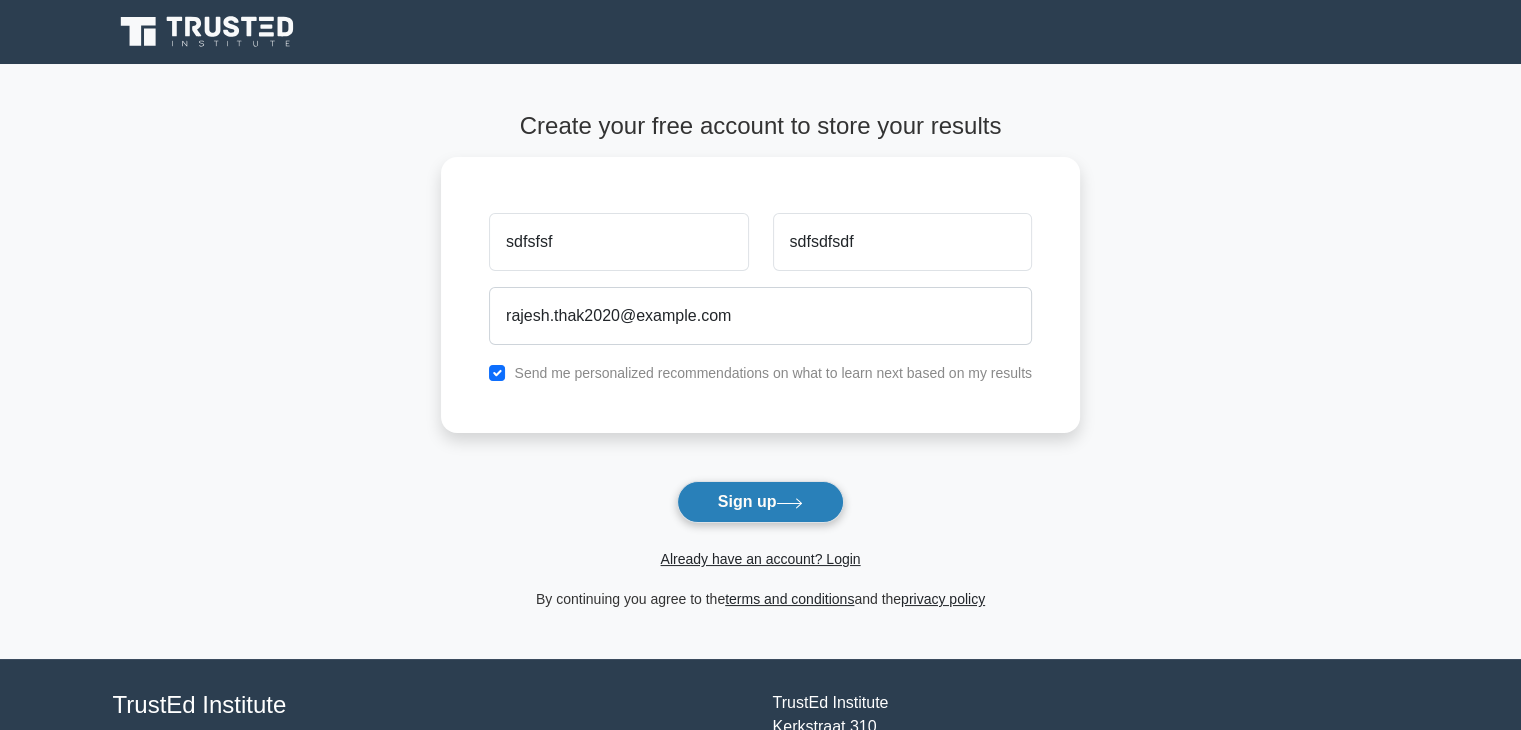 click on "Sign up" at bounding box center [761, 502] 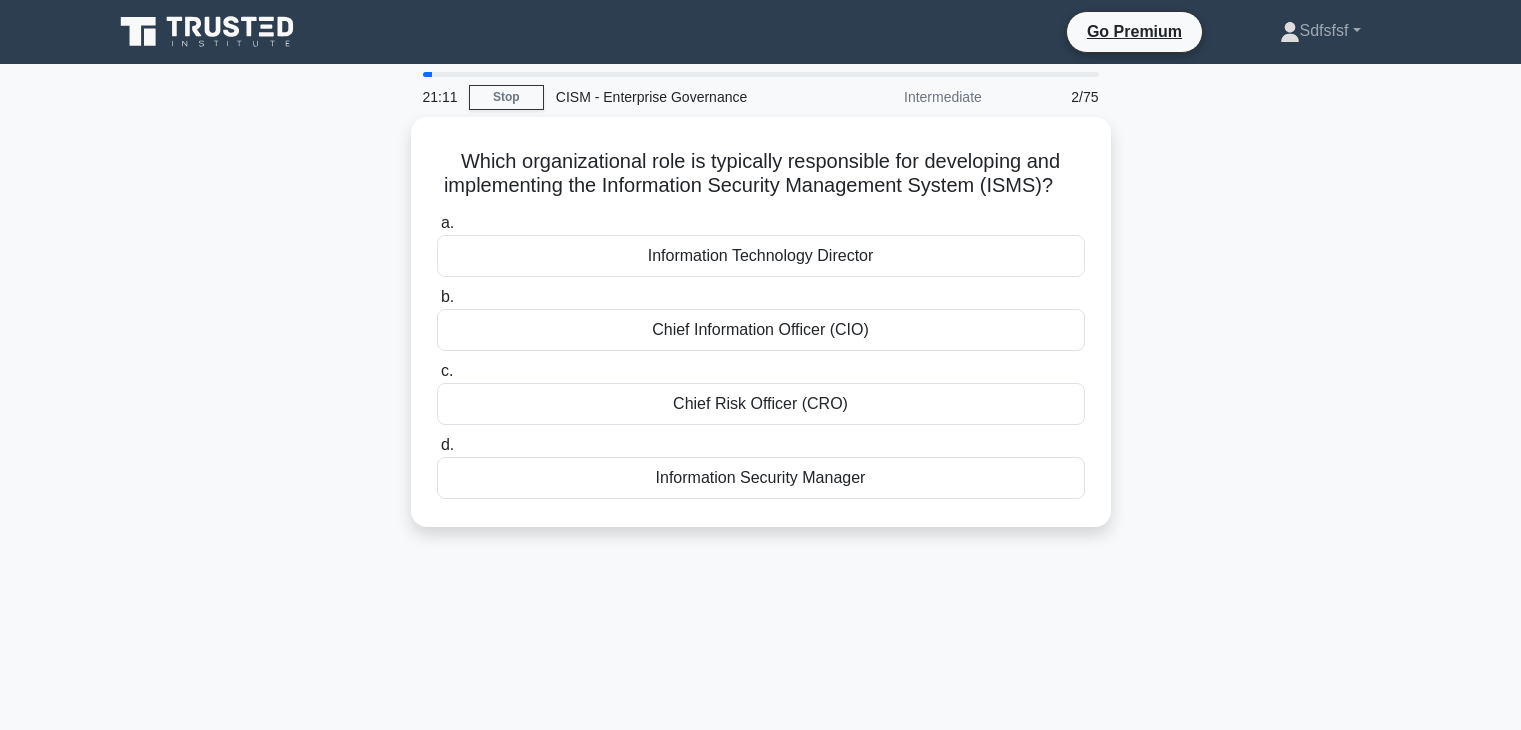 scroll, scrollTop: 0, scrollLeft: 0, axis: both 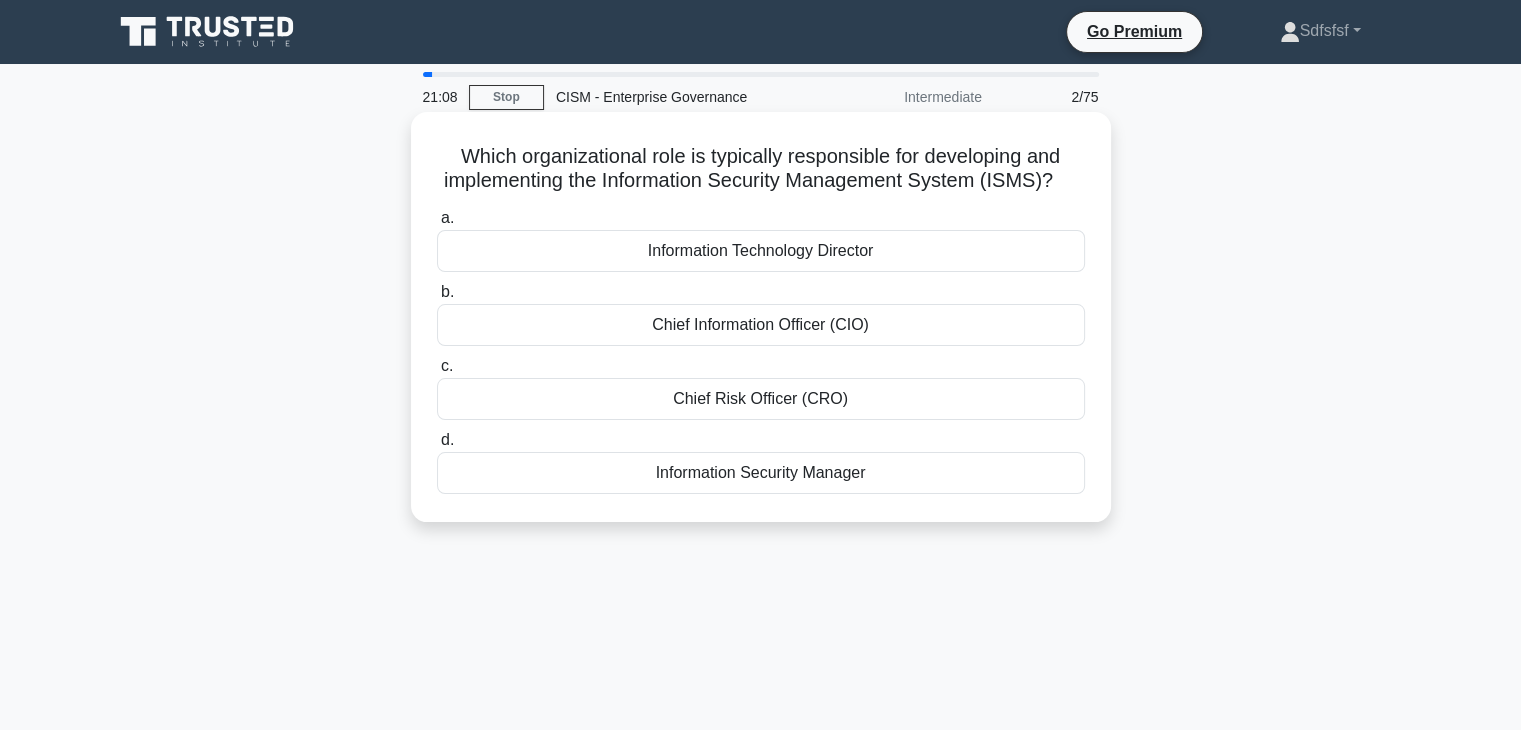 click on "Chief Information Officer (CIO)" at bounding box center [761, 325] 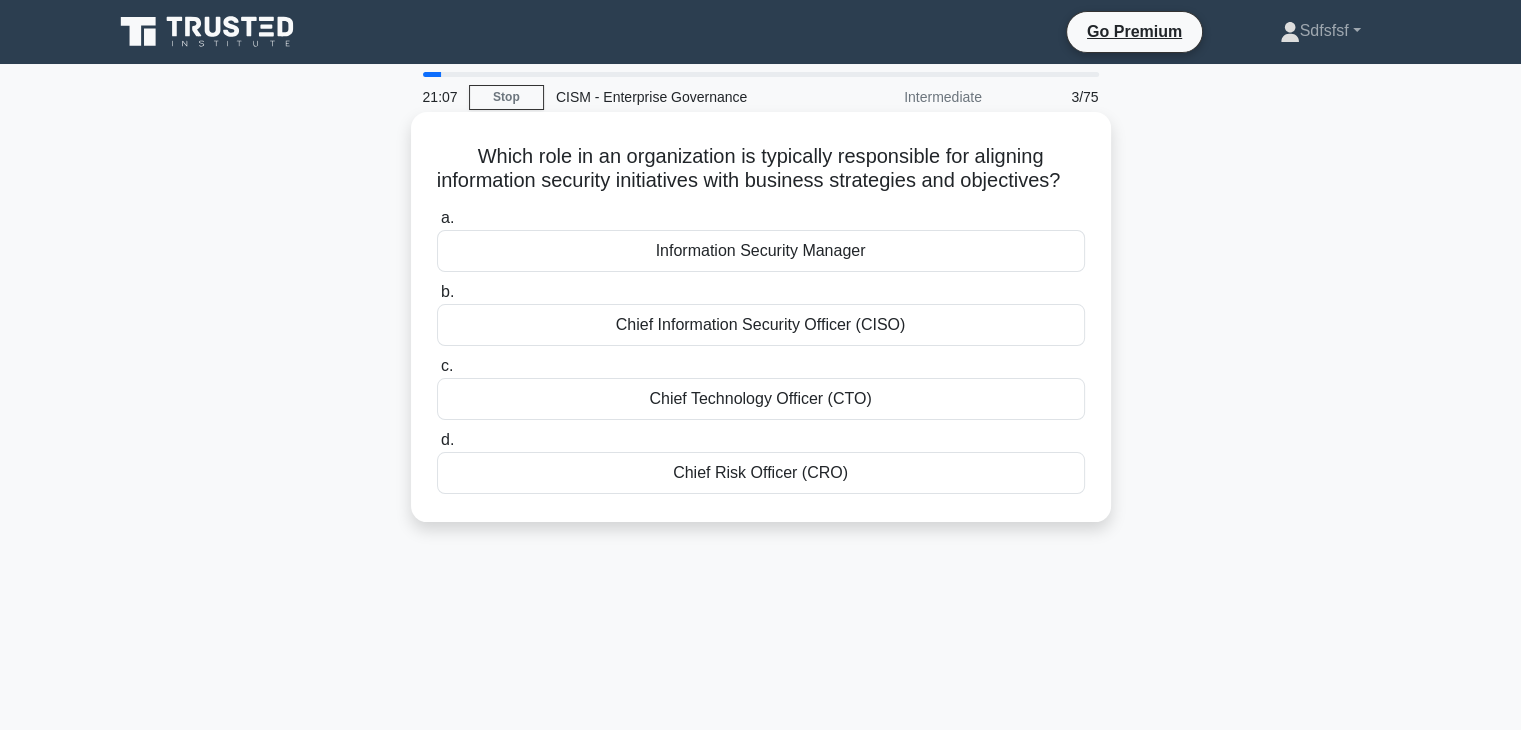 click on "Chief Information Security Officer (CISO)" at bounding box center [761, 325] 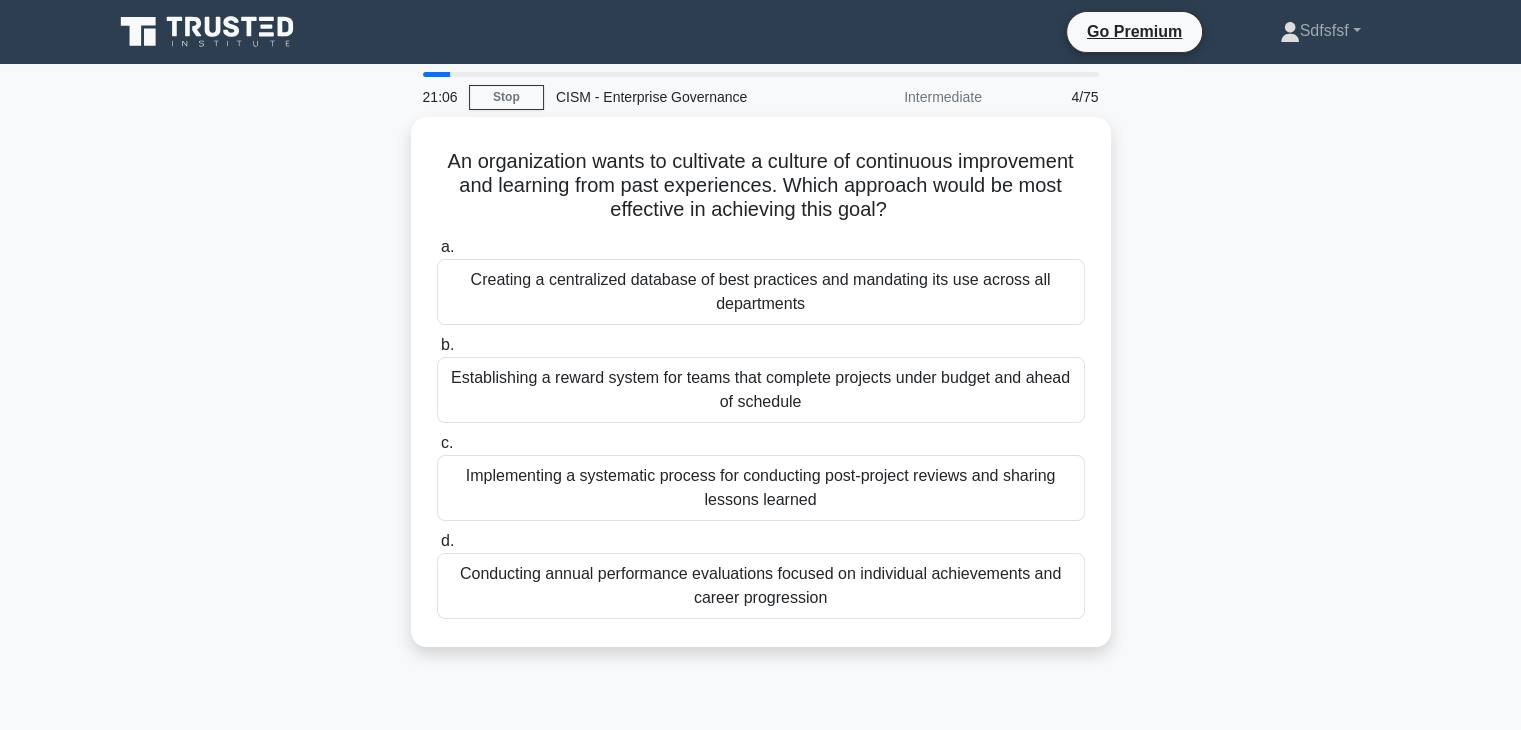 click on "b.
Establishing a reward system for teams that complete projects under budget and ahead of schedule" at bounding box center [761, 378] 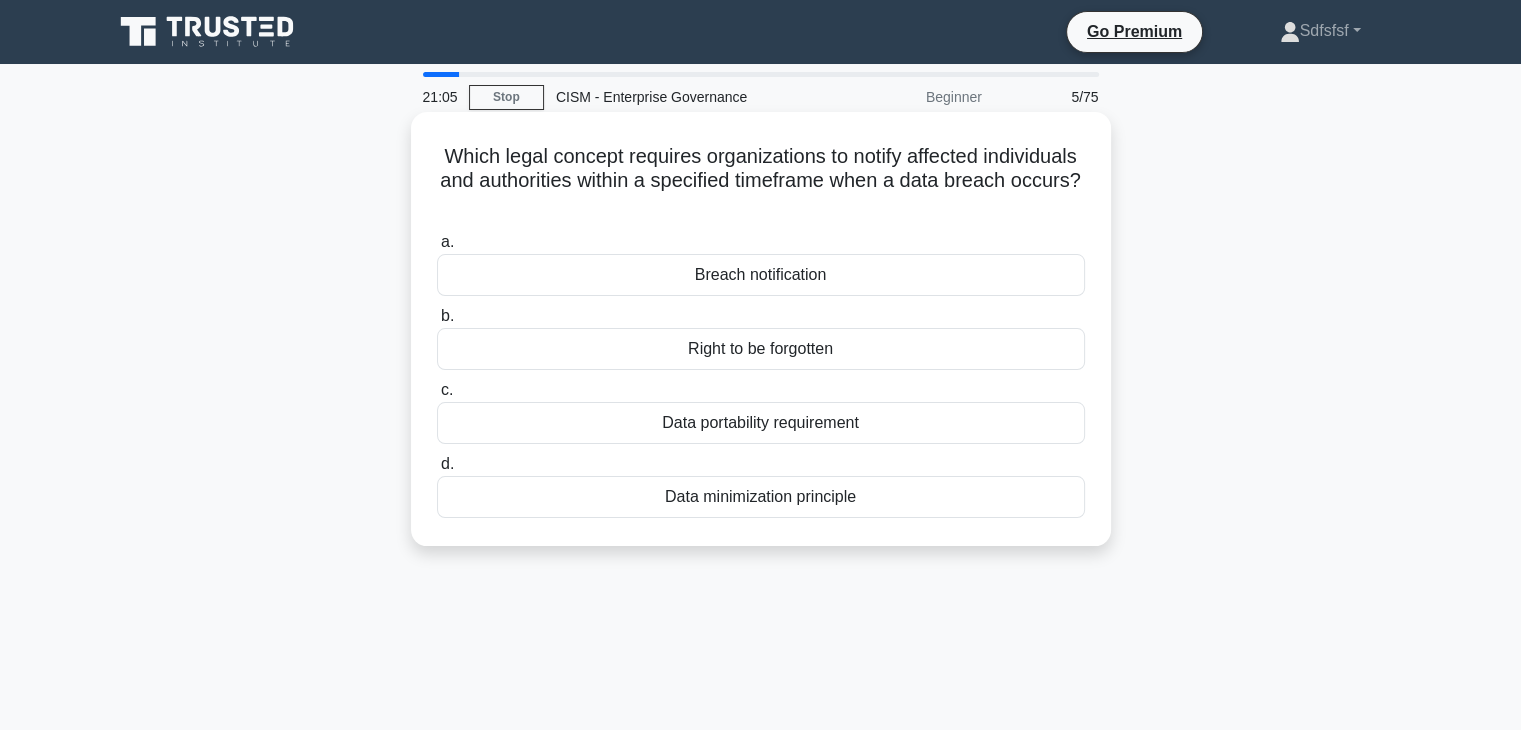 click on "a.
Breach notification
b.
Right to be forgotten
c." at bounding box center [761, 374] 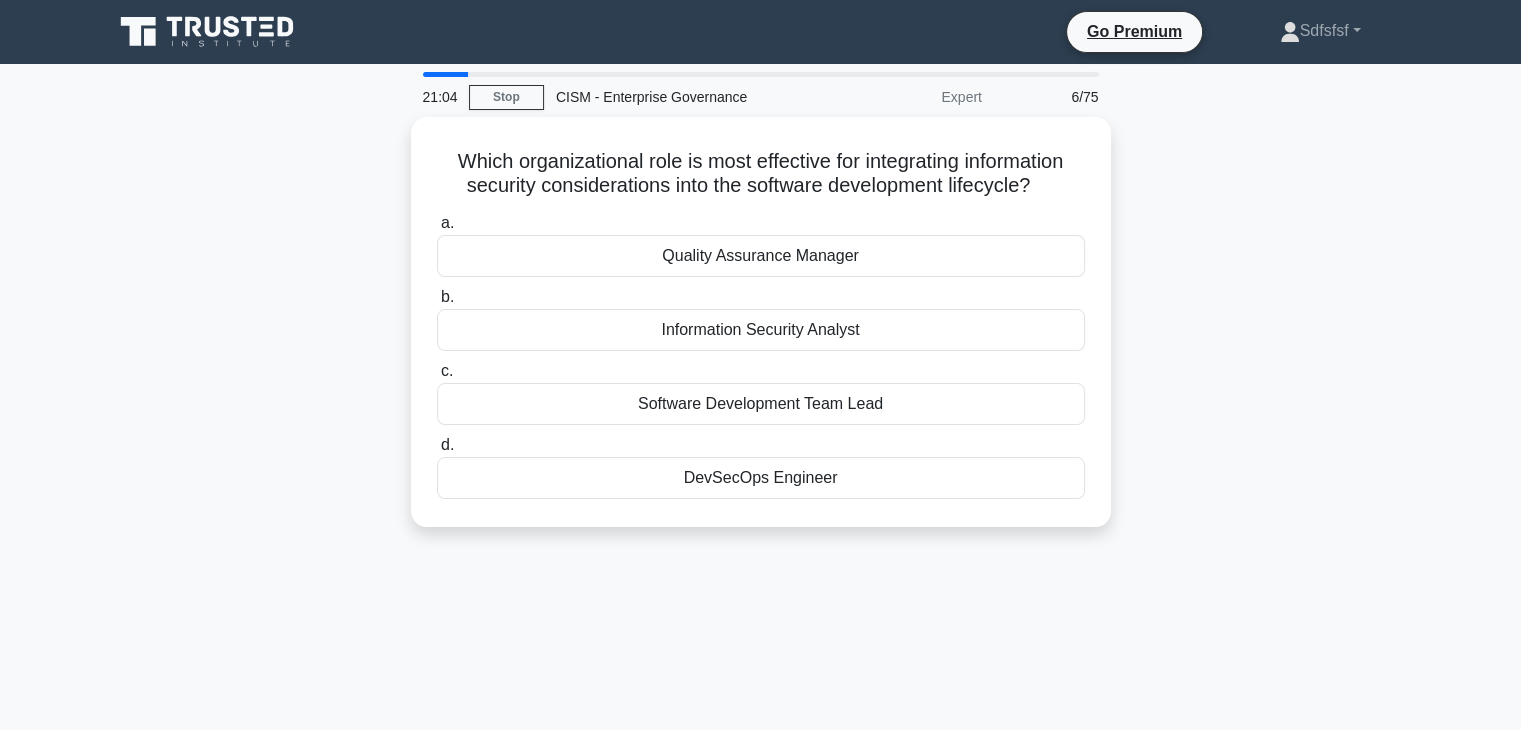 click on "a.
Quality Assurance Manager
b.
Information Security Analyst
c. d." at bounding box center (761, 355) 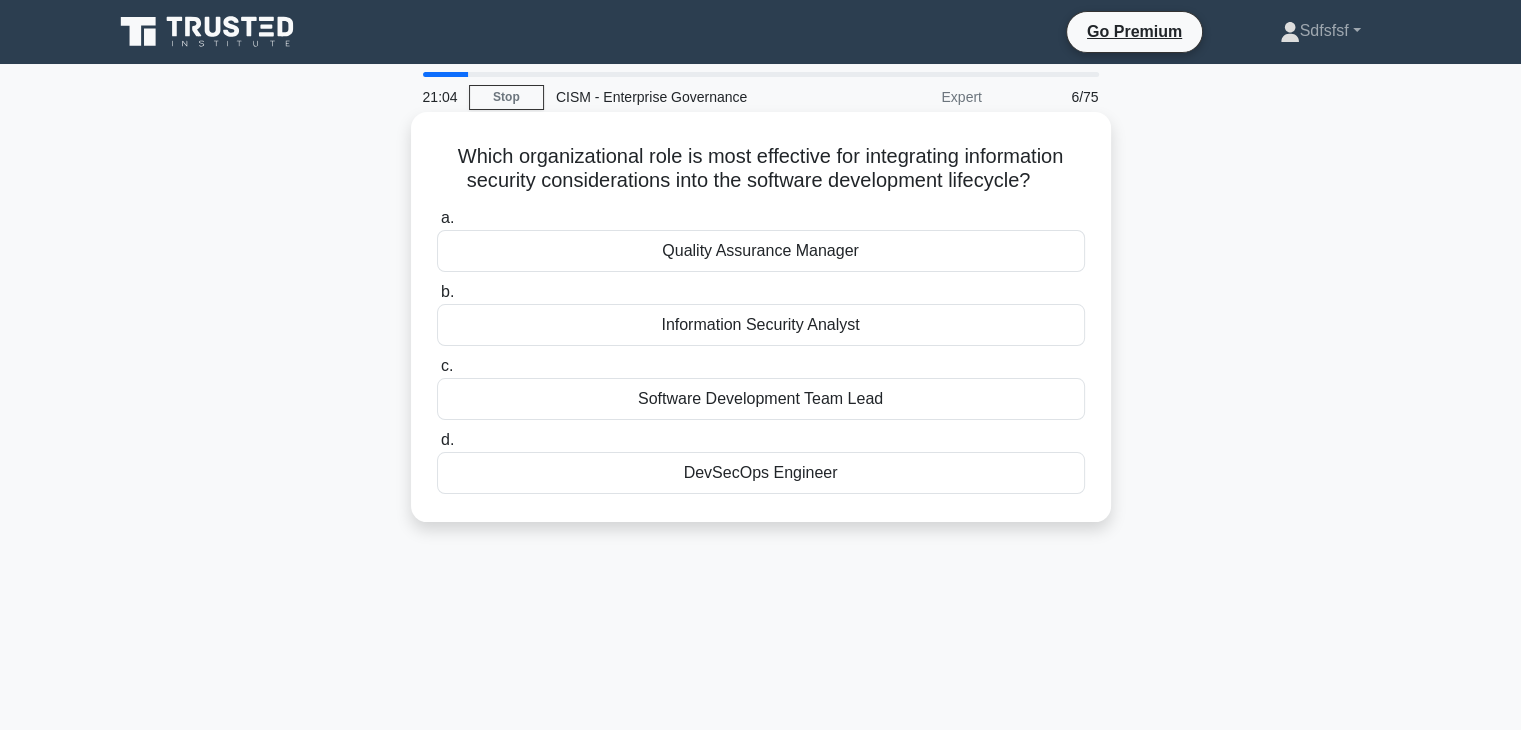 click on "Software Development Team Lead" at bounding box center [761, 399] 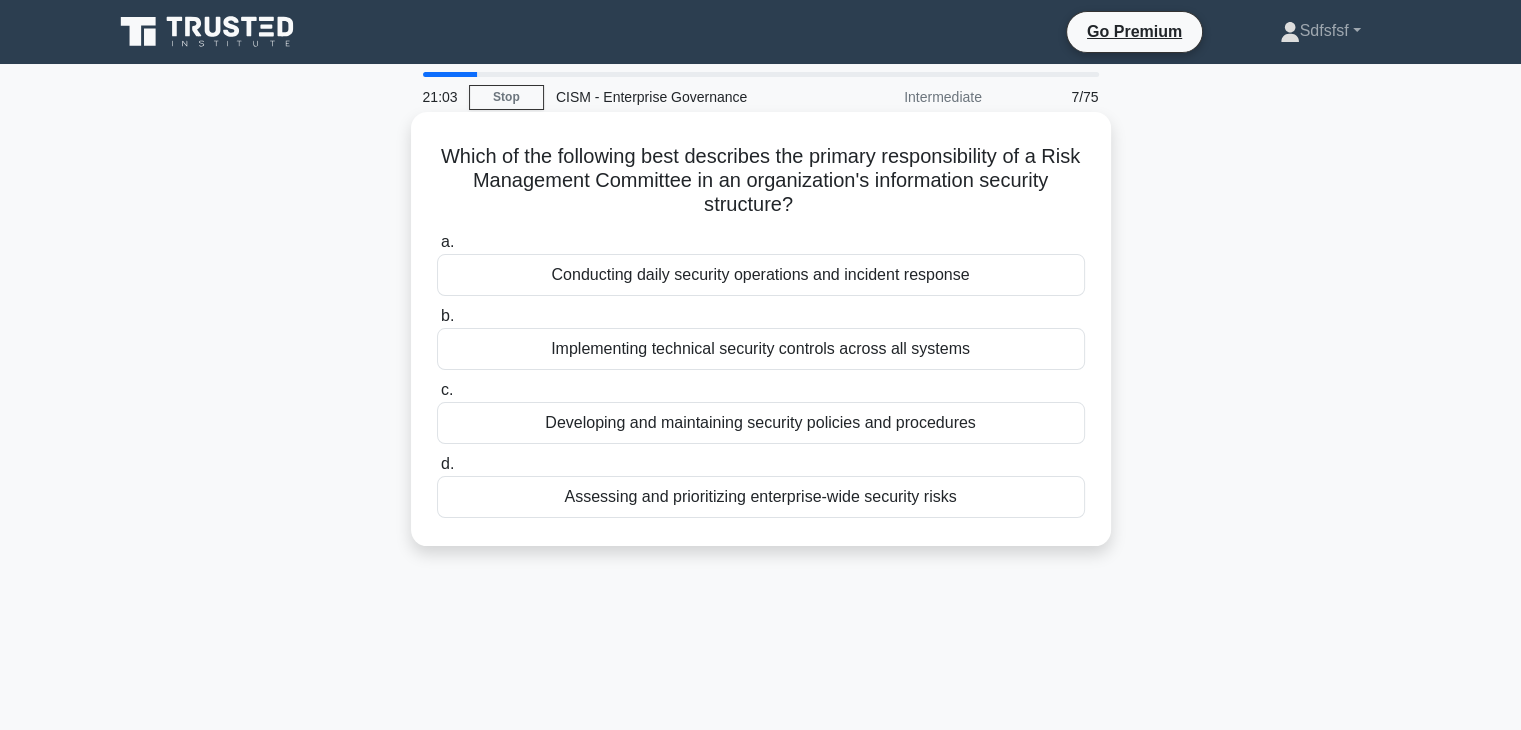 click on "c.
Developing and maintaining security policies and procedures" at bounding box center [761, 411] 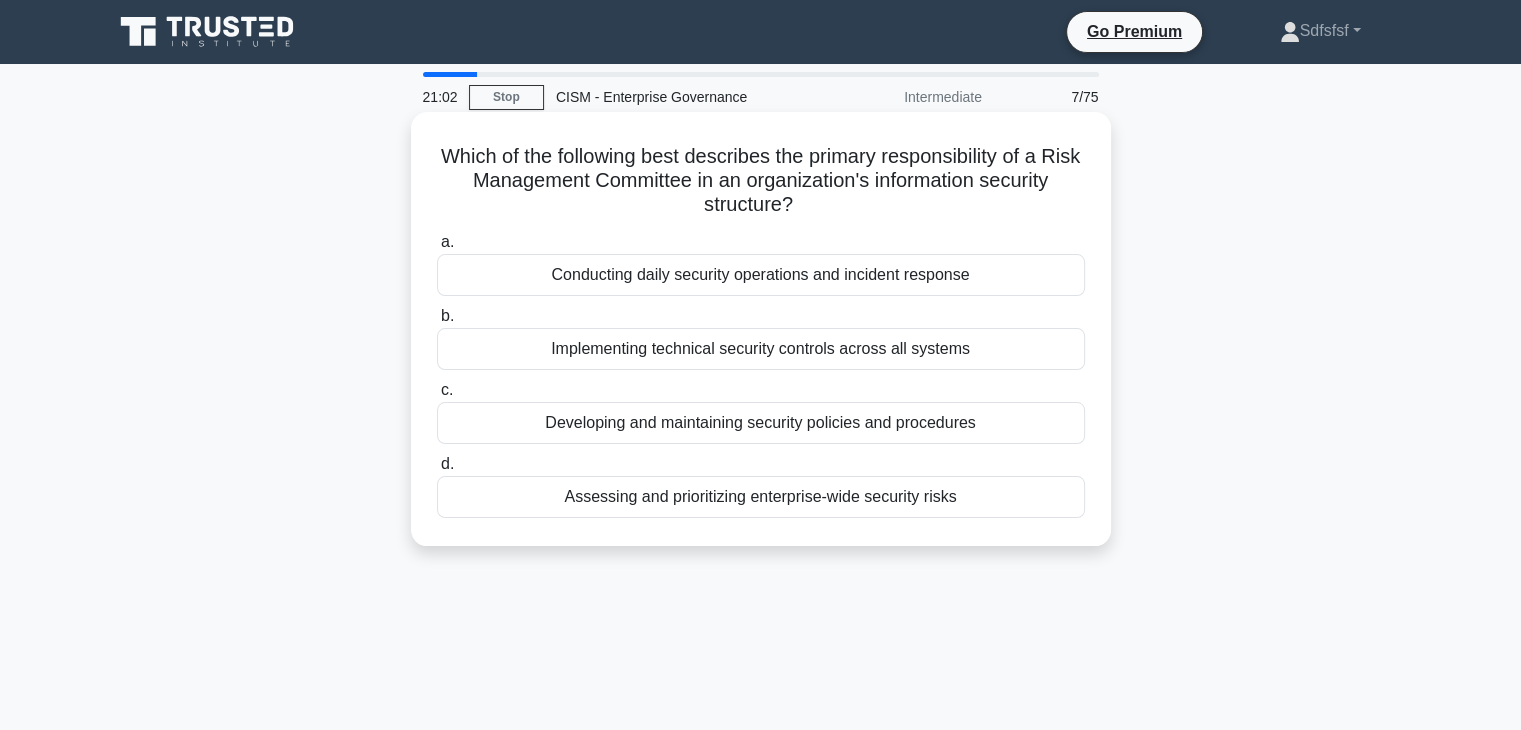 click on "Developing and maintaining security policies and procedures" at bounding box center (761, 423) 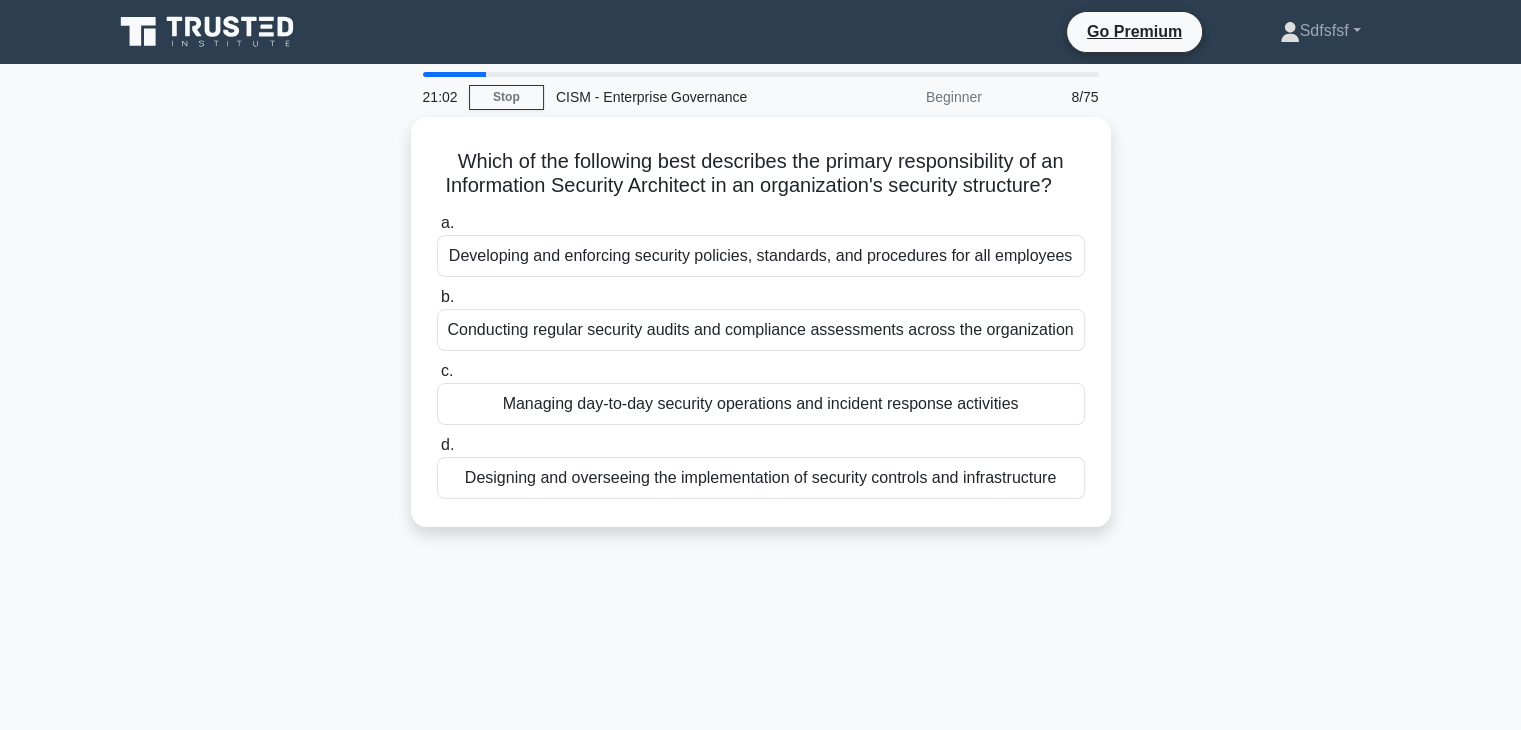 click on "Managing day-to-day security operations and incident response activities" at bounding box center [761, 404] 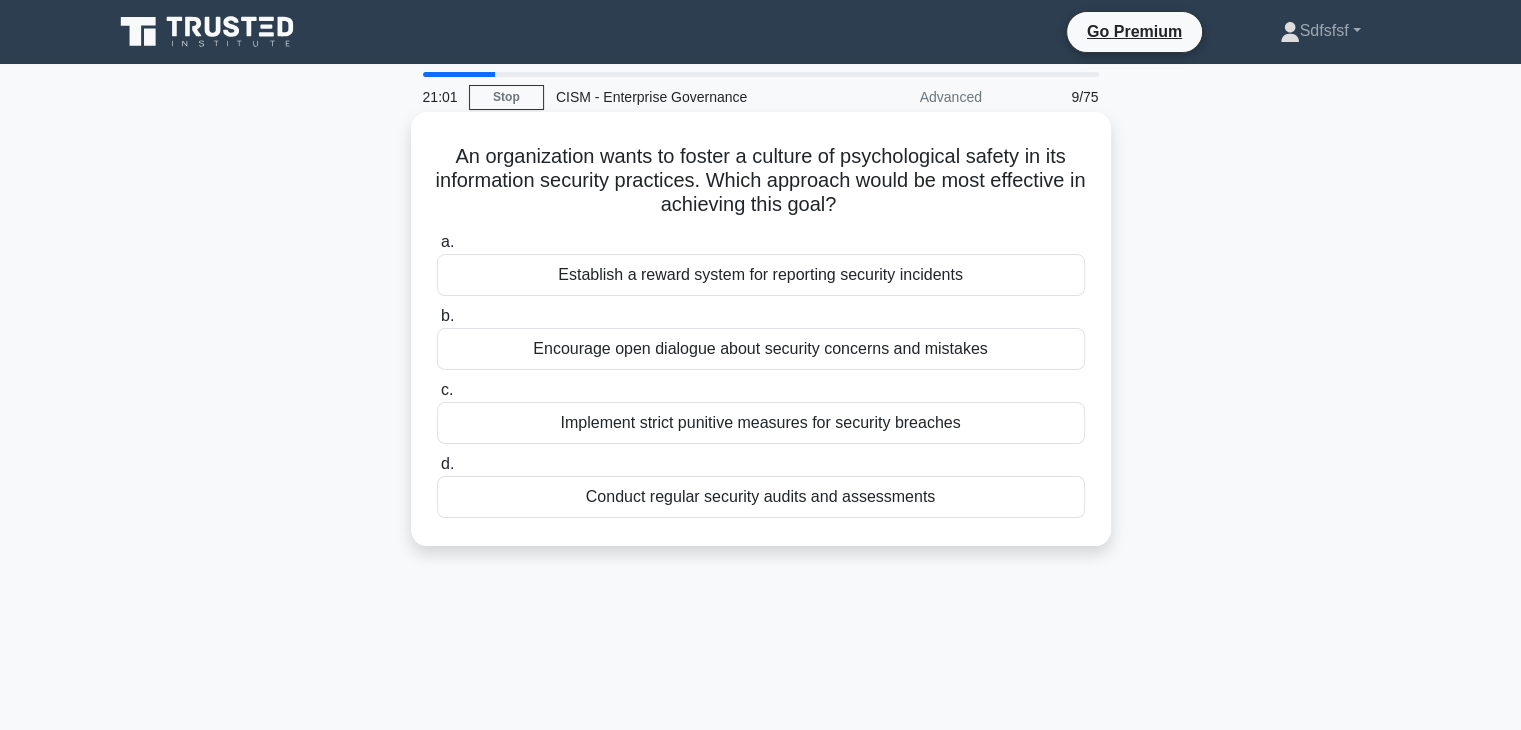 click on "Implement strict punitive measures for security breaches" at bounding box center [761, 423] 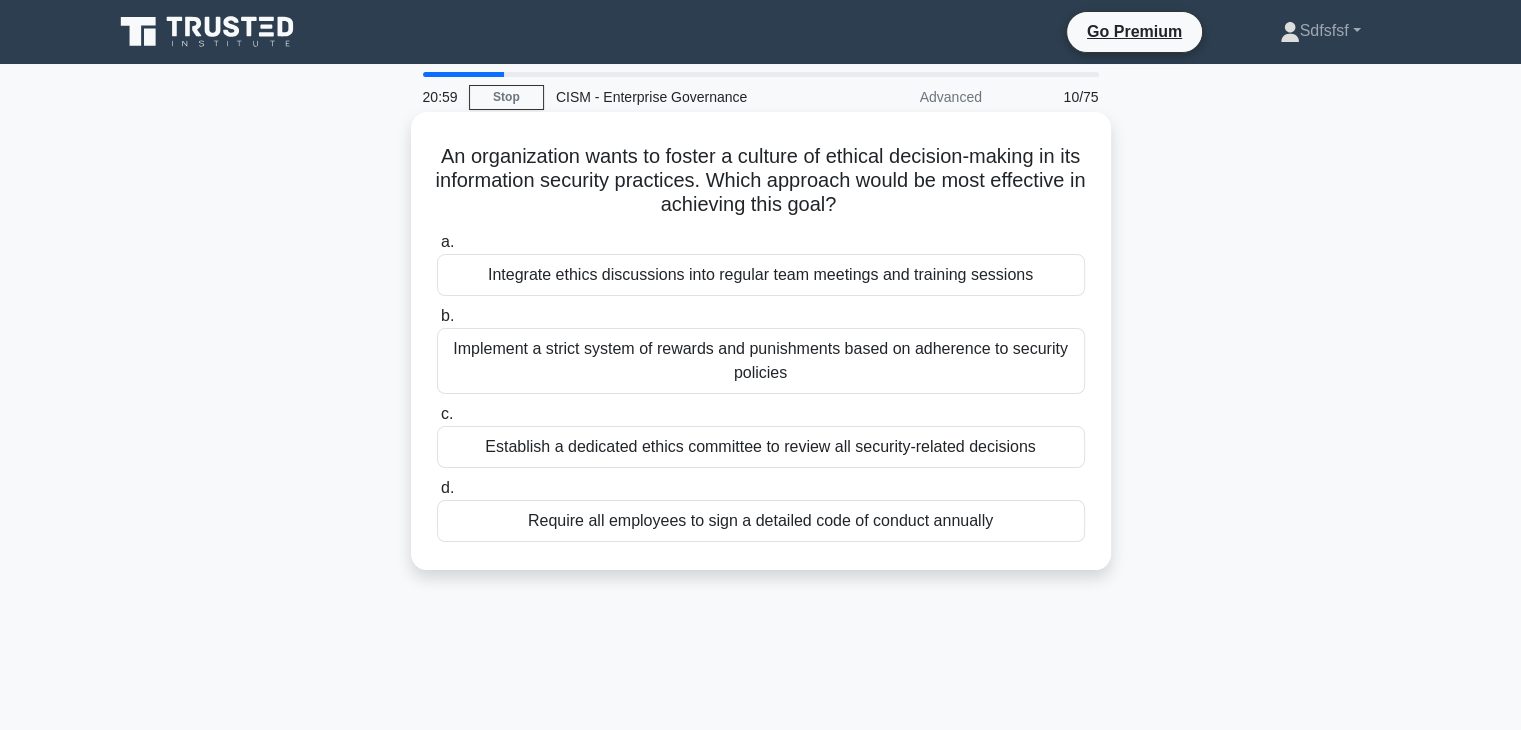 click on "Implement a strict system of rewards and punishments based on adherence to security policies" at bounding box center (761, 361) 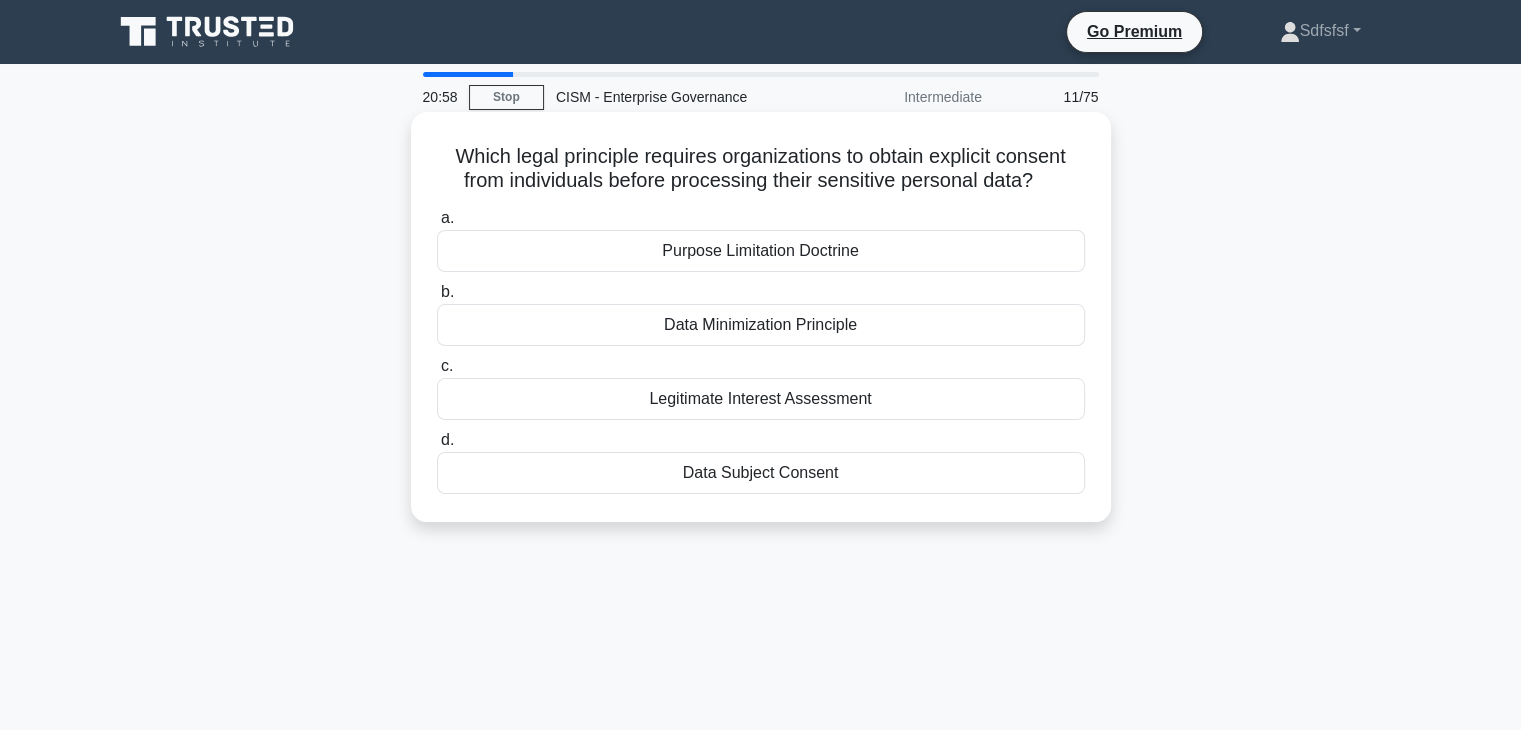 click on "Legitimate Interest Assessment" at bounding box center [761, 399] 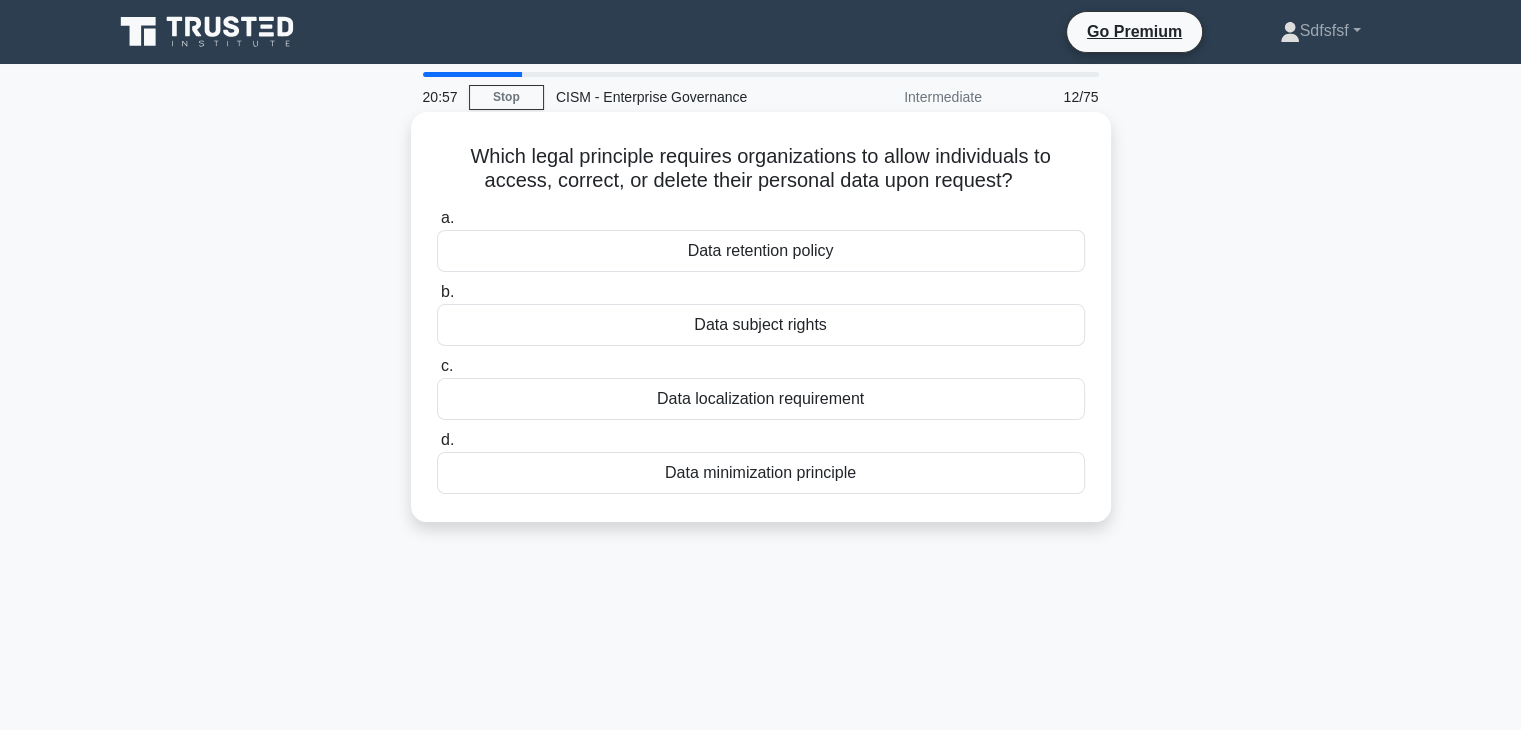 click on "Data subject rights" at bounding box center [761, 325] 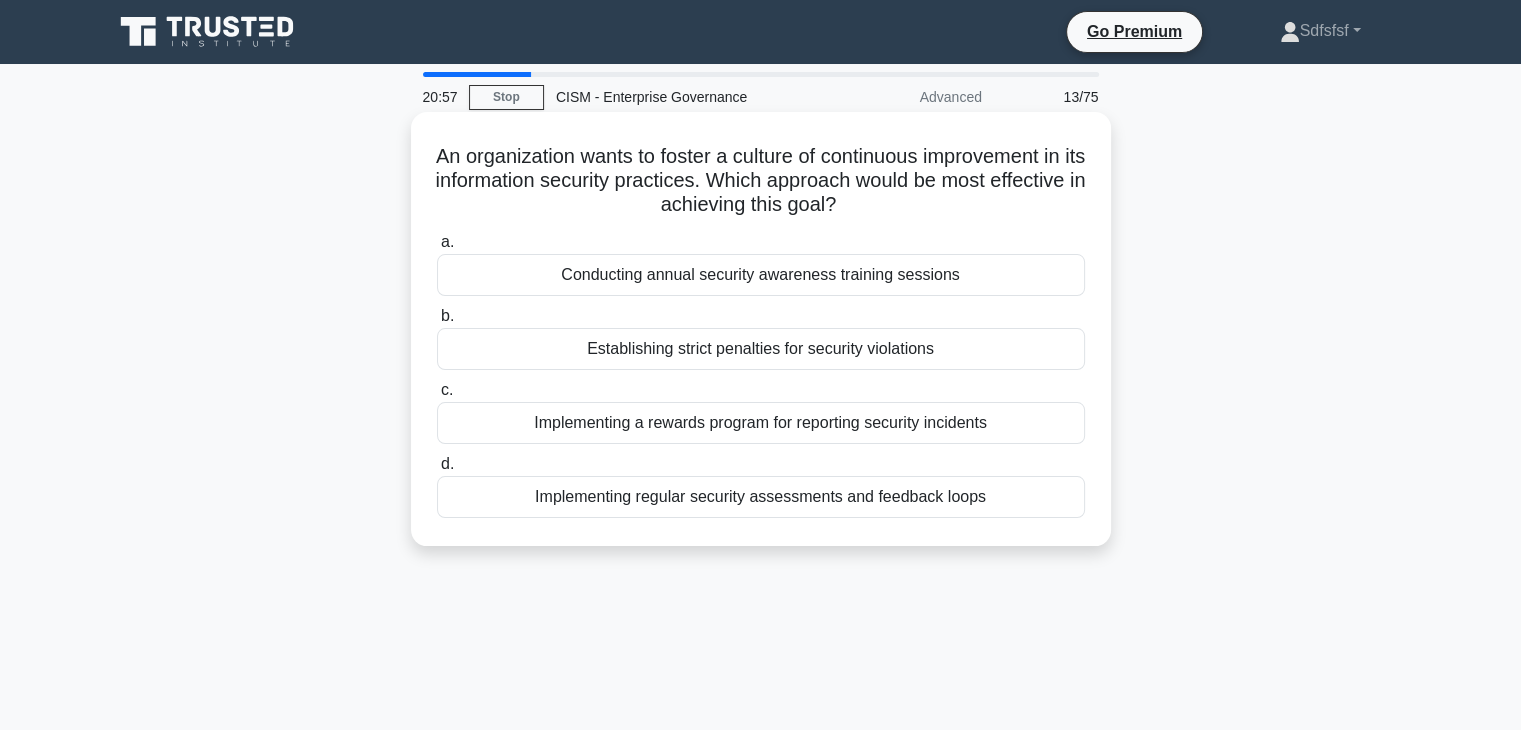 click on "c.
Implementing a rewards program for reporting security incidents" at bounding box center (761, 411) 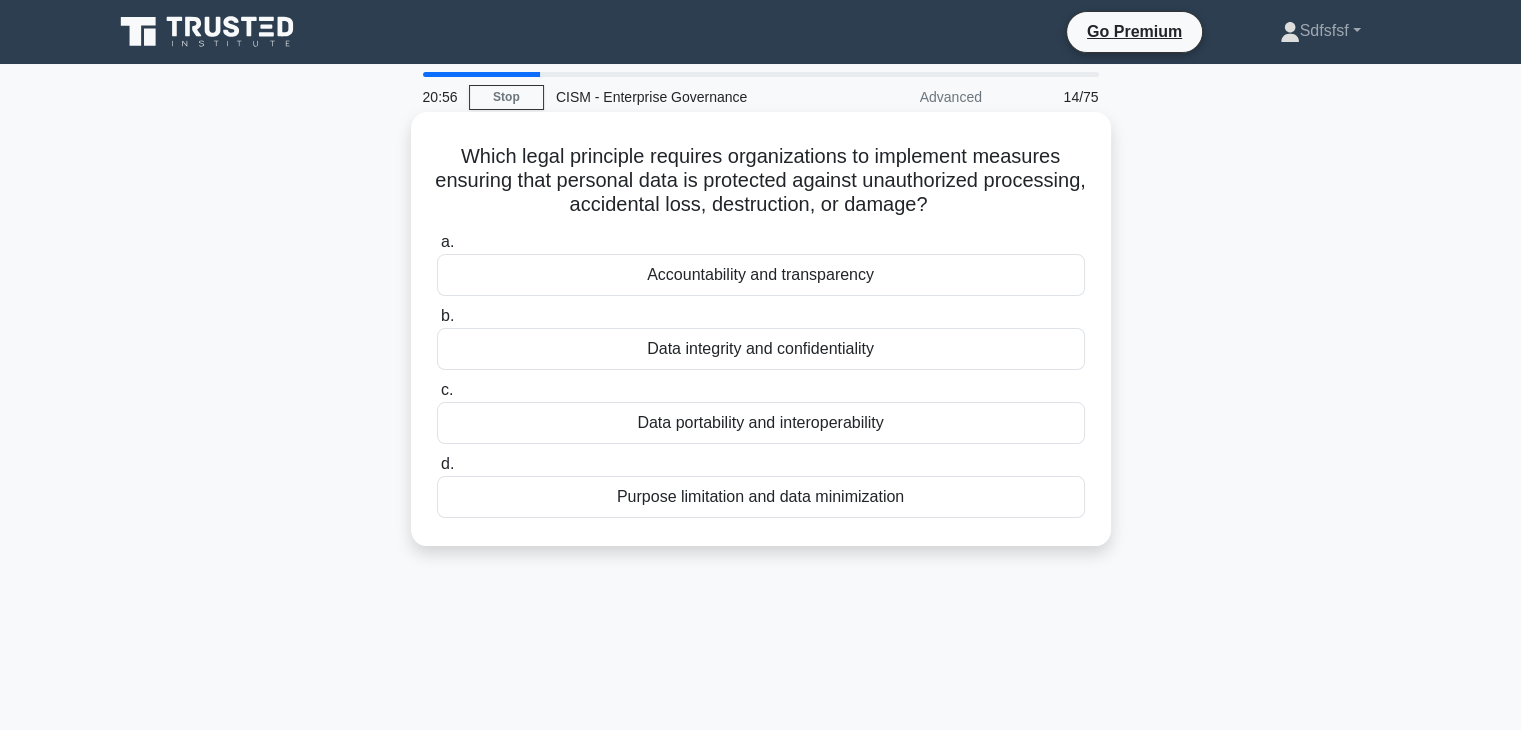 click on "Data integrity and confidentiality" at bounding box center [761, 349] 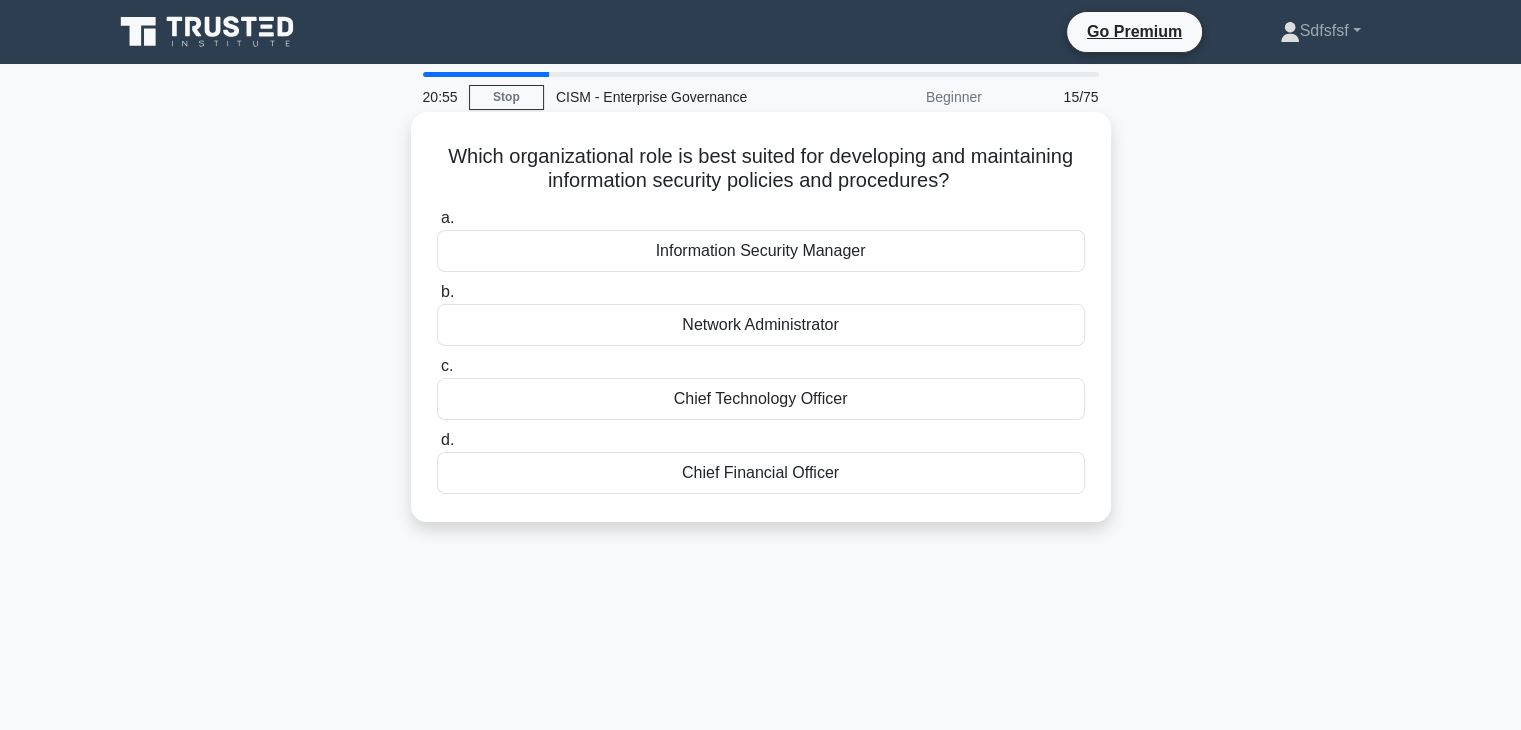 click on "c.
Chief Technology Officer" at bounding box center (761, 387) 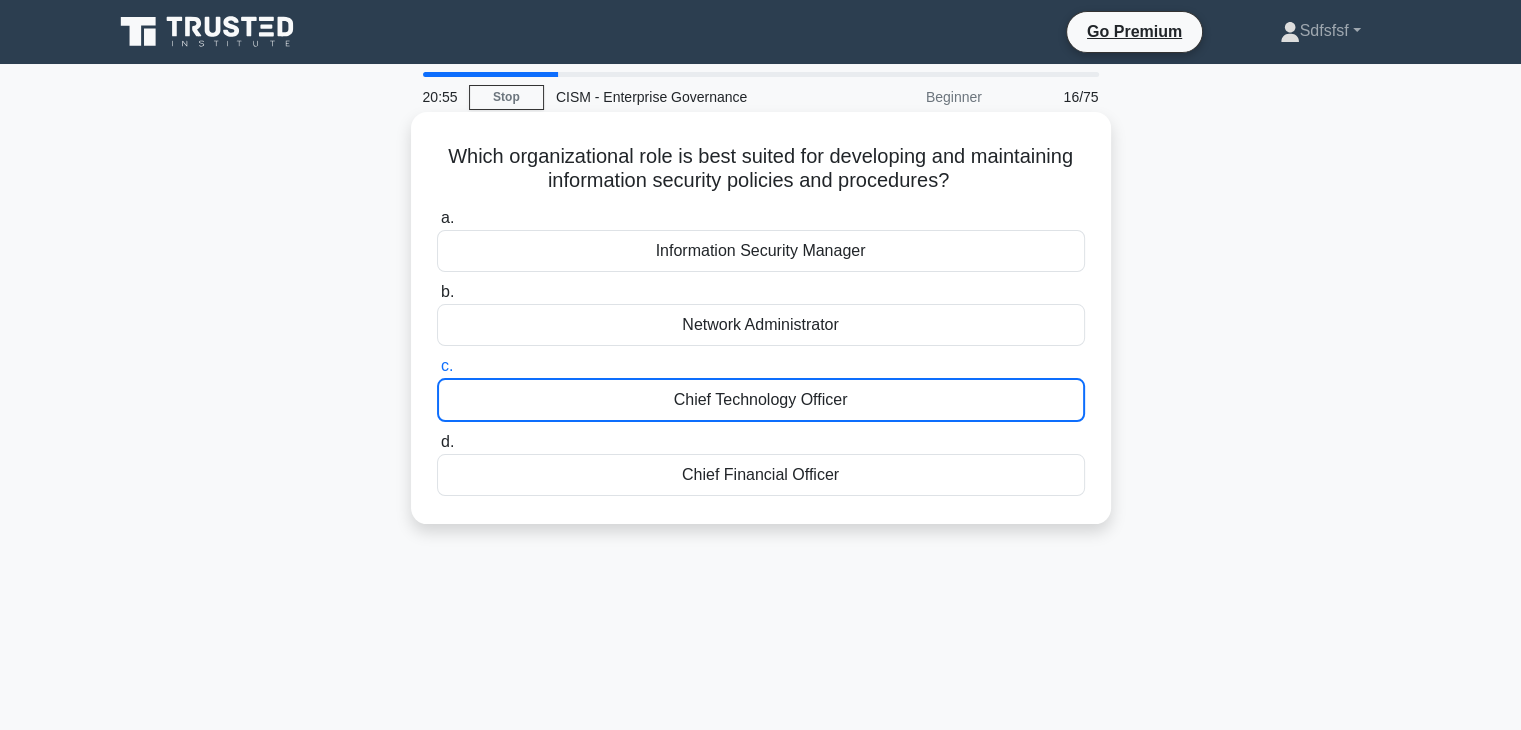 click on "b.
Network Administrator" at bounding box center (761, 313) 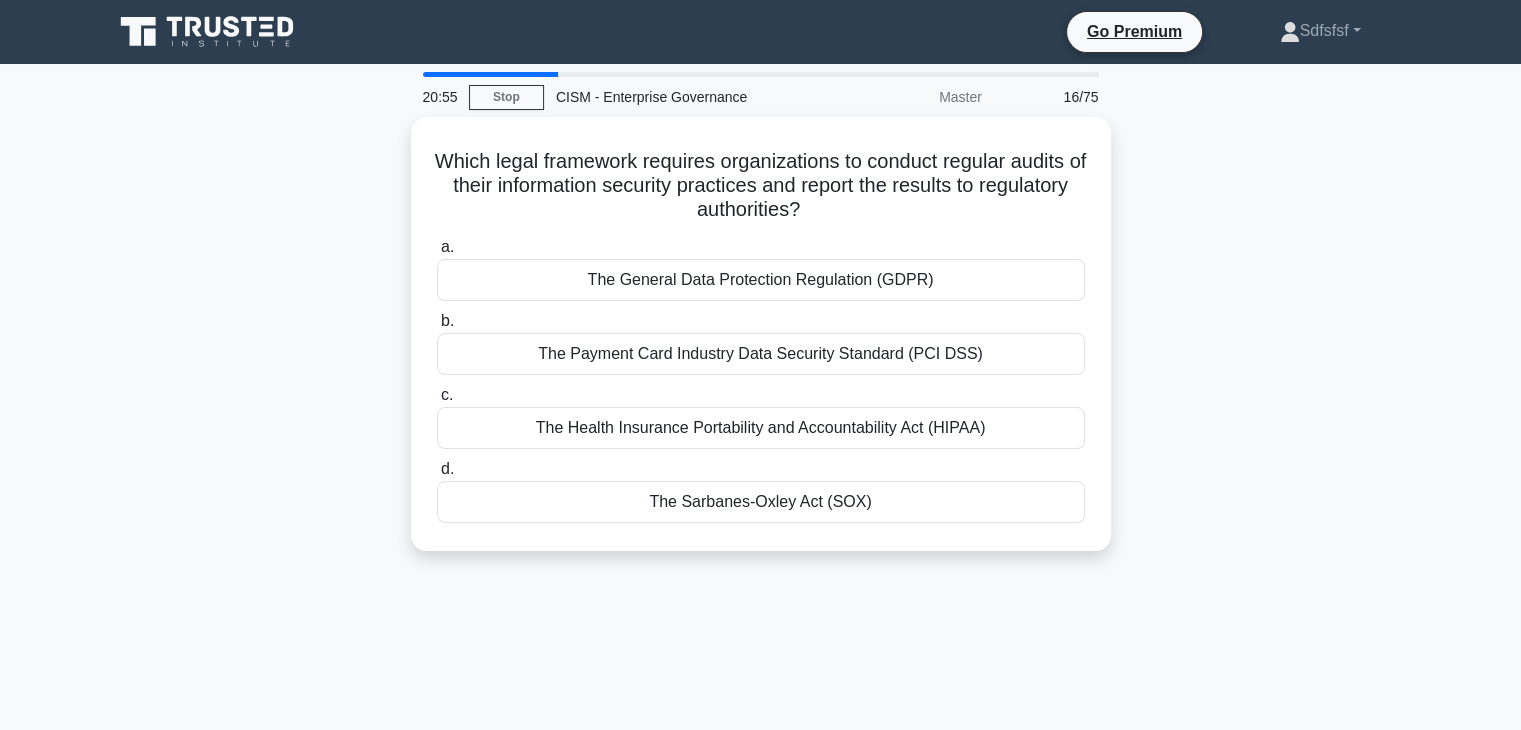 click on "The Payment Card Industry Data Security Standard (PCI DSS)" at bounding box center (761, 354) 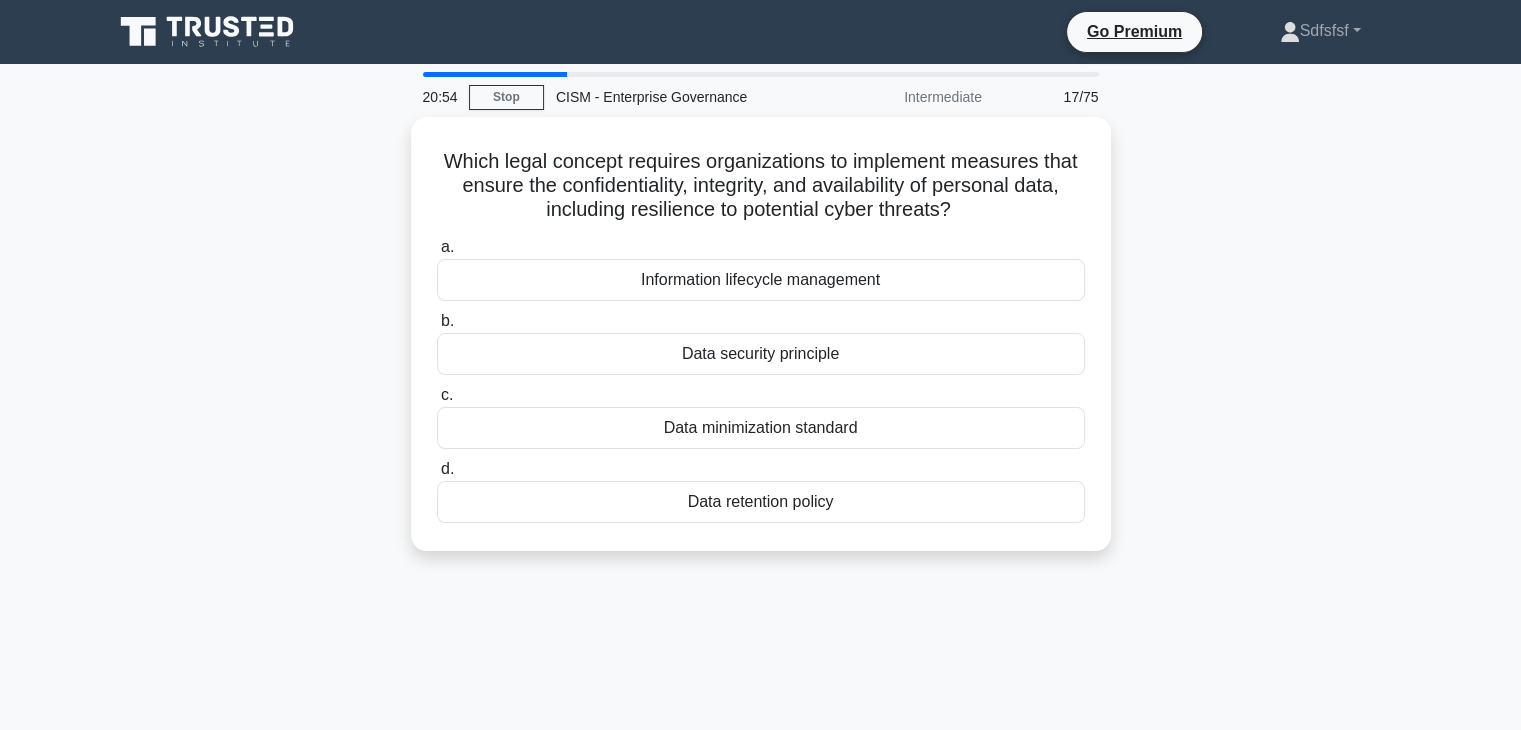 drag, startPoint x: 745, startPoint y: 293, endPoint x: 739, endPoint y: 305, distance: 13.416408 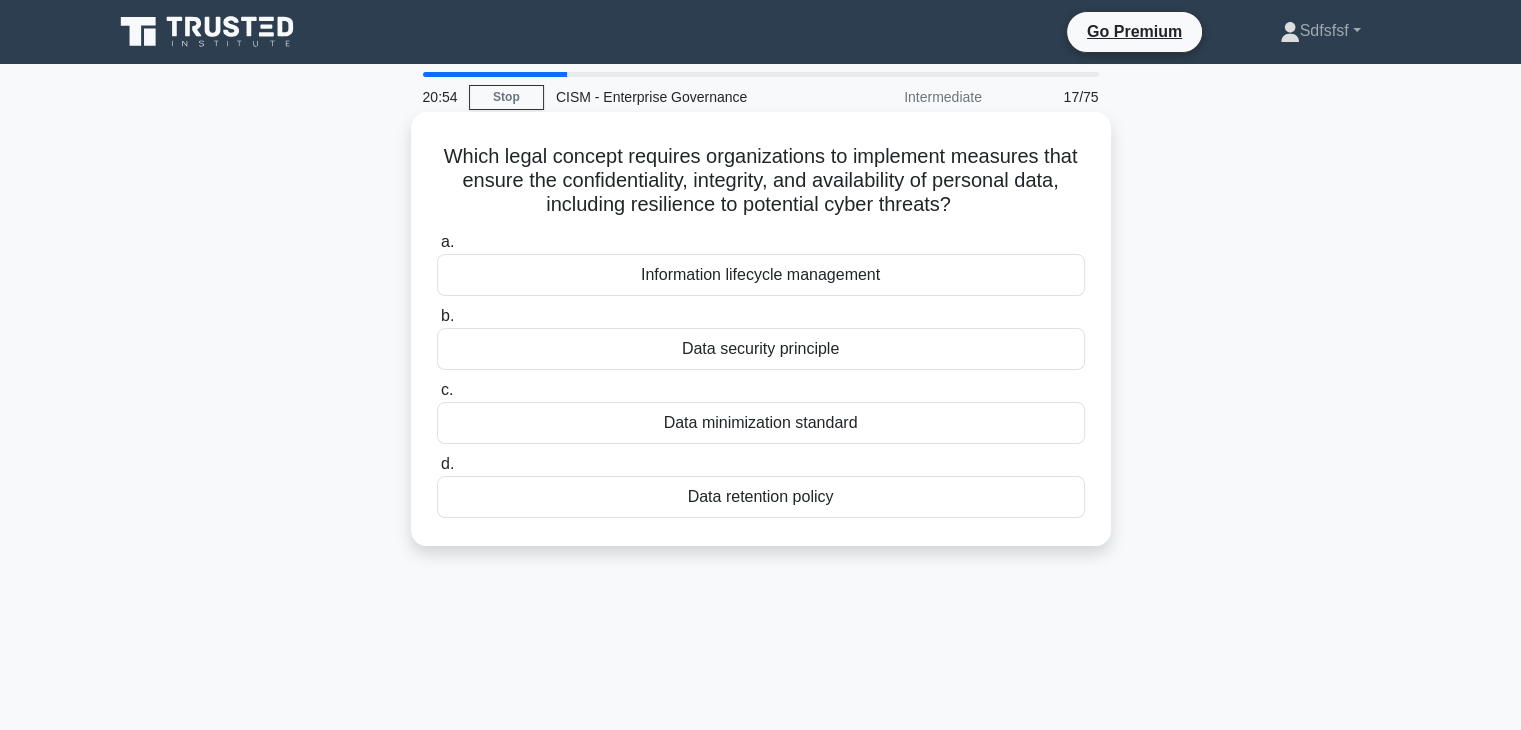 click on "Data security principle" at bounding box center (761, 349) 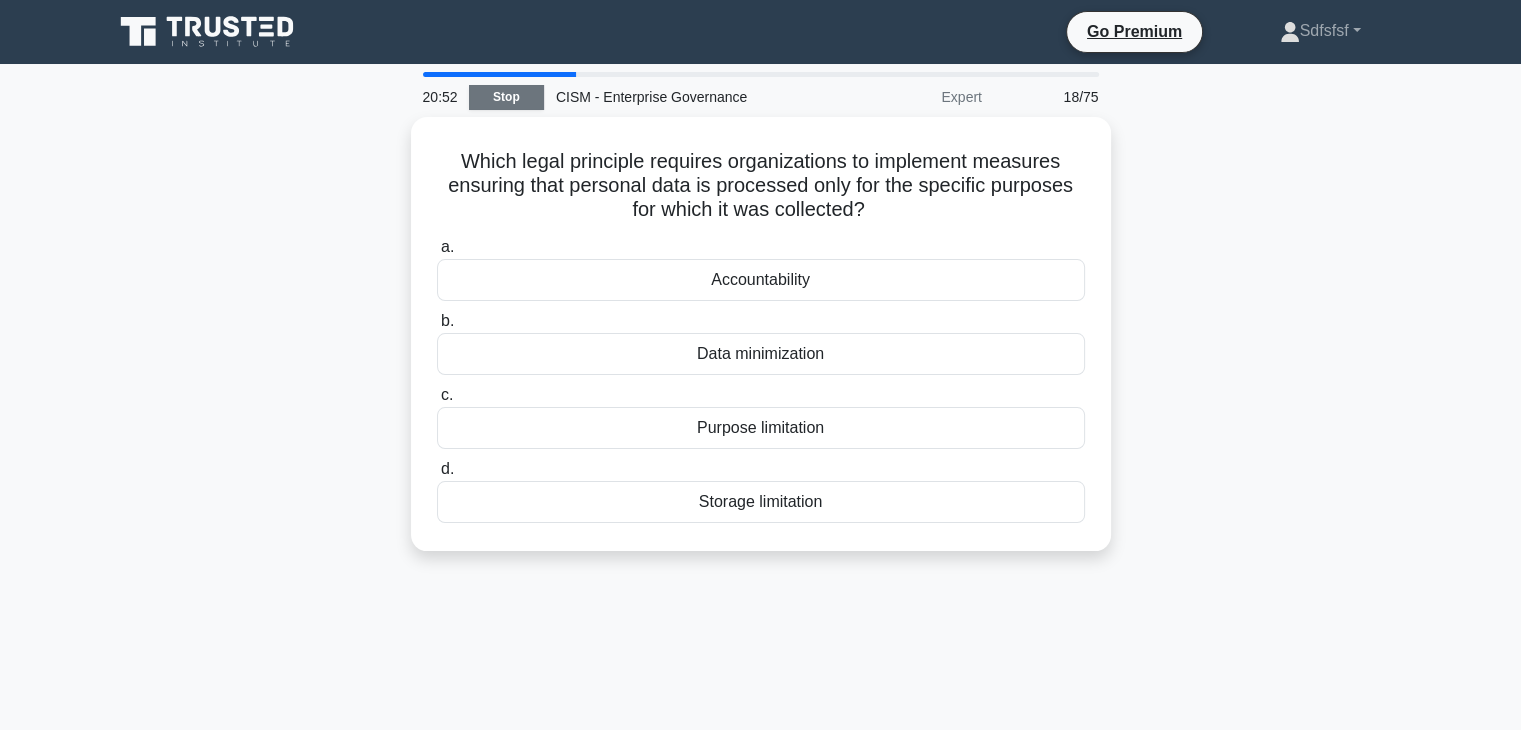 click on "Stop" at bounding box center [506, 97] 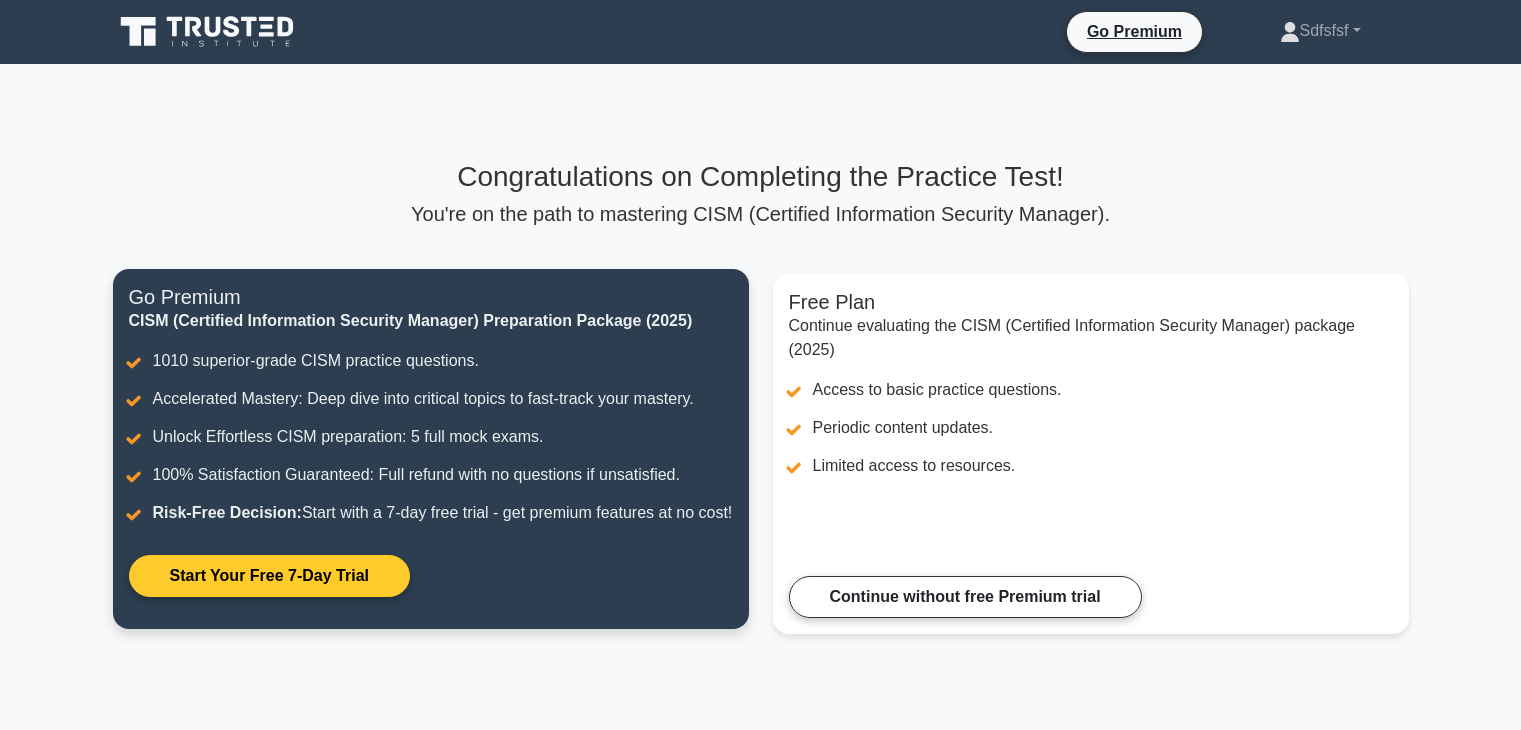 scroll, scrollTop: 0, scrollLeft: 0, axis: both 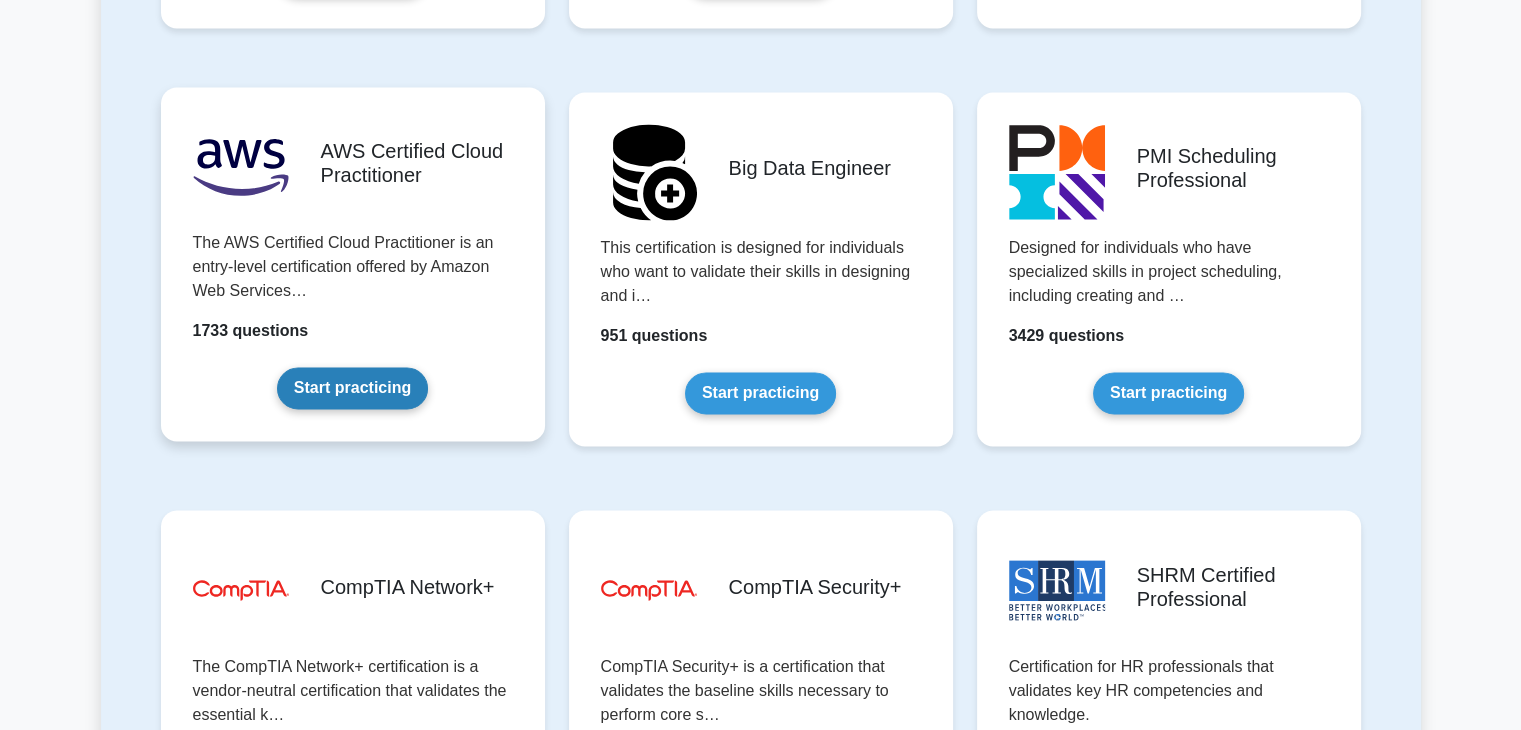 click on "Start practicing" at bounding box center (352, 388) 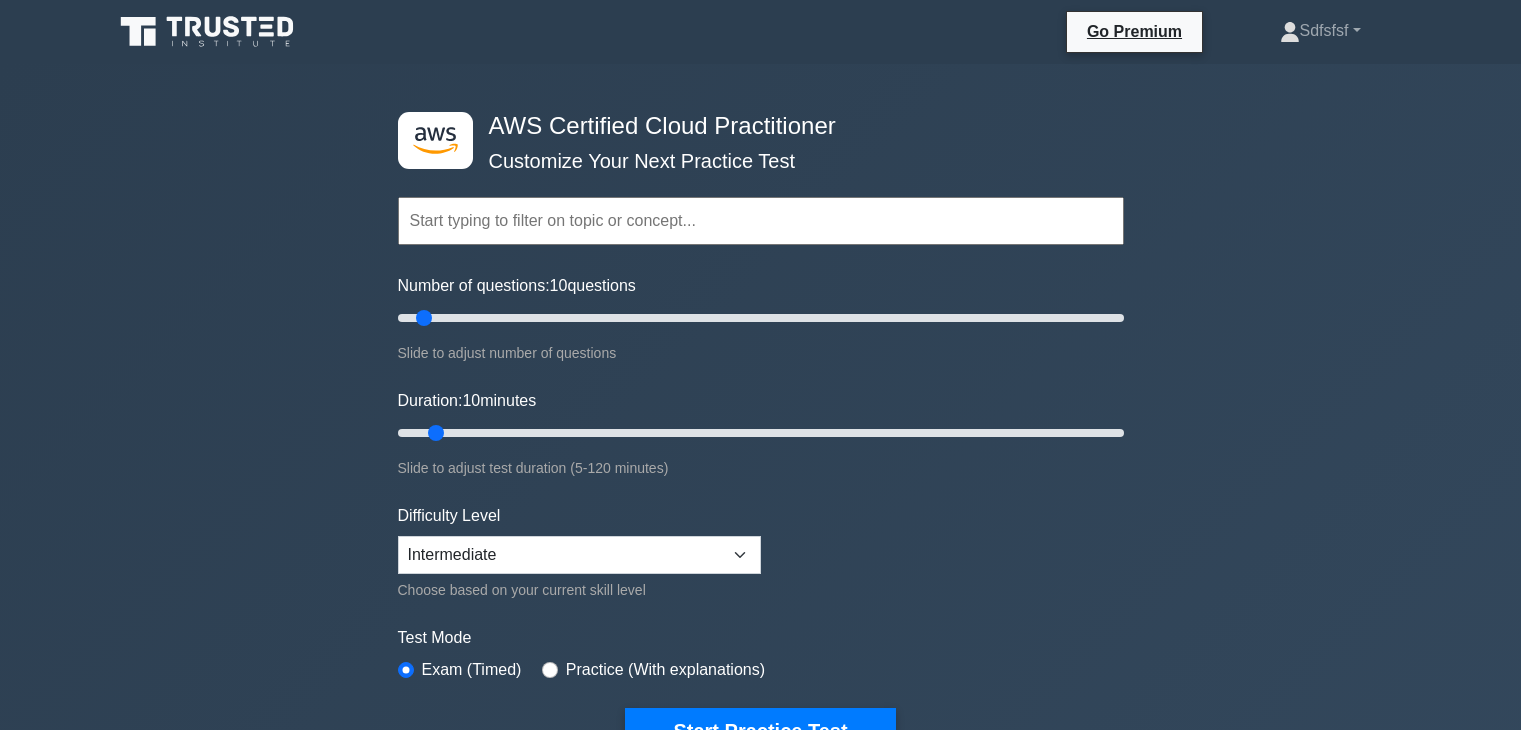 scroll, scrollTop: 0, scrollLeft: 0, axis: both 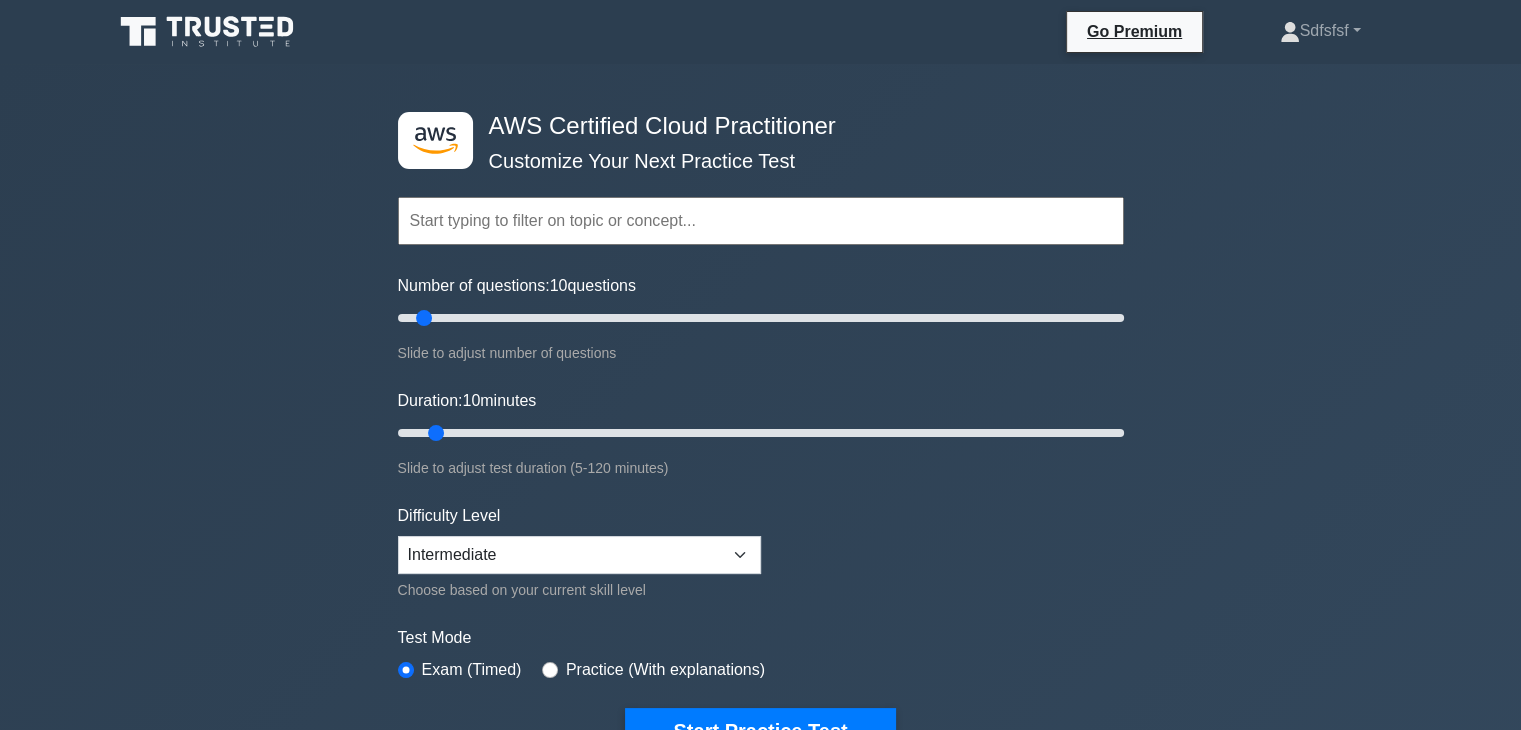click at bounding box center (761, 221) 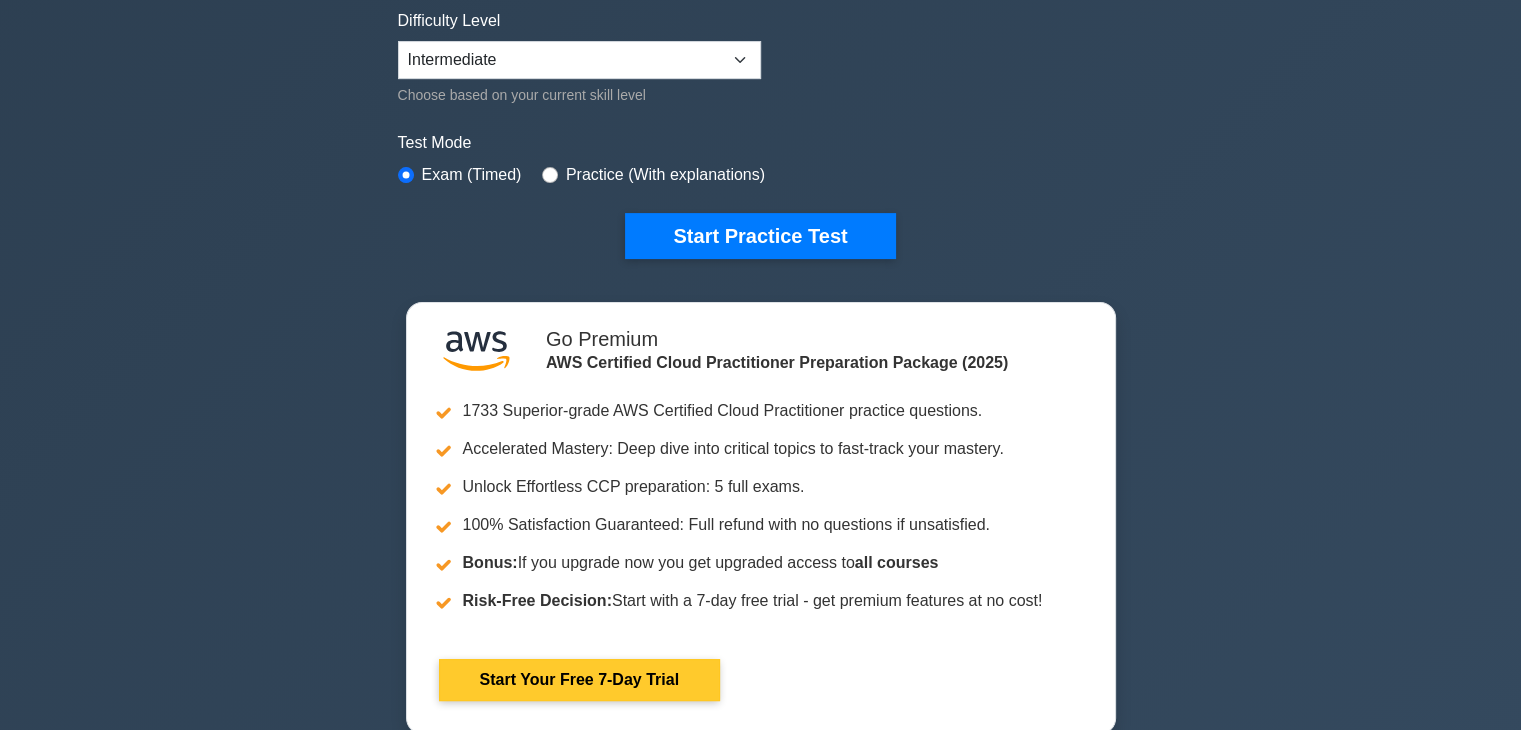 scroll, scrollTop: 500, scrollLeft: 0, axis: vertical 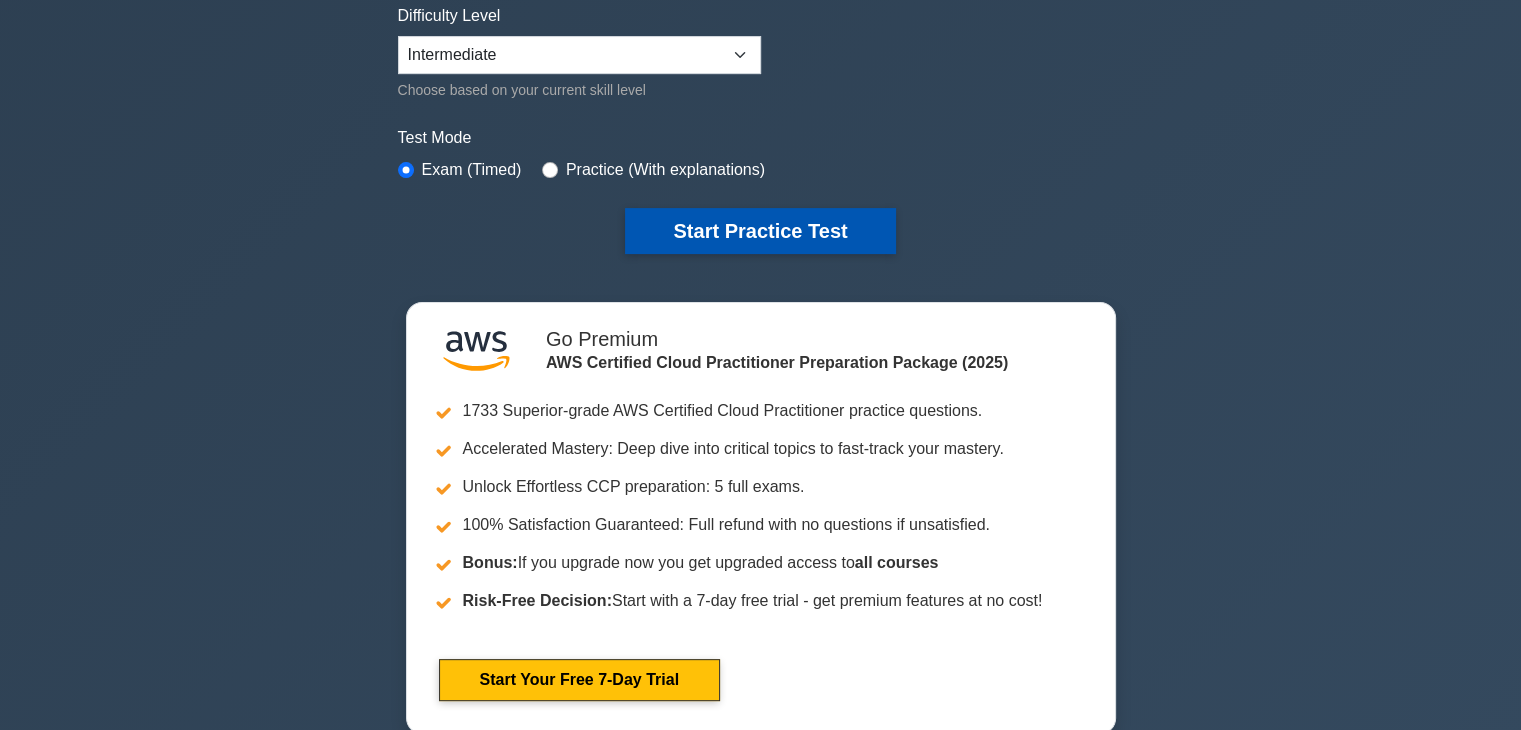 click on "Start Practice Test" at bounding box center (760, 231) 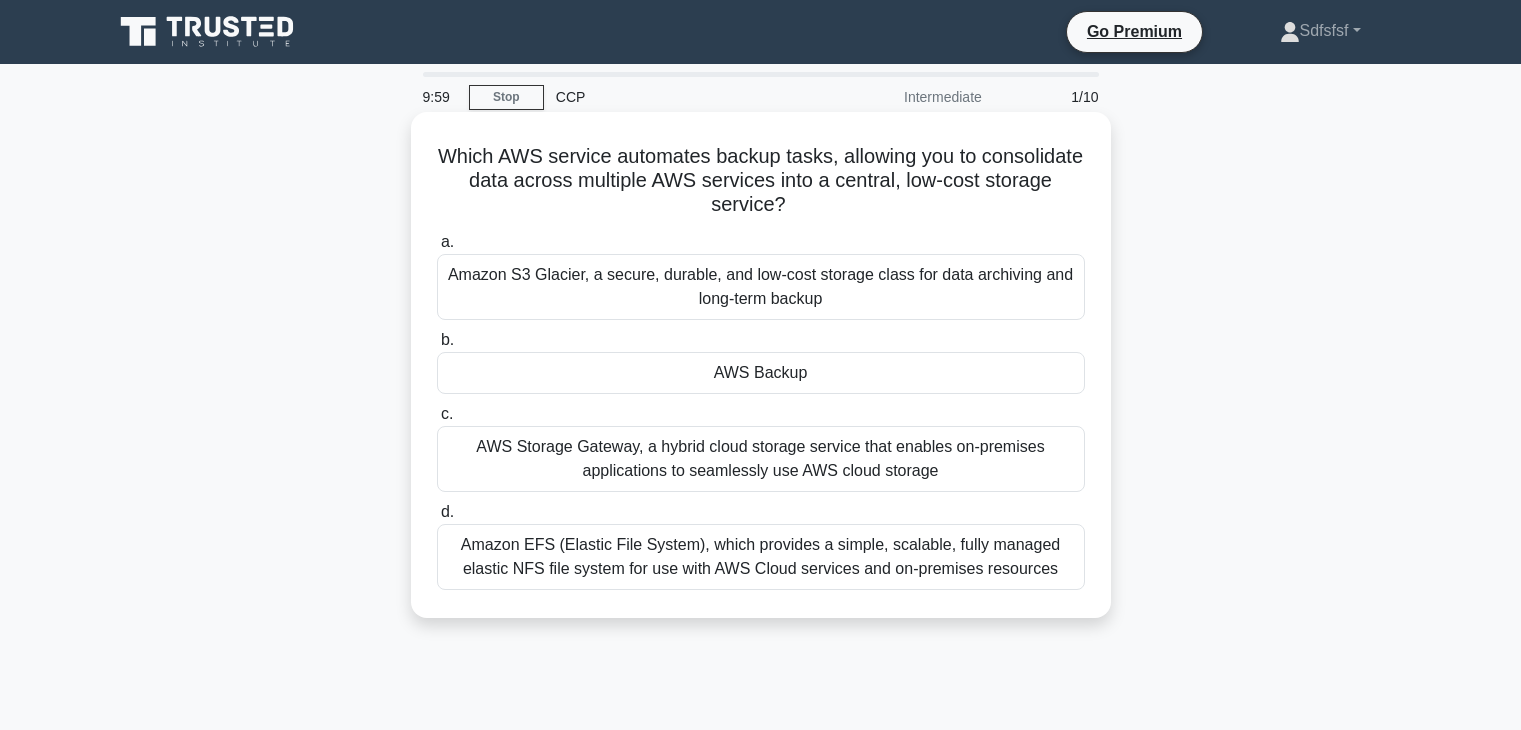 scroll, scrollTop: 0, scrollLeft: 0, axis: both 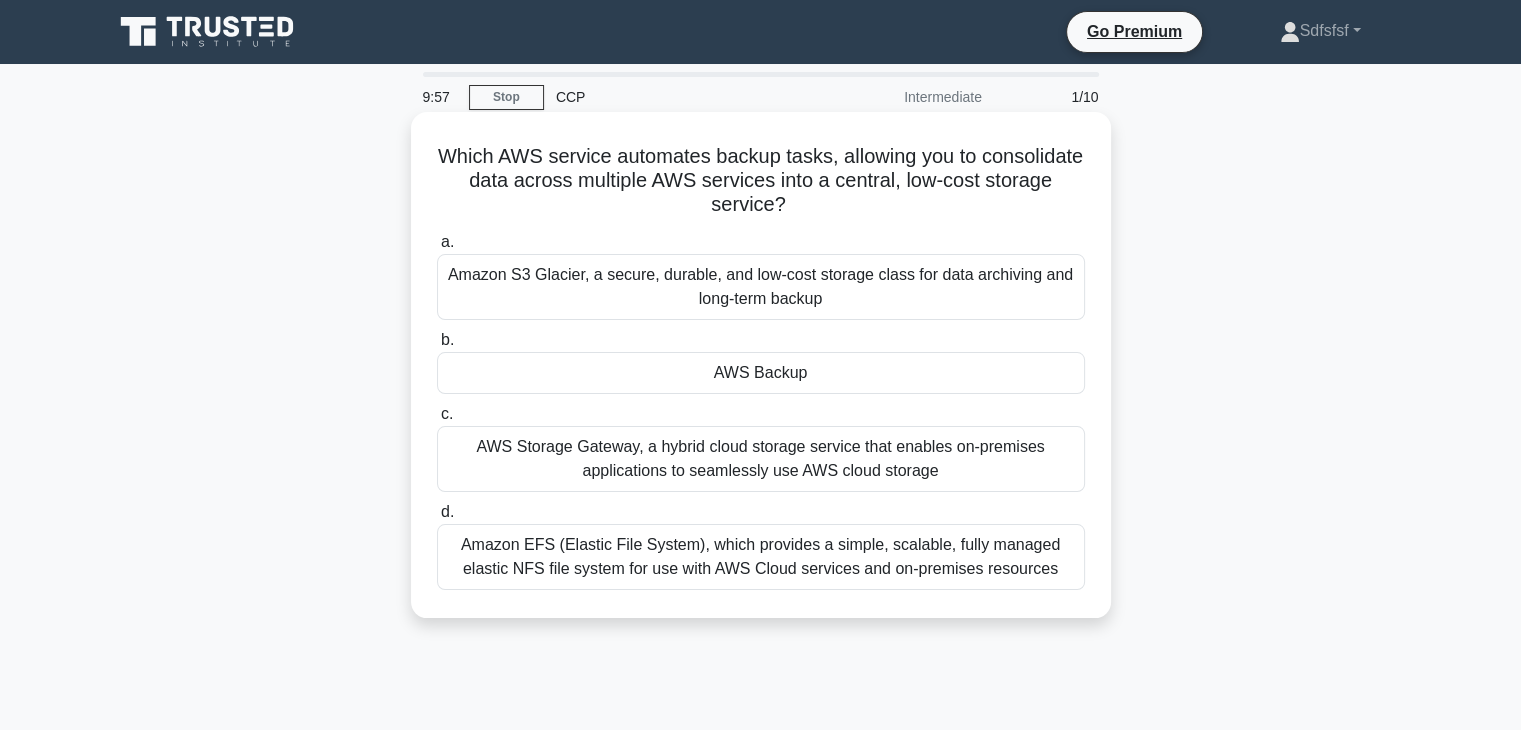 click on "Amazon S3 Glacier, a secure, durable, and low-cost storage class for data archiving and long-term backup" at bounding box center (761, 287) 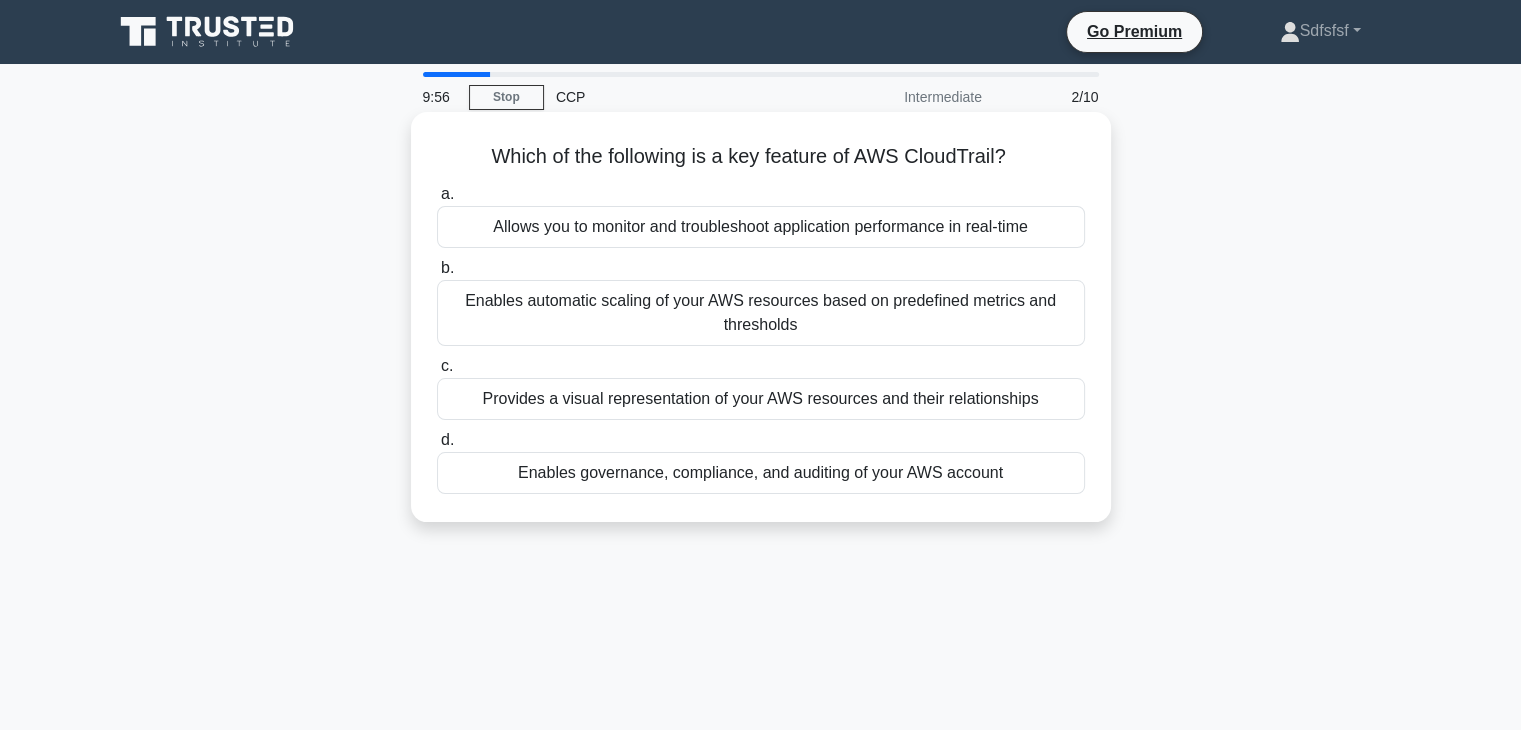 click on "Enables automatic scaling of your AWS resources based on predefined metrics and thresholds" at bounding box center (761, 313) 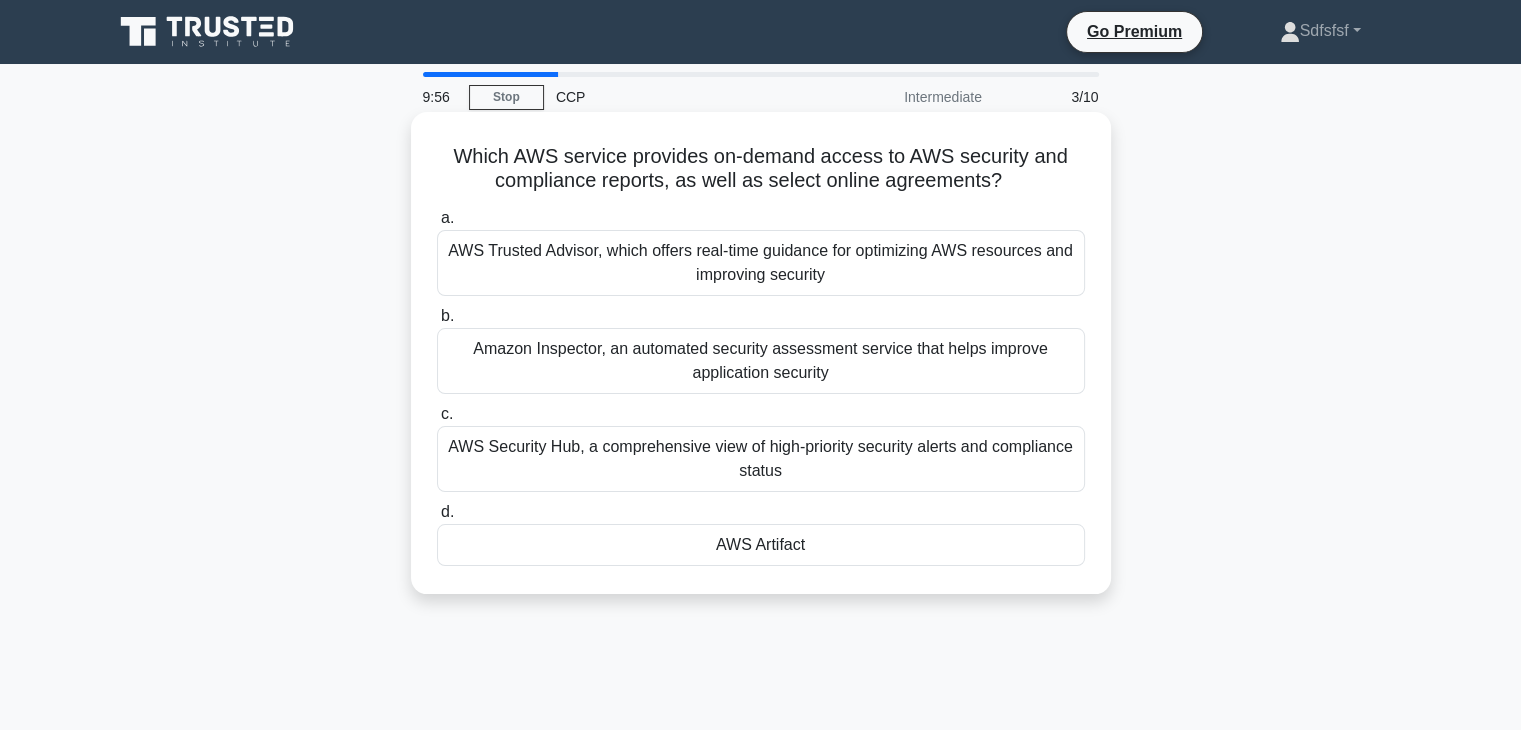 click on "Amazon Inspector, an automated security assessment service that helps improve application security" at bounding box center [761, 361] 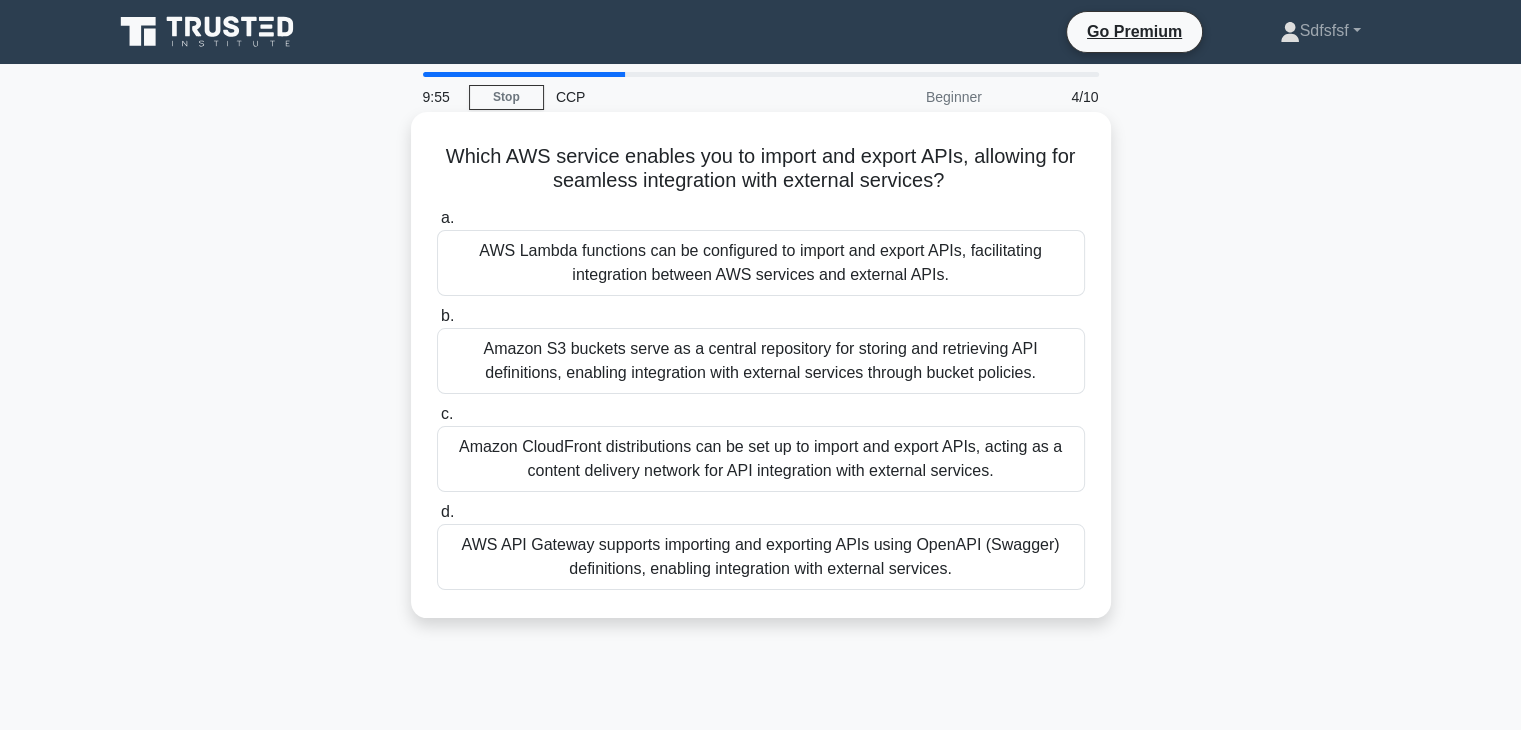click on "Amazon CloudFront distributions can be set up to import and export APIs, acting as a content delivery network for API integration with external services." at bounding box center (761, 459) 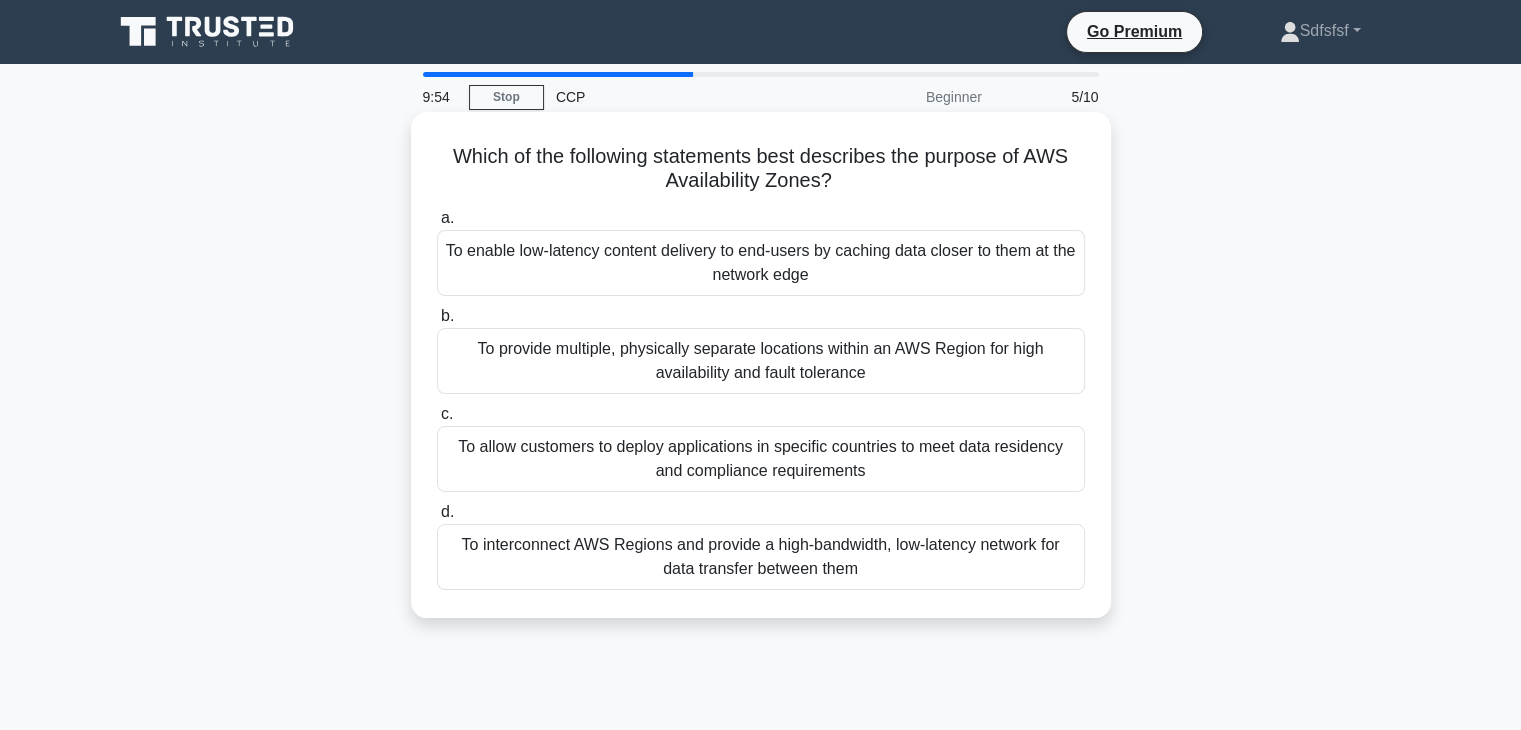 click on "To provide multiple, physically separate locations within an AWS Region for high availability and fault tolerance" at bounding box center (761, 361) 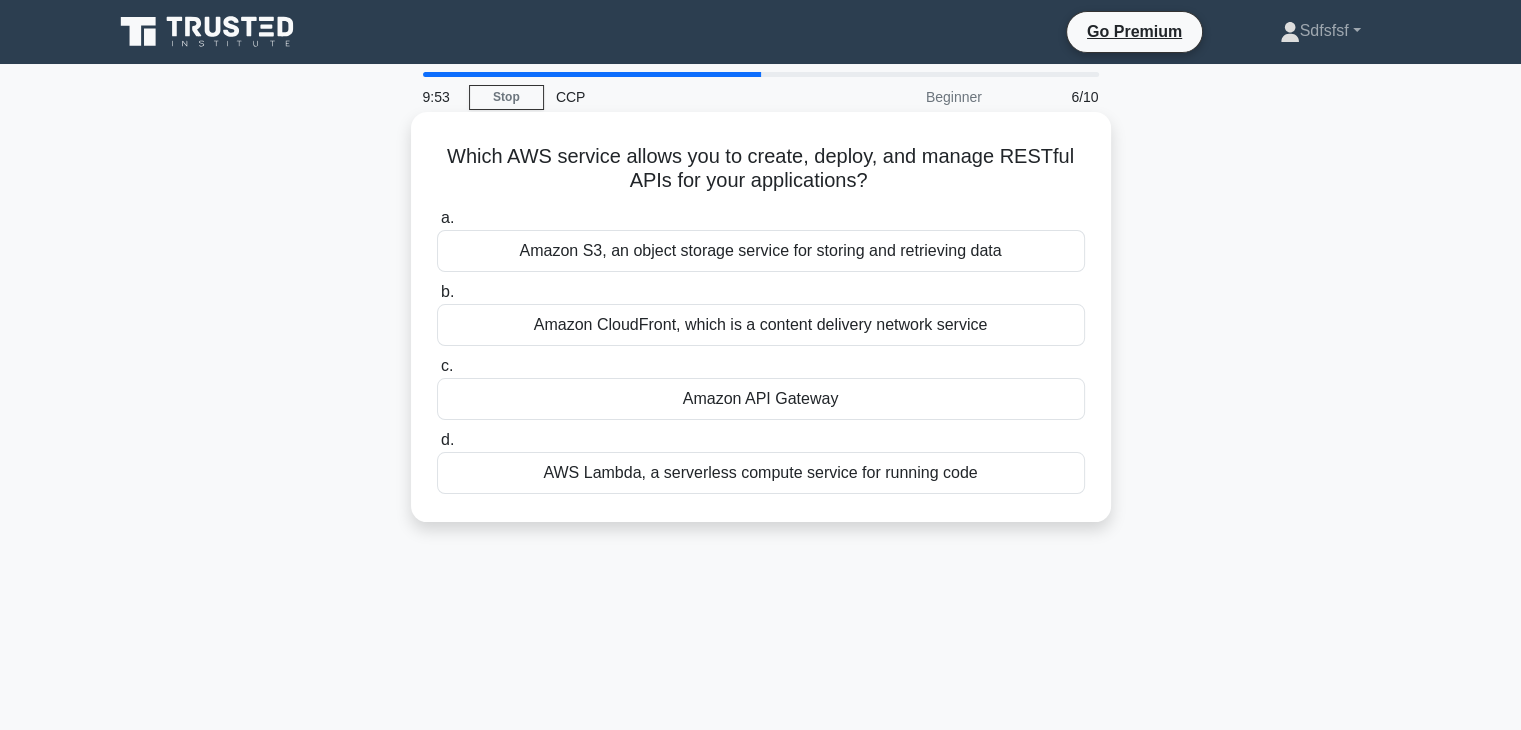 click on "Amazon API Gateway" at bounding box center [761, 399] 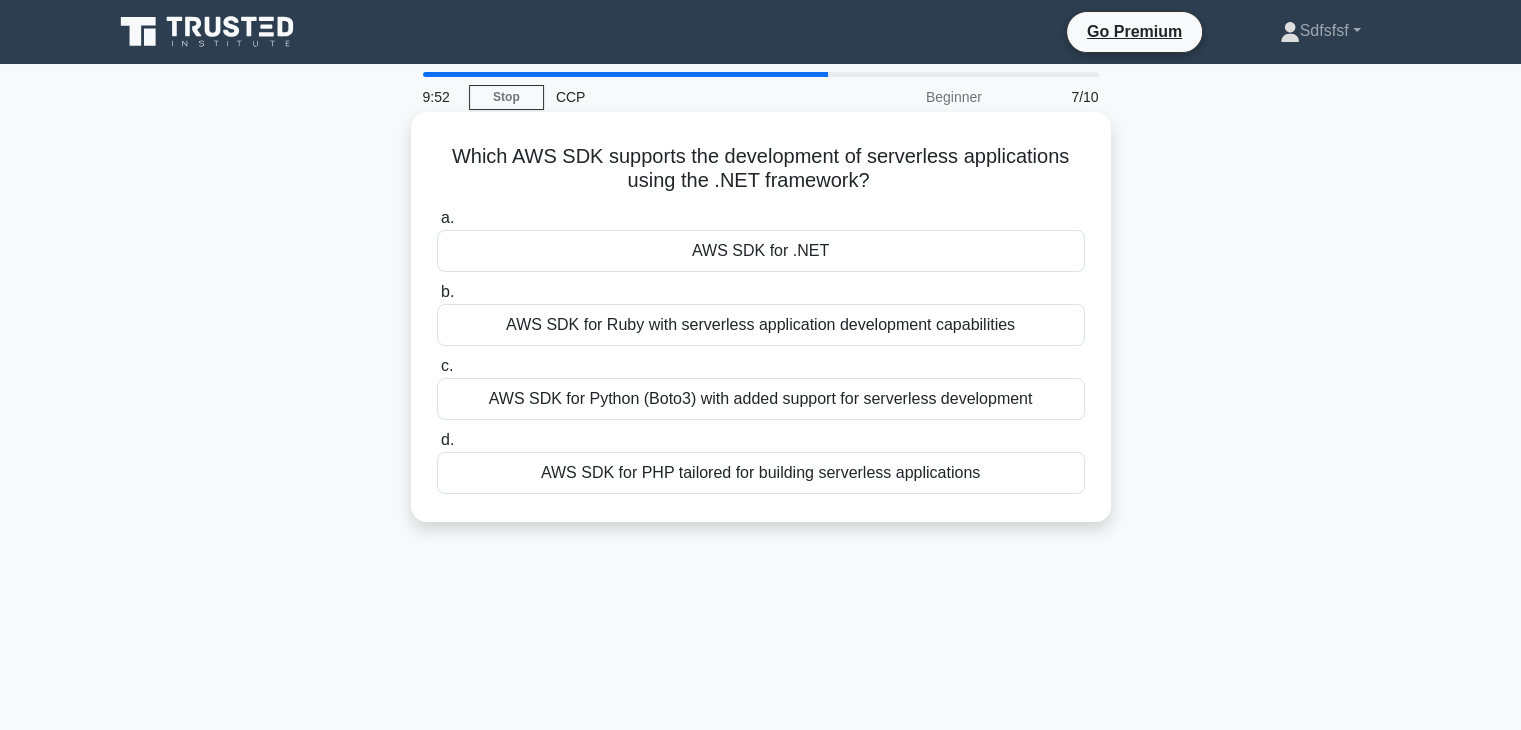 click on "AWS SDK for Ruby with serverless application development capabilities" at bounding box center [761, 325] 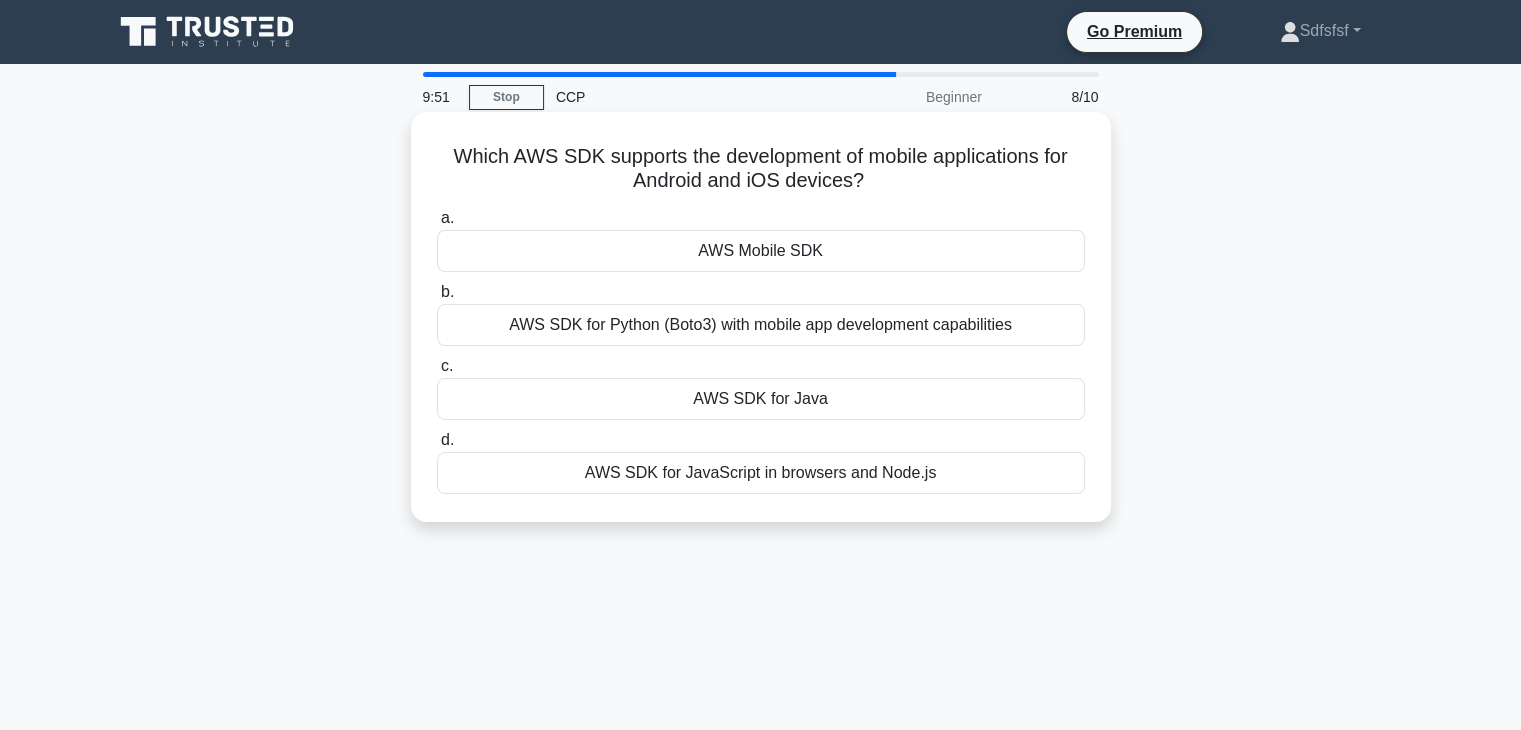 click on "AWS SDK for Java" at bounding box center [761, 399] 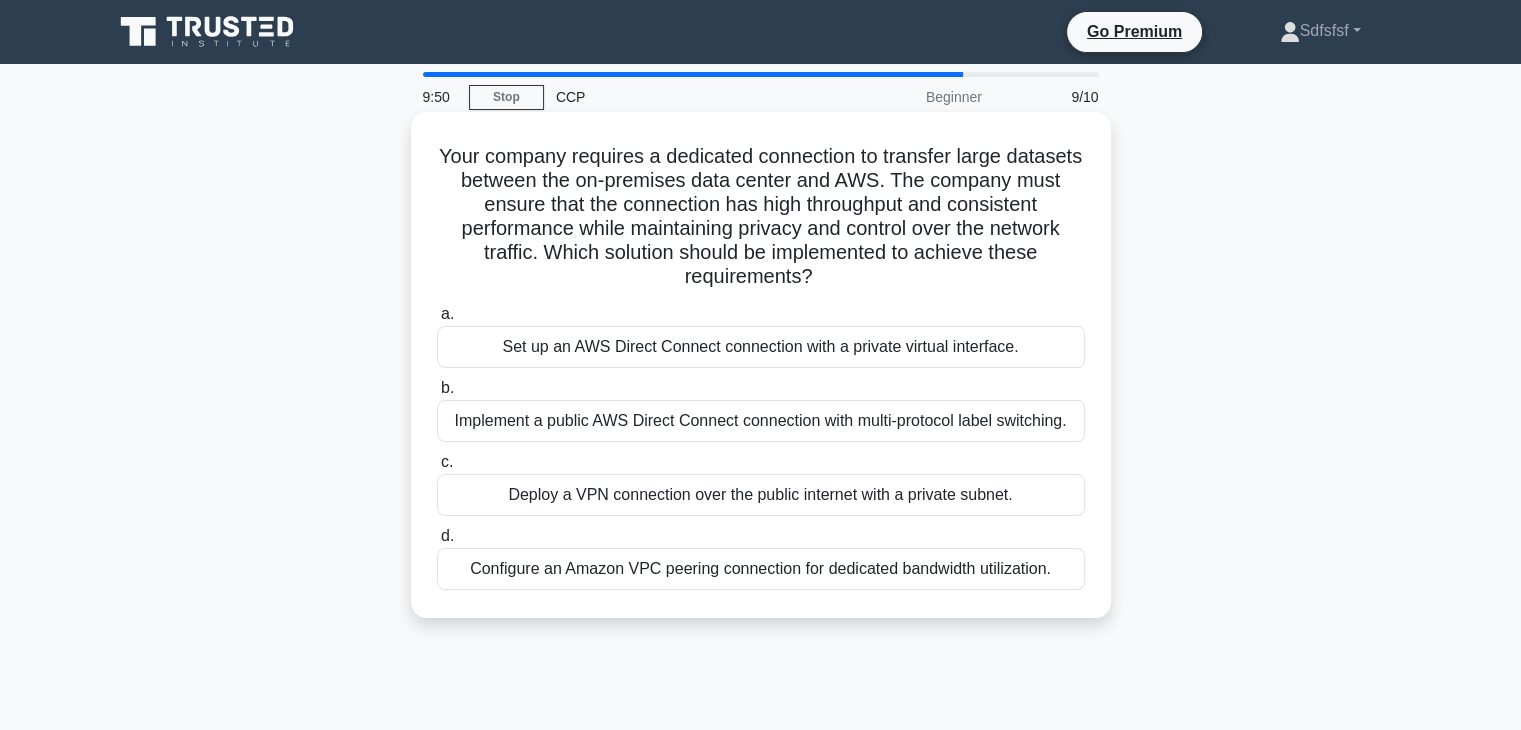 click on "Set up an AWS Direct Connect connection with a private virtual interface." at bounding box center (761, 347) 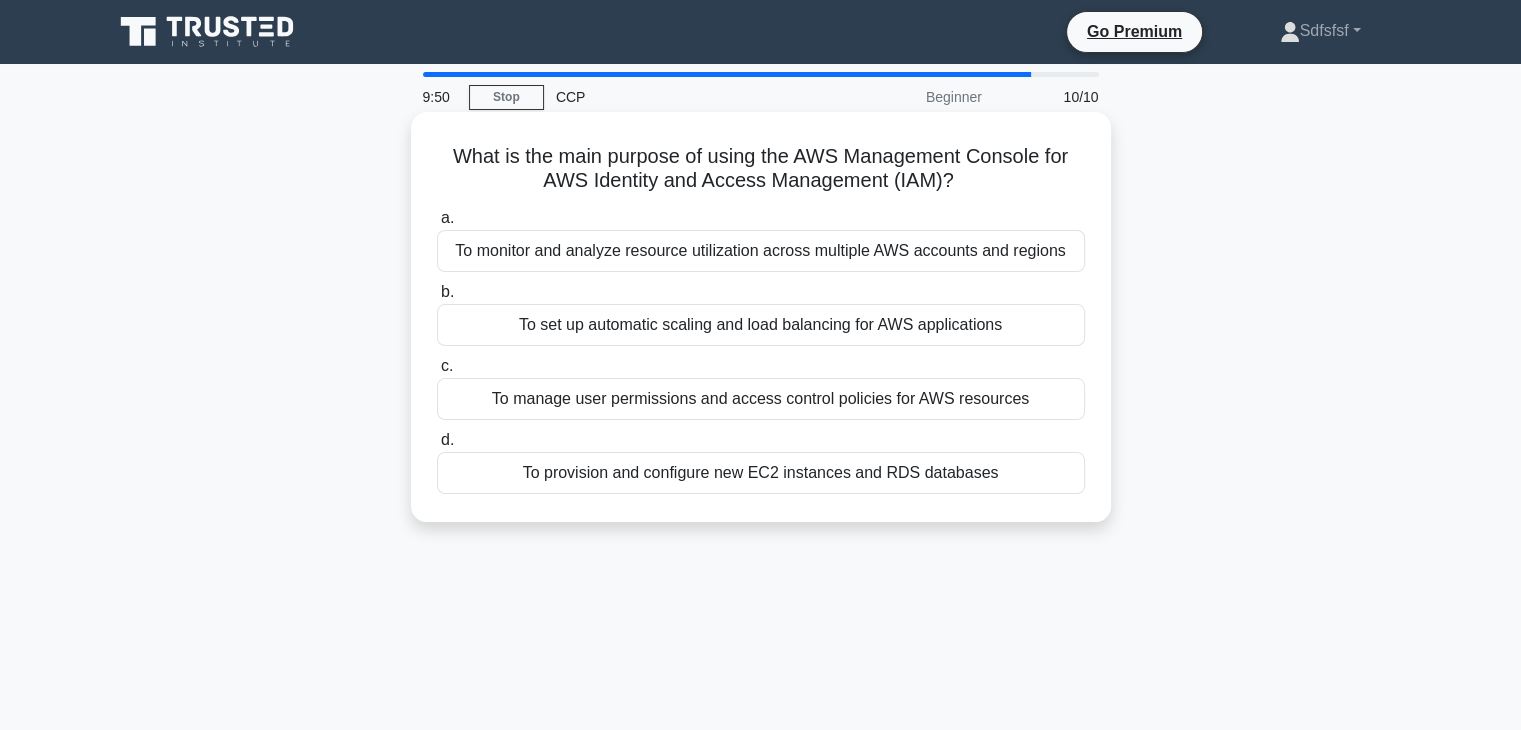 click on "To manage user permissions and access control policies for AWS resources" at bounding box center (761, 399) 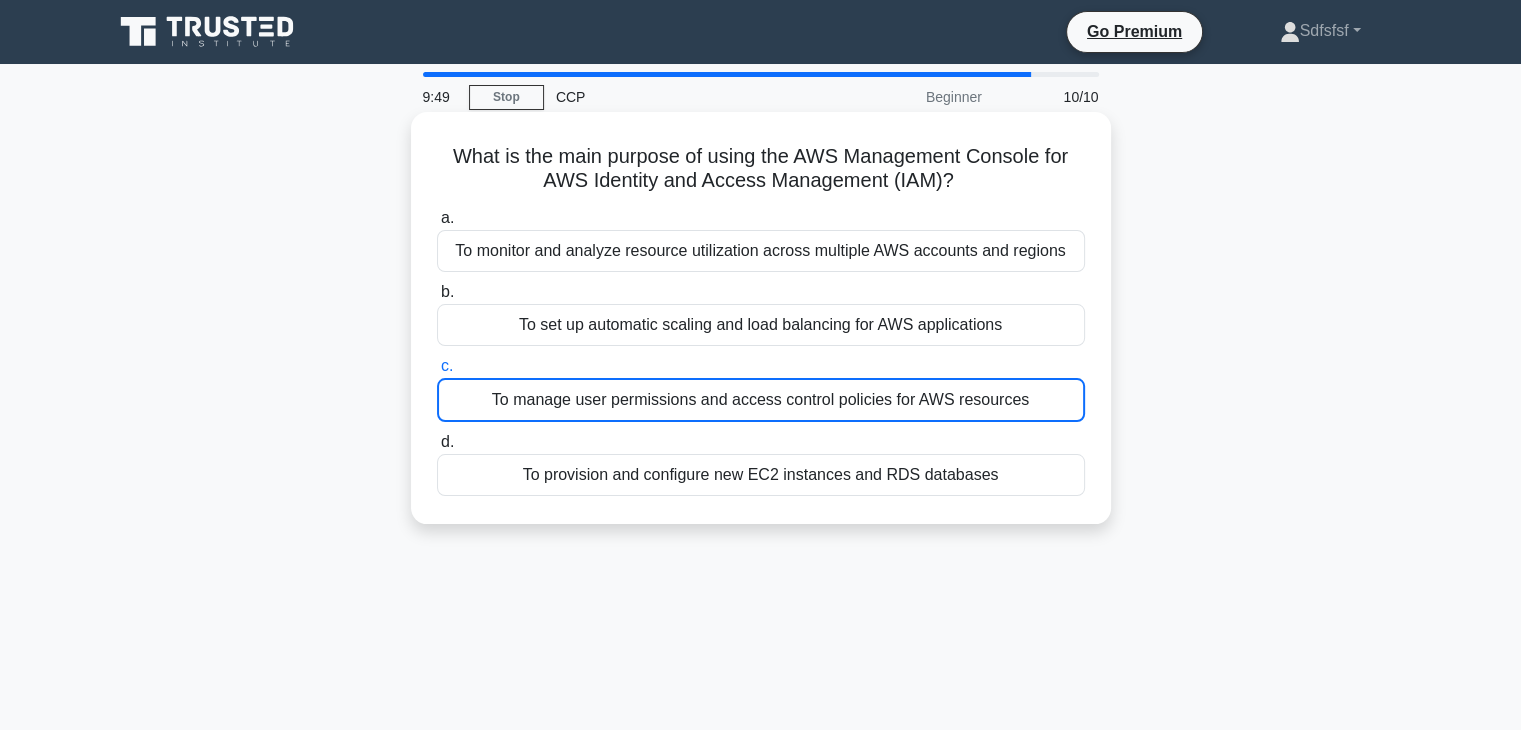 click on "To set up automatic scaling and load balancing for AWS applications" at bounding box center (761, 325) 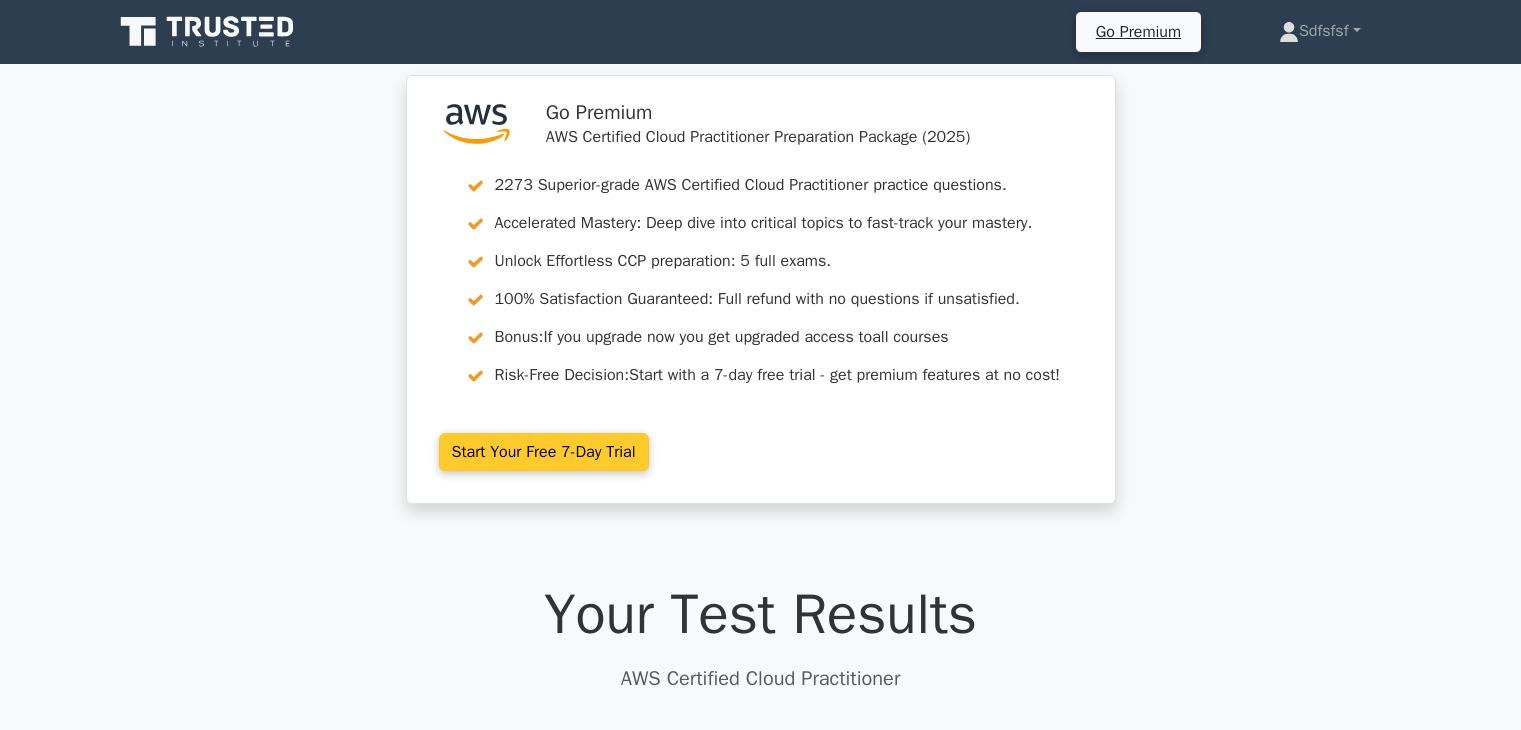scroll, scrollTop: 0, scrollLeft: 0, axis: both 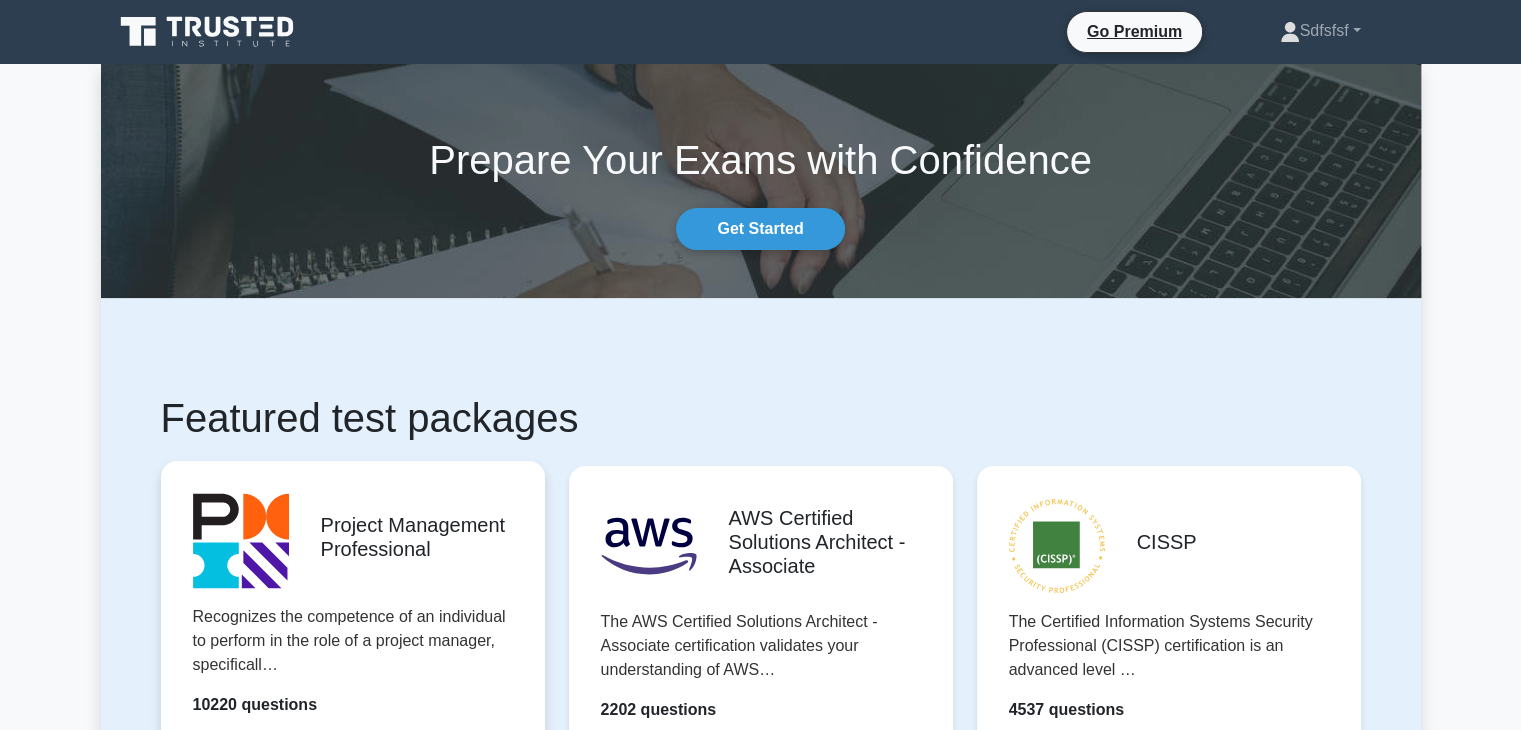 click on "Start practicing" at bounding box center [352, 762] 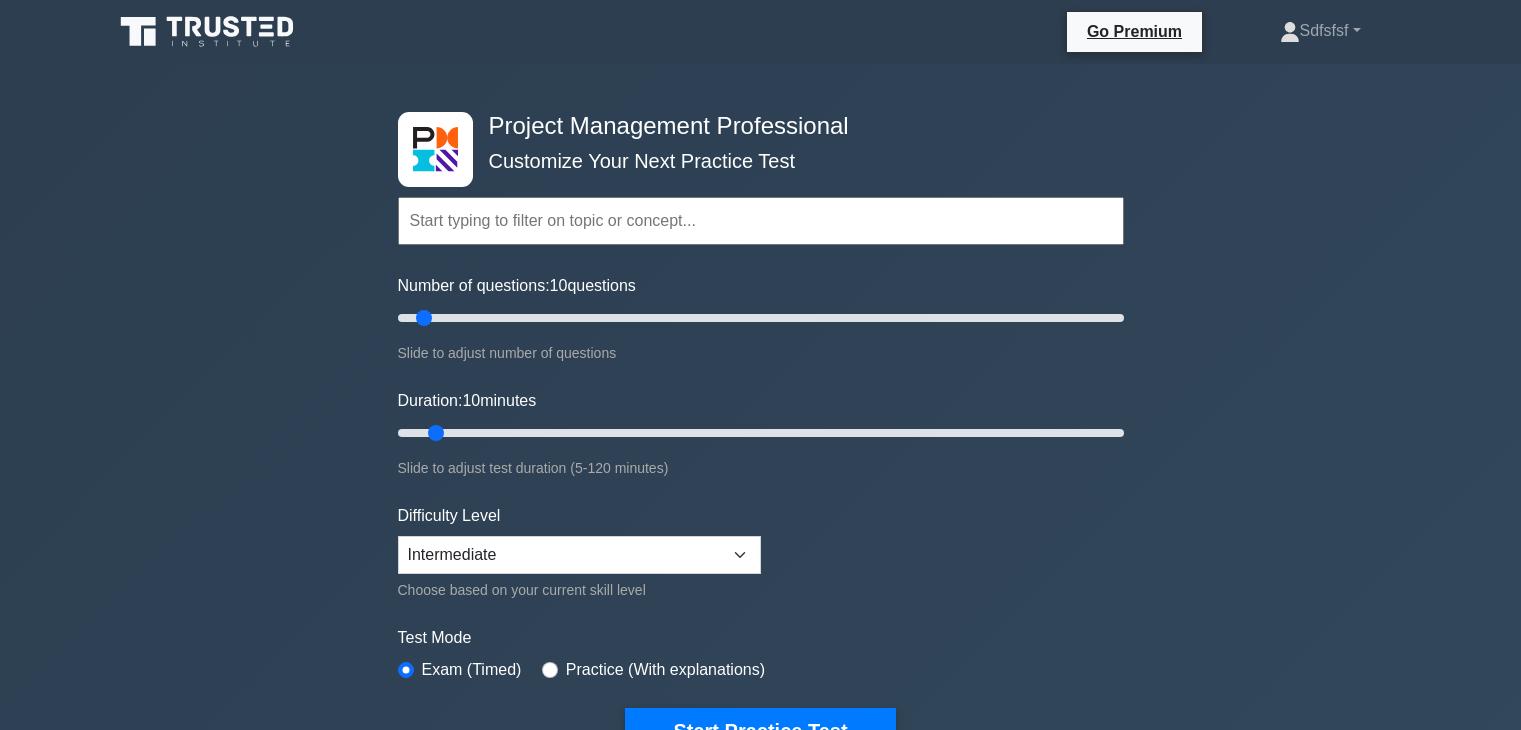 scroll, scrollTop: 0, scrollLeft: 0, axis: both 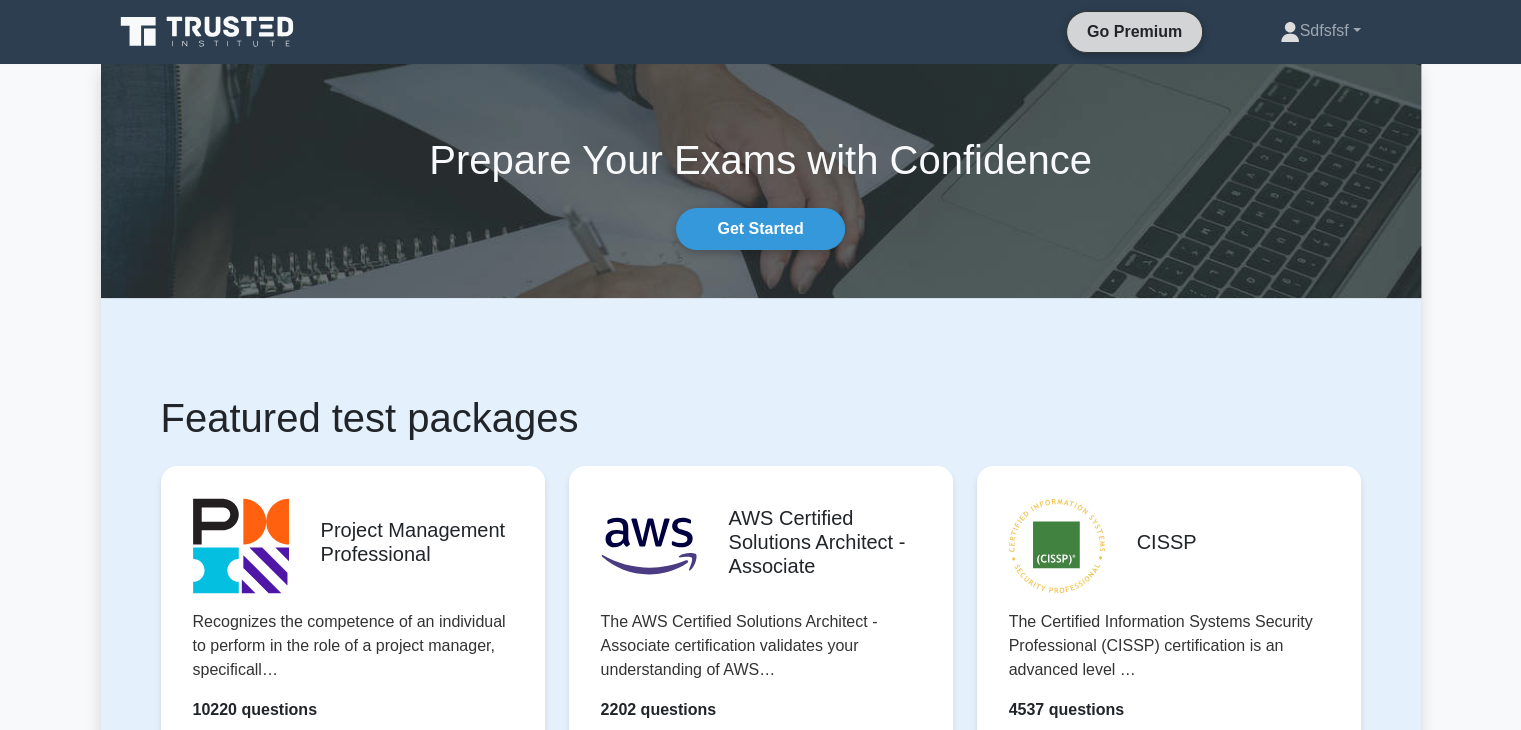 click on "Go Premium" at bounding box center (1134, 31) 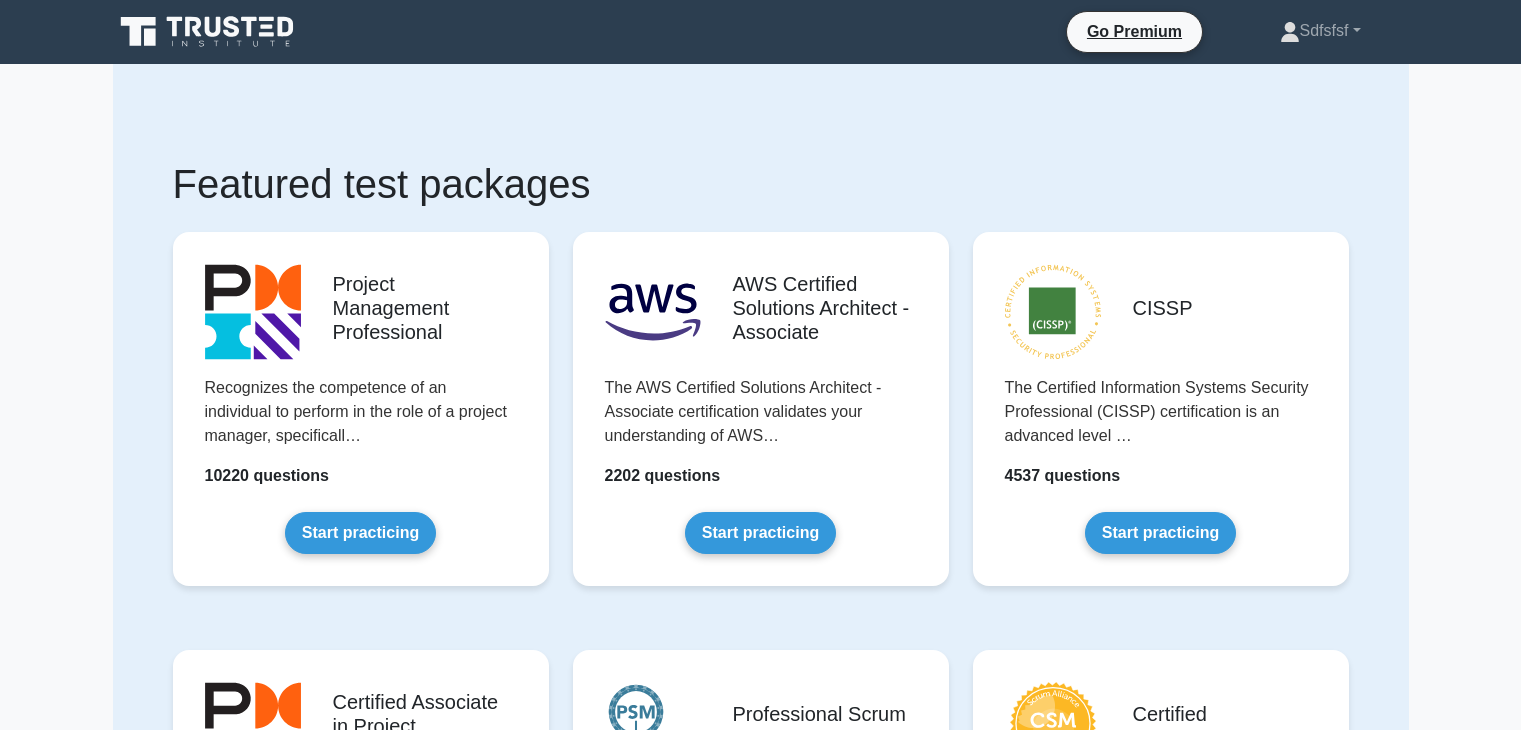 scroll, scrollTop: 0, scrollLeft: 0, axis: both 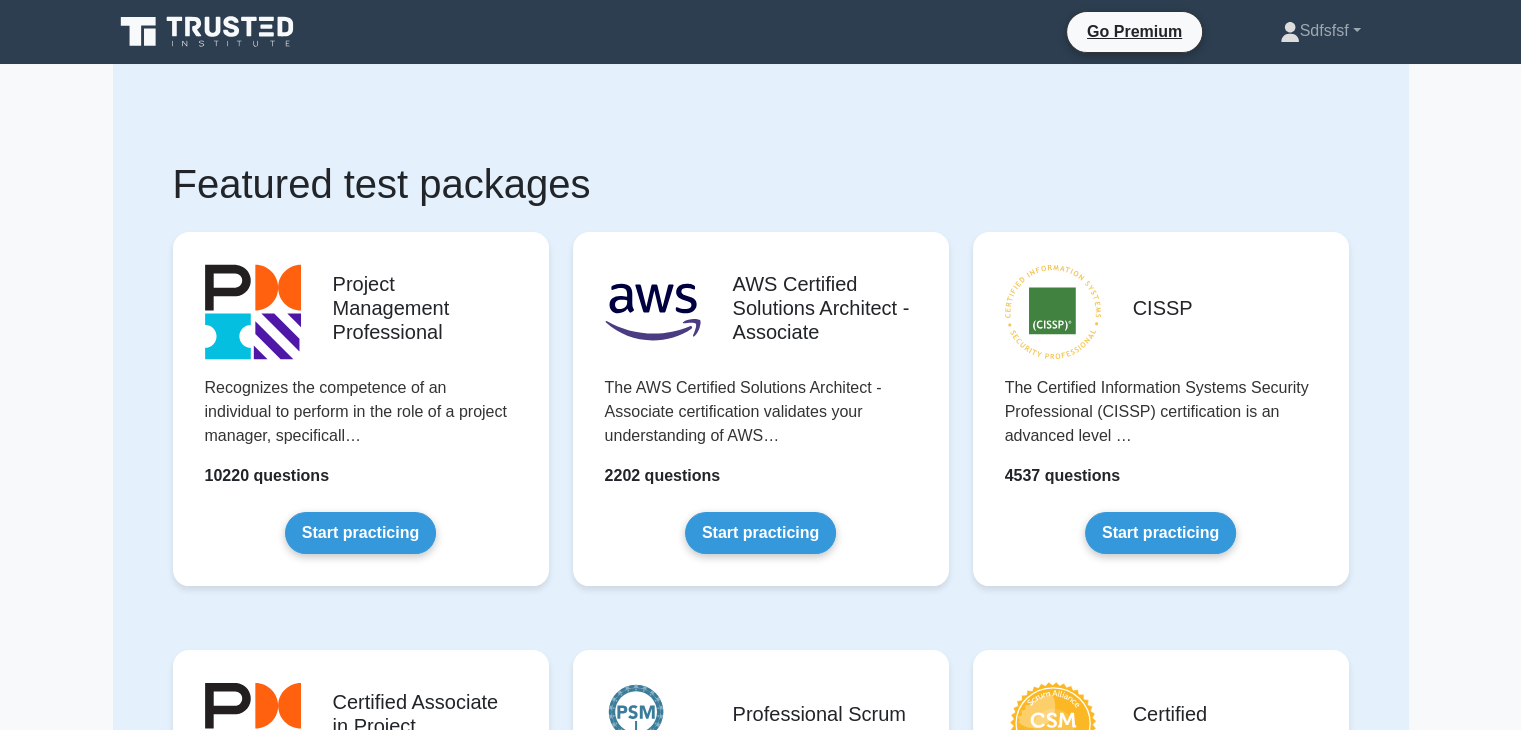 click on "Featured test packages
Project Management Professional
Recognizes the competence of an individual to perform in the role of a project manager, specificall…
10220 questions
Start practicing
.st0{fill:#252F3E;} .st1{fill-rule:evenodd;clip-rule:evenodd;fill:#FF9900;}" at bounding box center [761, 2491] 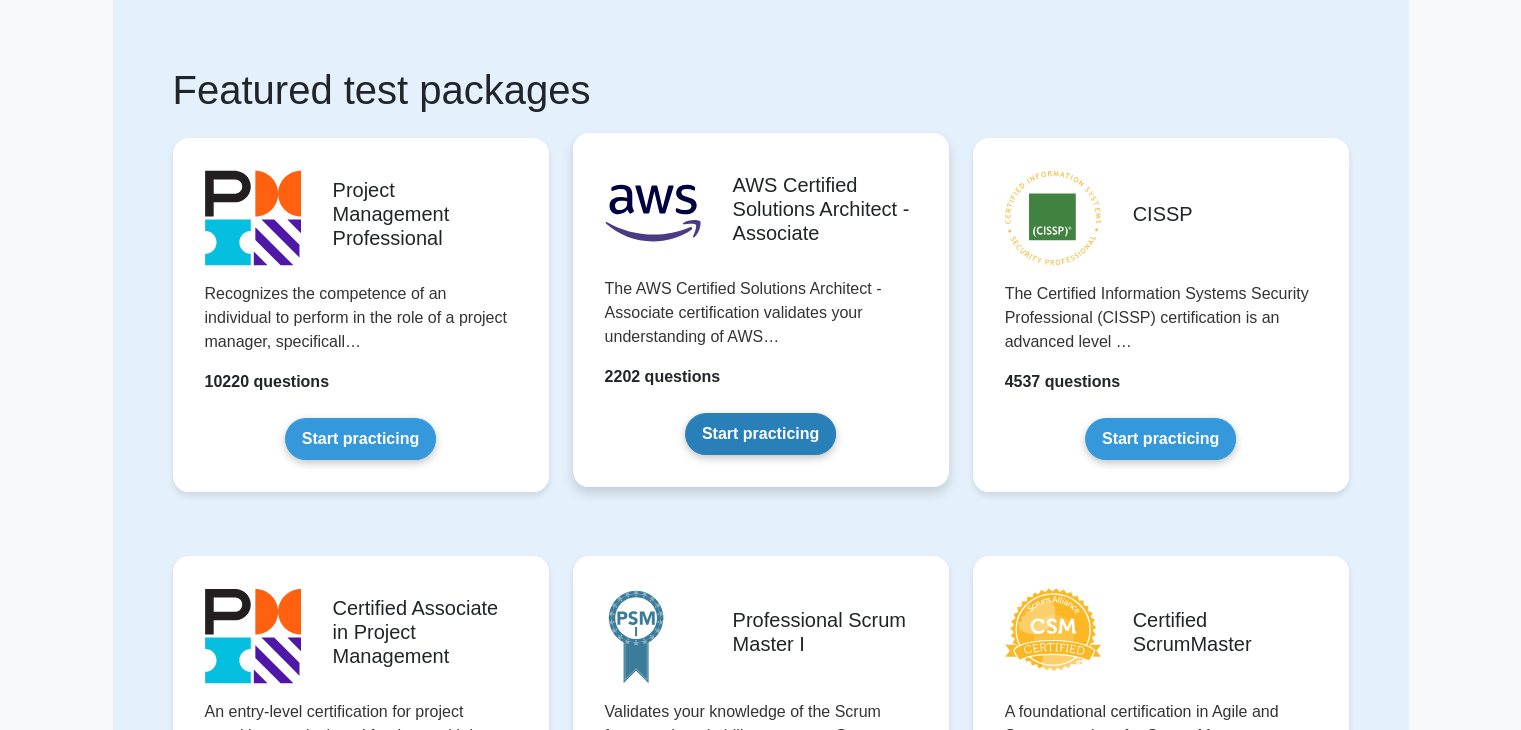 scroll, scrollTop: 0, scrollLeft: 0, axis: both 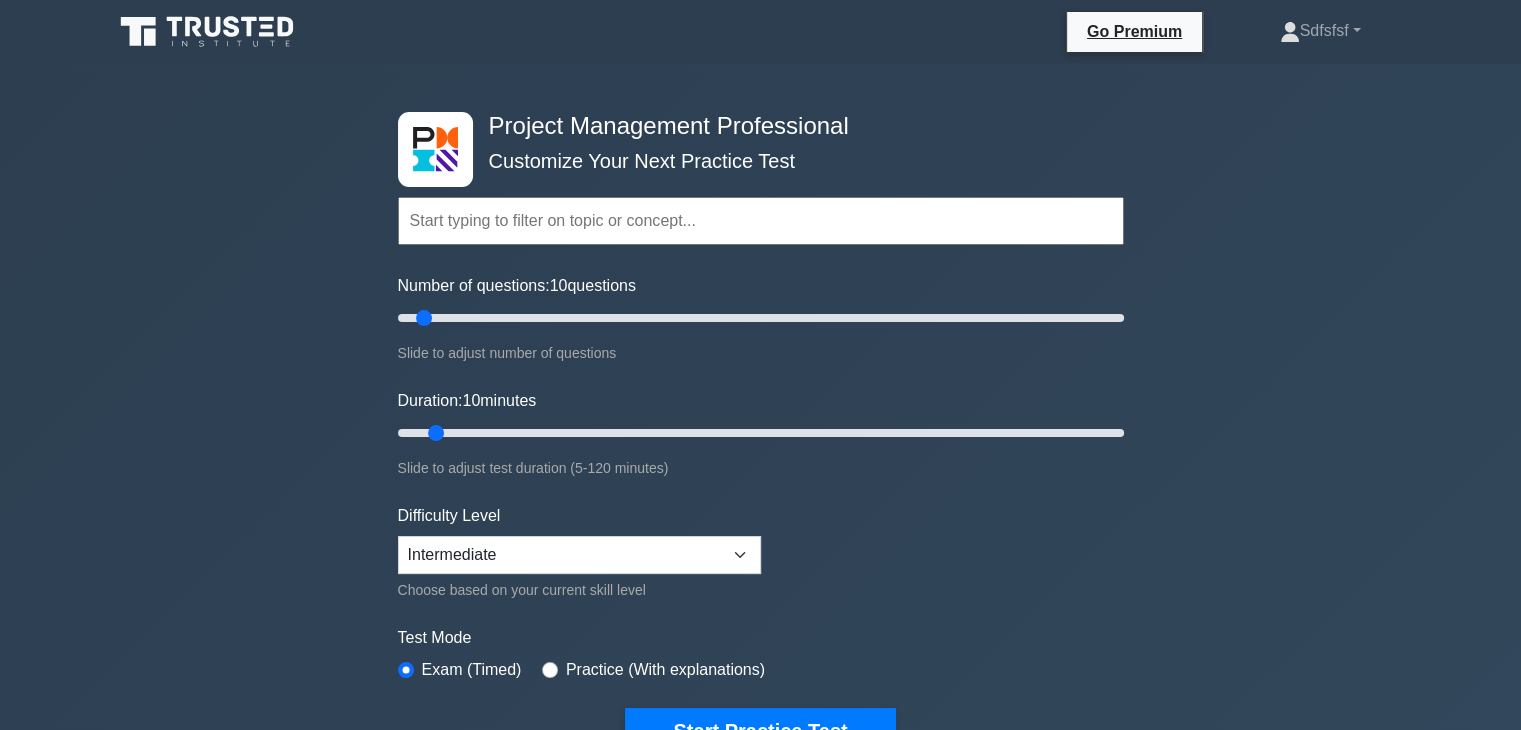 click at bounding box center [761, 221] 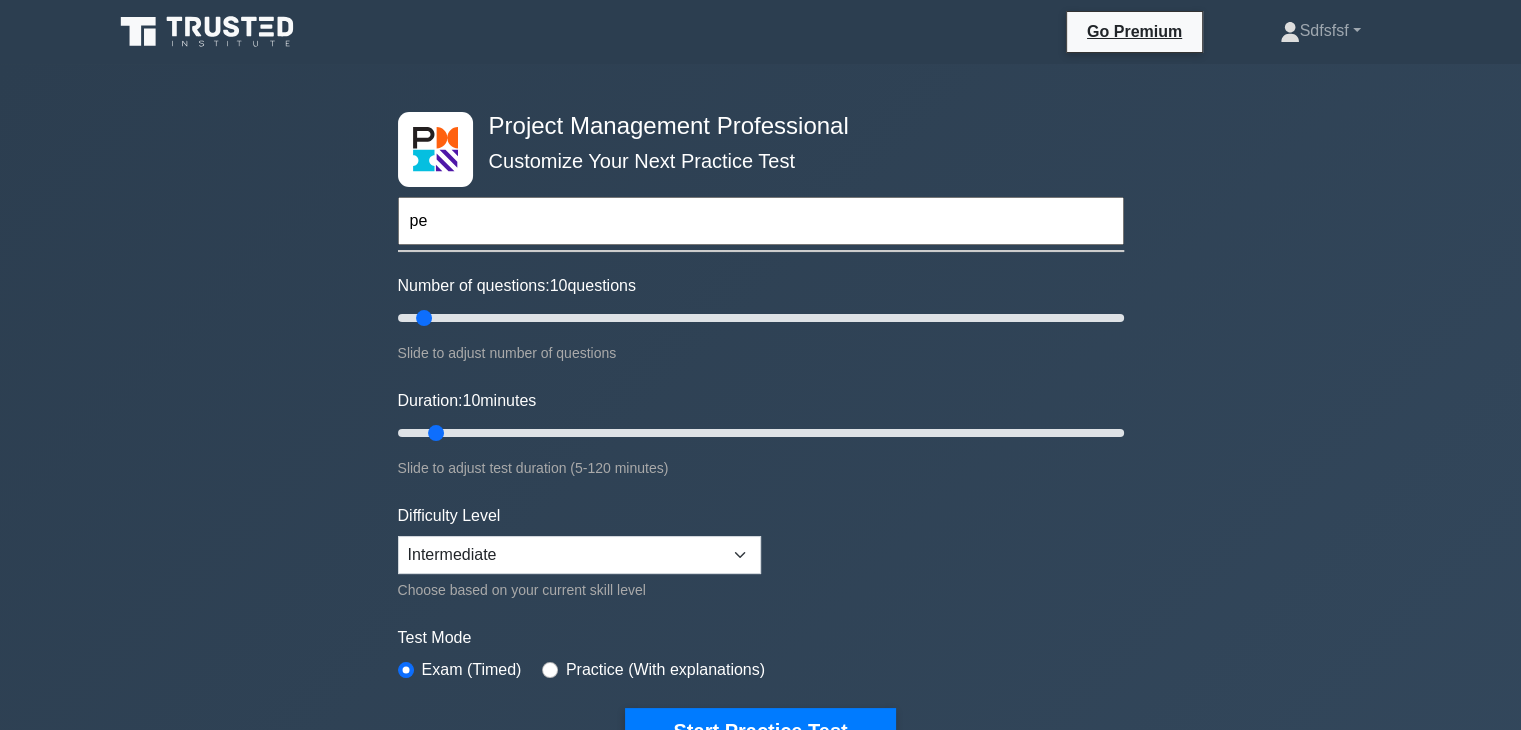 type on "p" 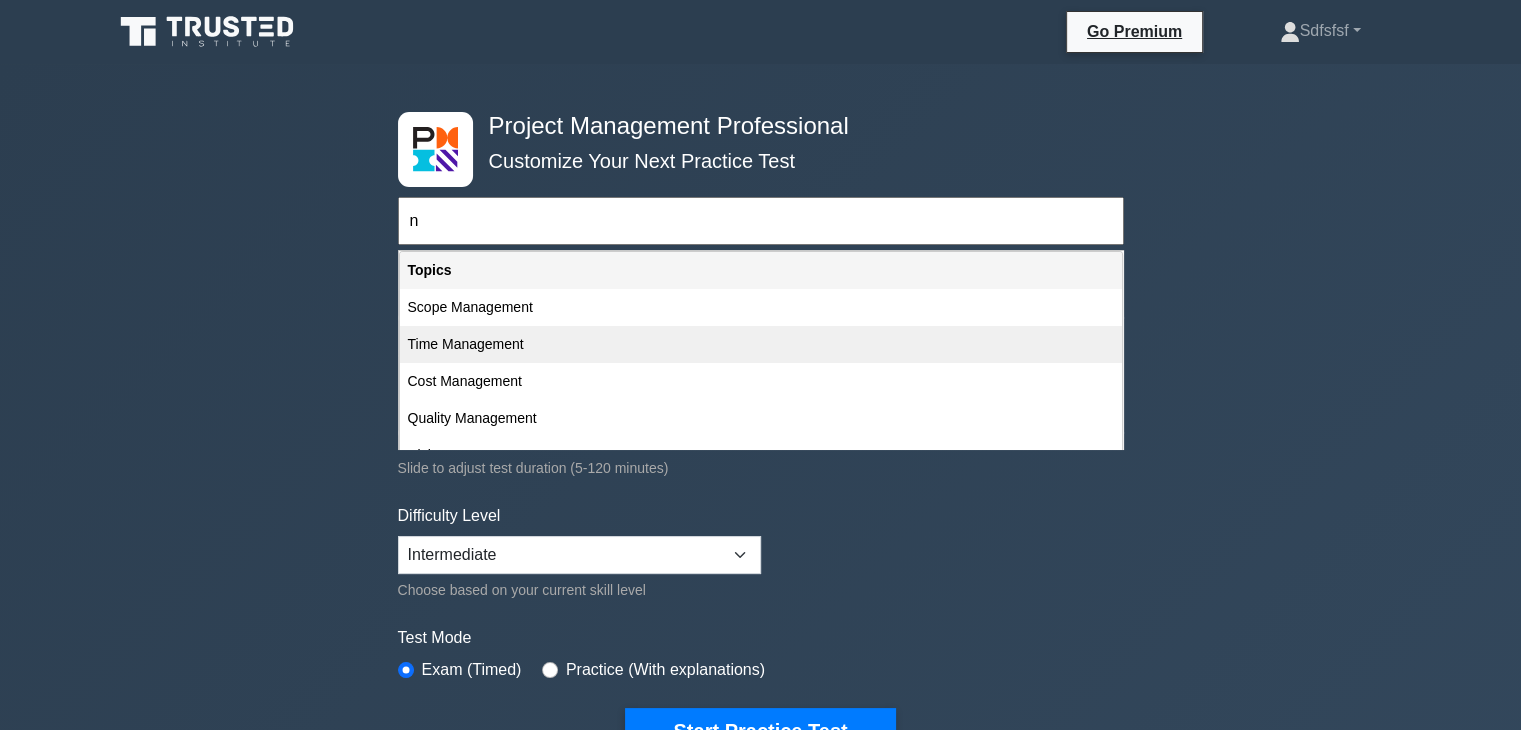 click on "Time Management" at bounding box center (761, 344) 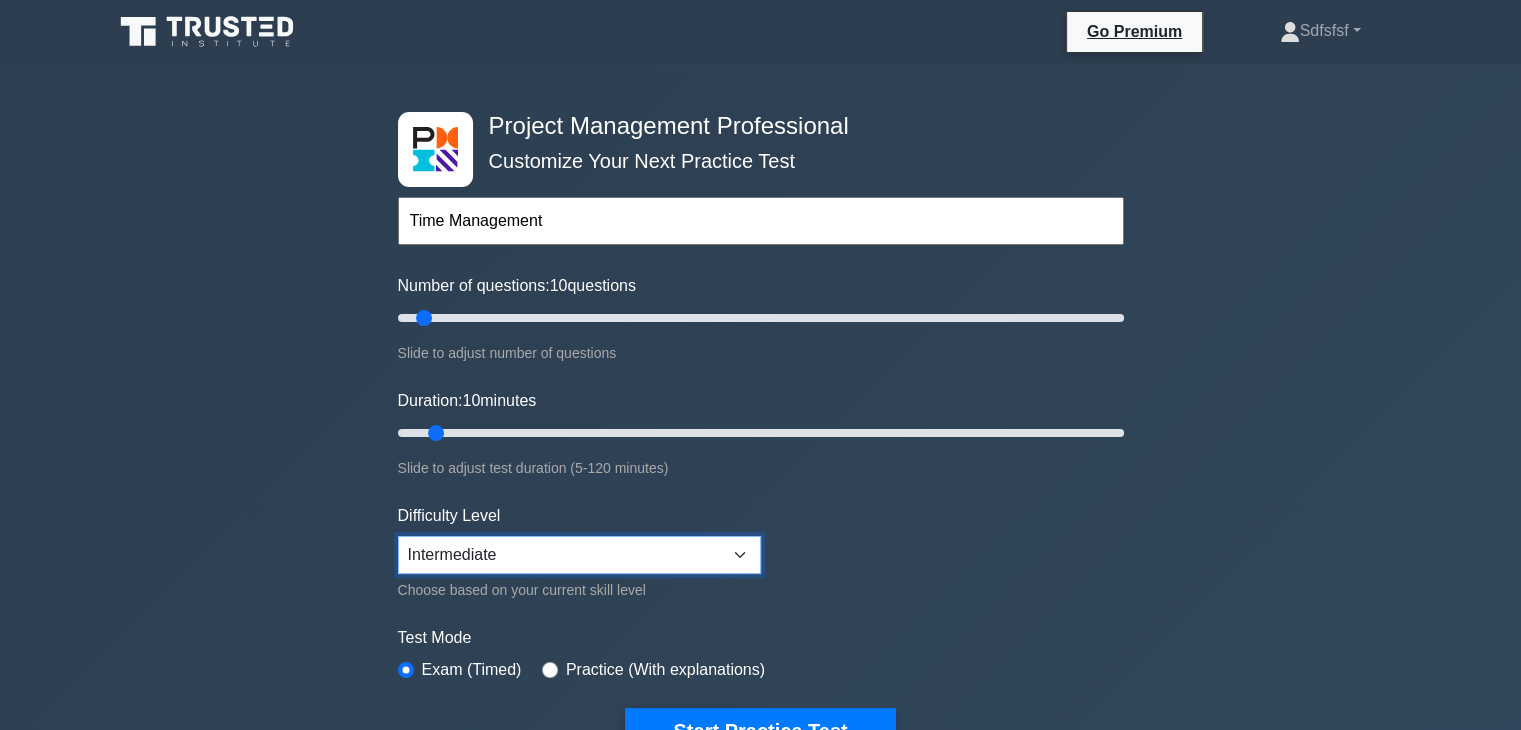 click on "Beginner
Intermediate
Expert" at bounding box center (579, 555) 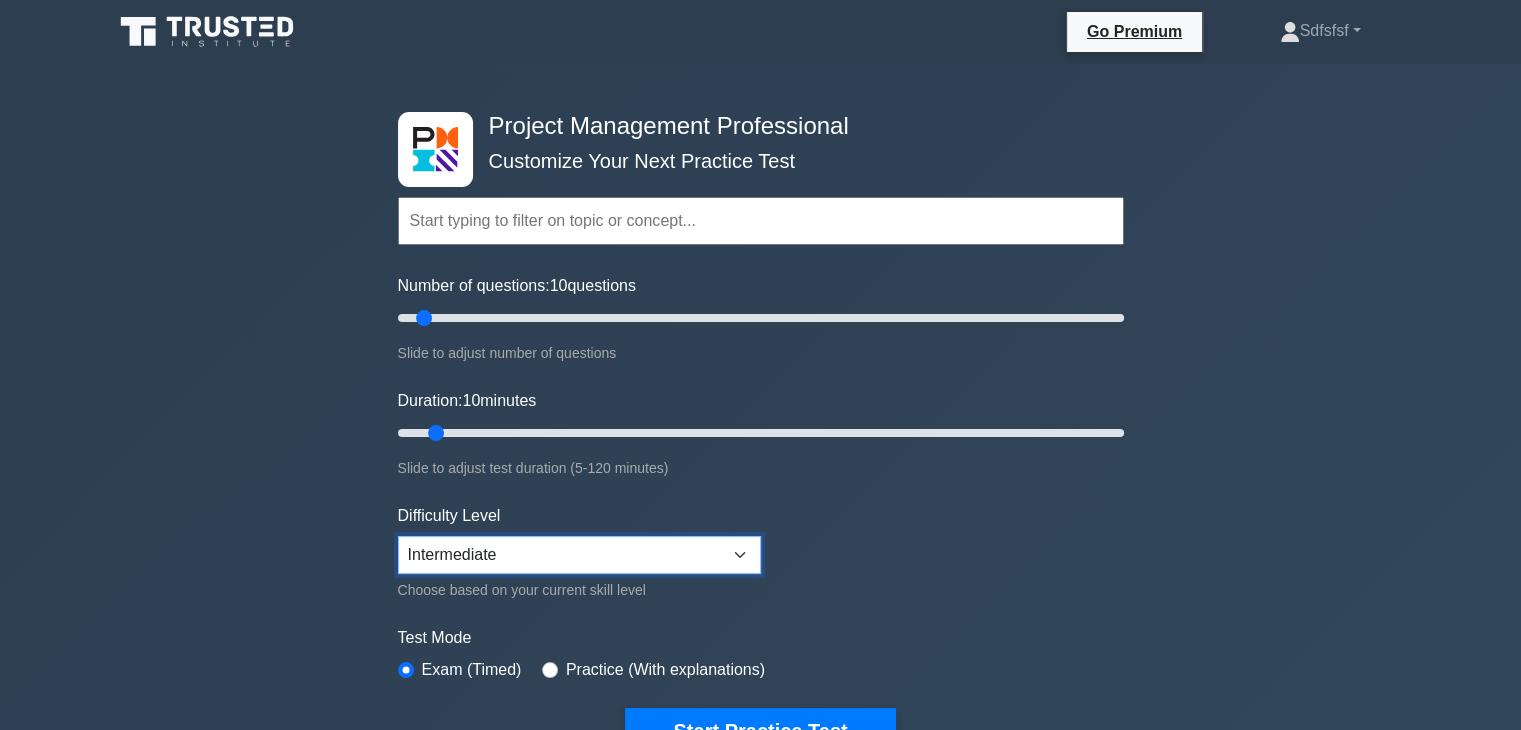 select on "beginner" 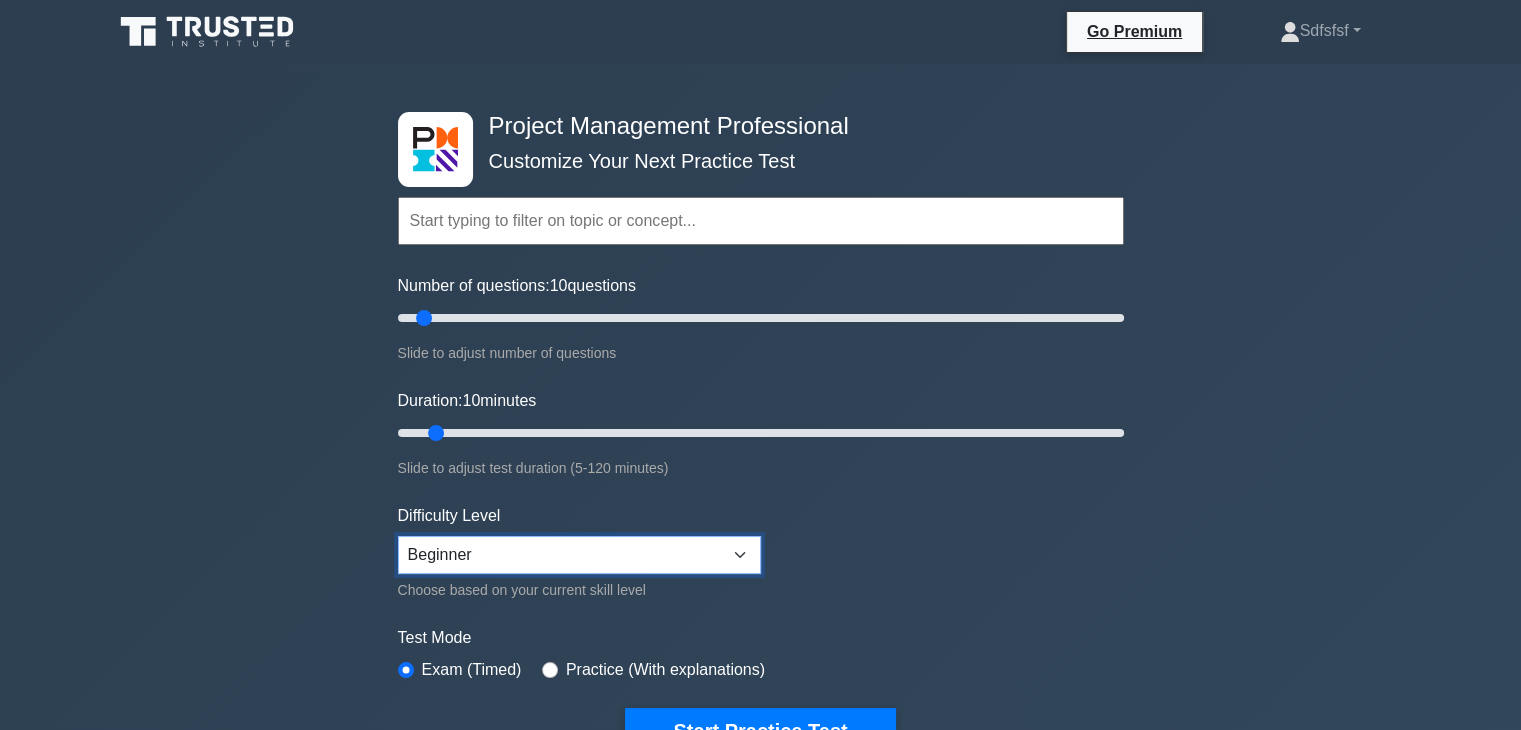 click on "Beginner
Intermediate
Expert" at bounding box center [579, 555] 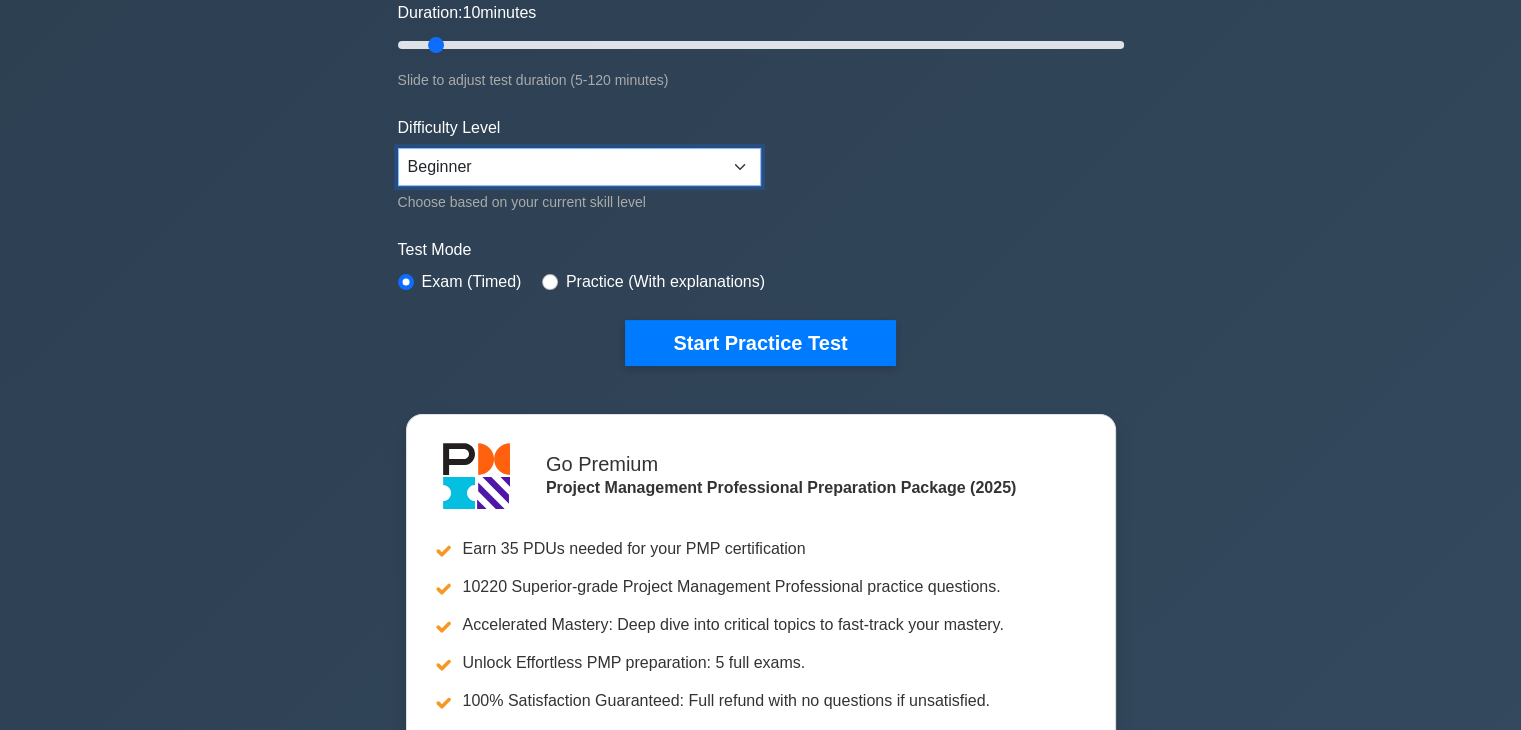 scroll, scrollTop: 400, scrollLeft: 0, axis: vertical 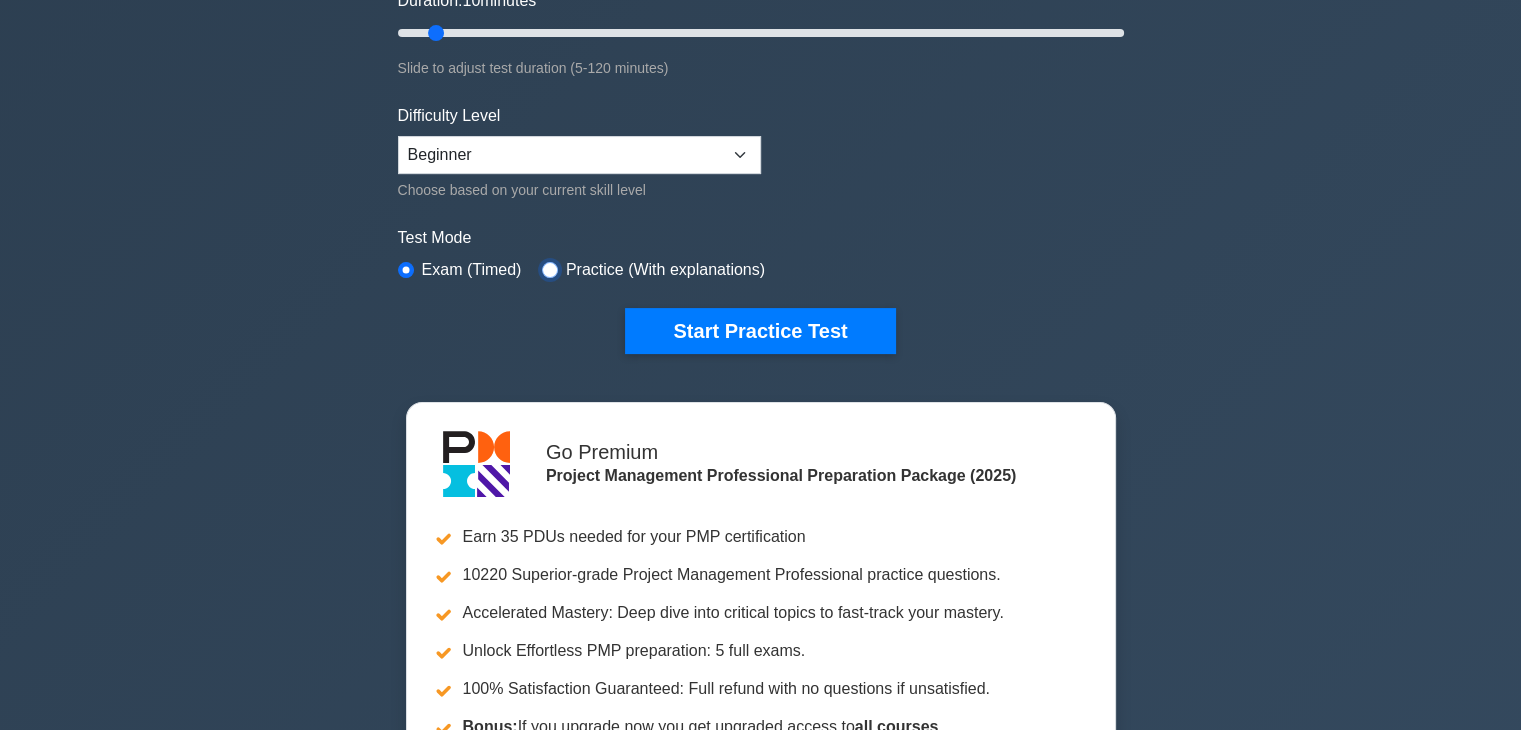 click at bounding box center [550, 270] 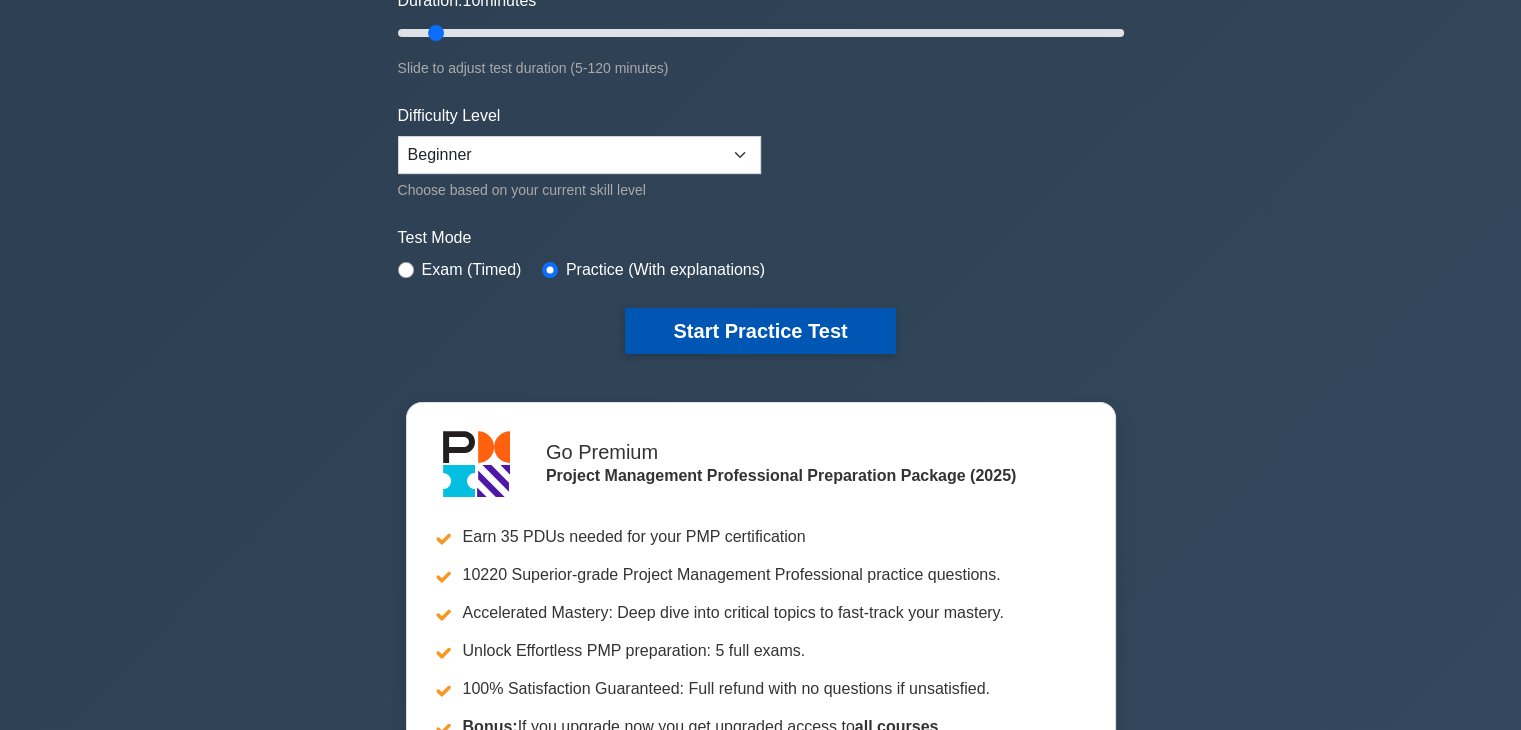 click on "Start Practice Test" at bounding box center (760, 331) 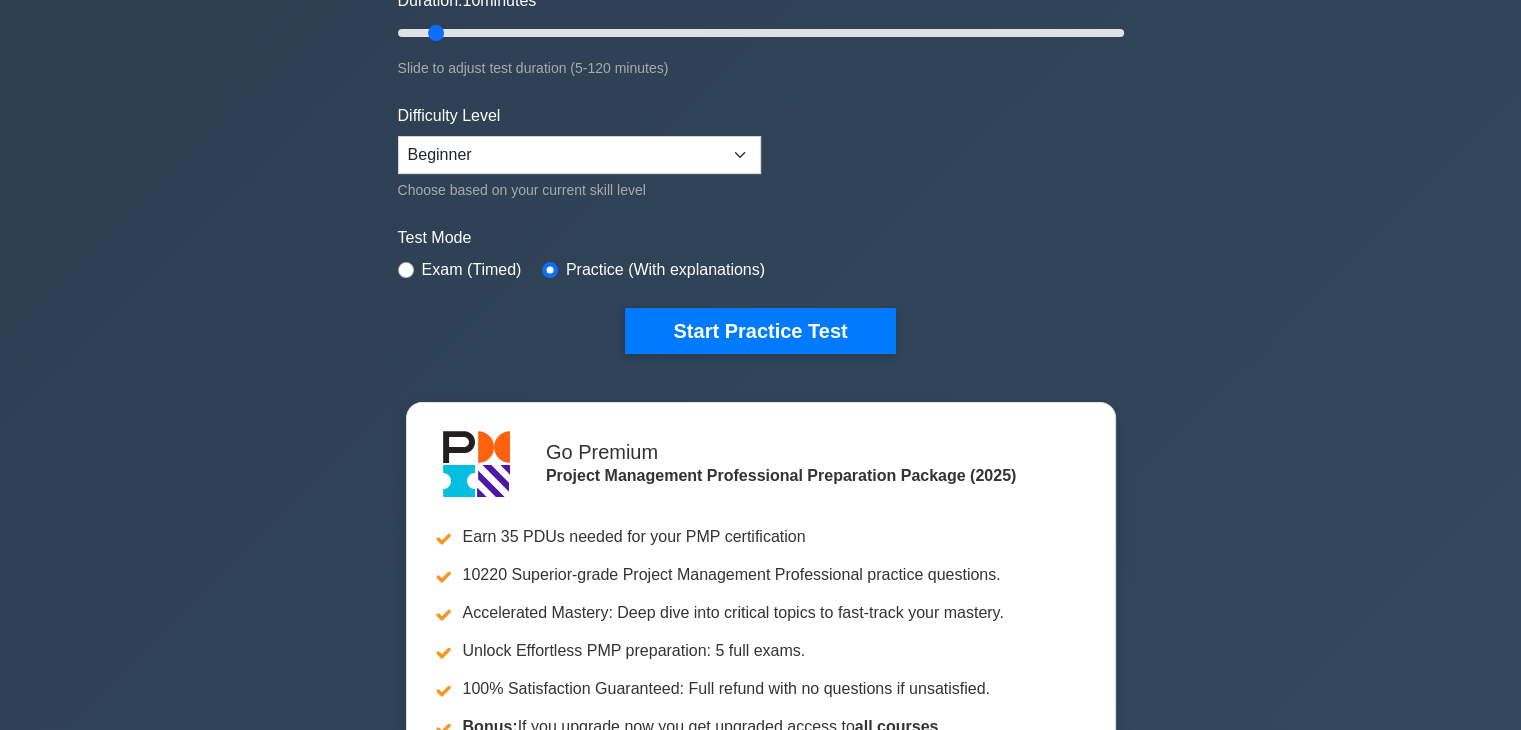 click on "Exam (Timed)" at bounding box center (472, 270) 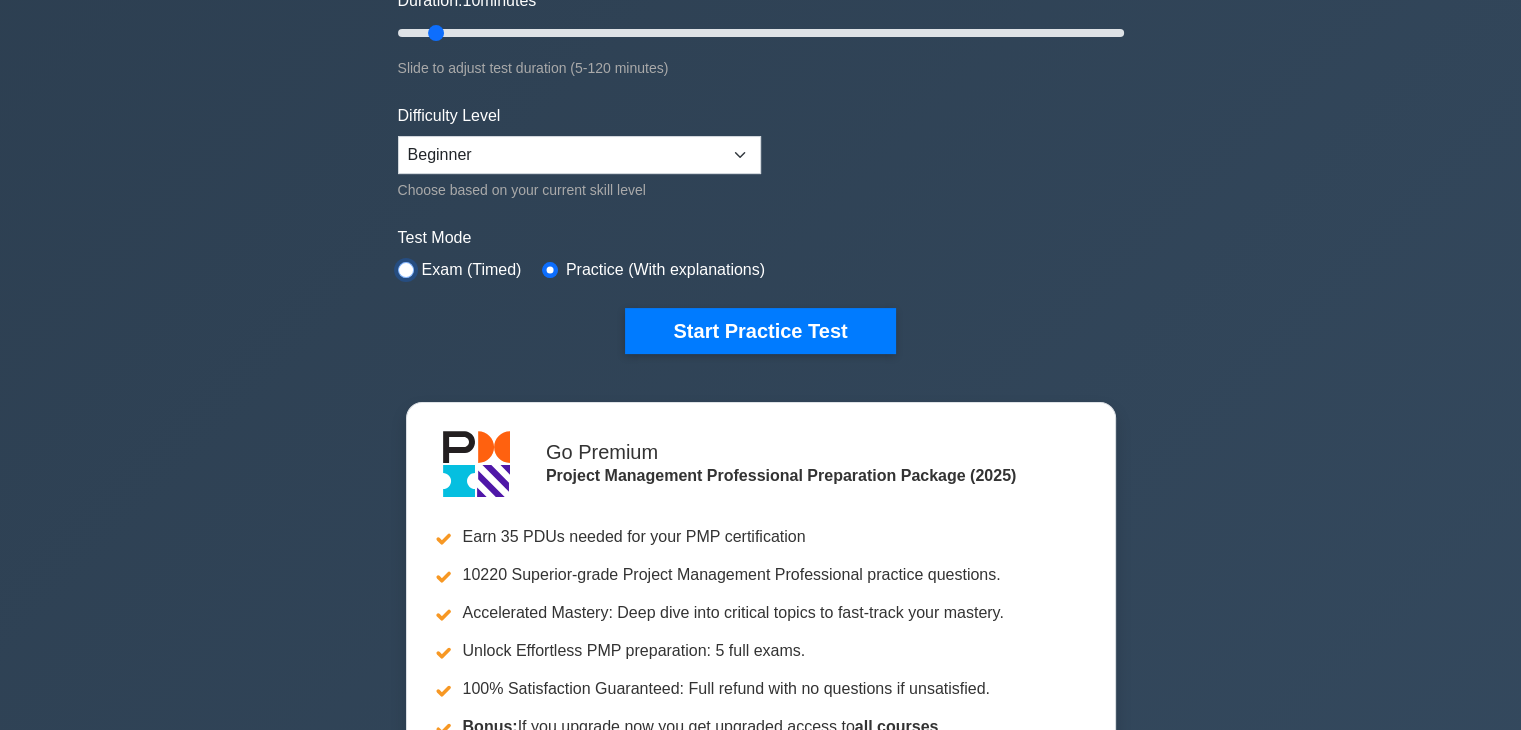 click at bounding box center (406, 270) 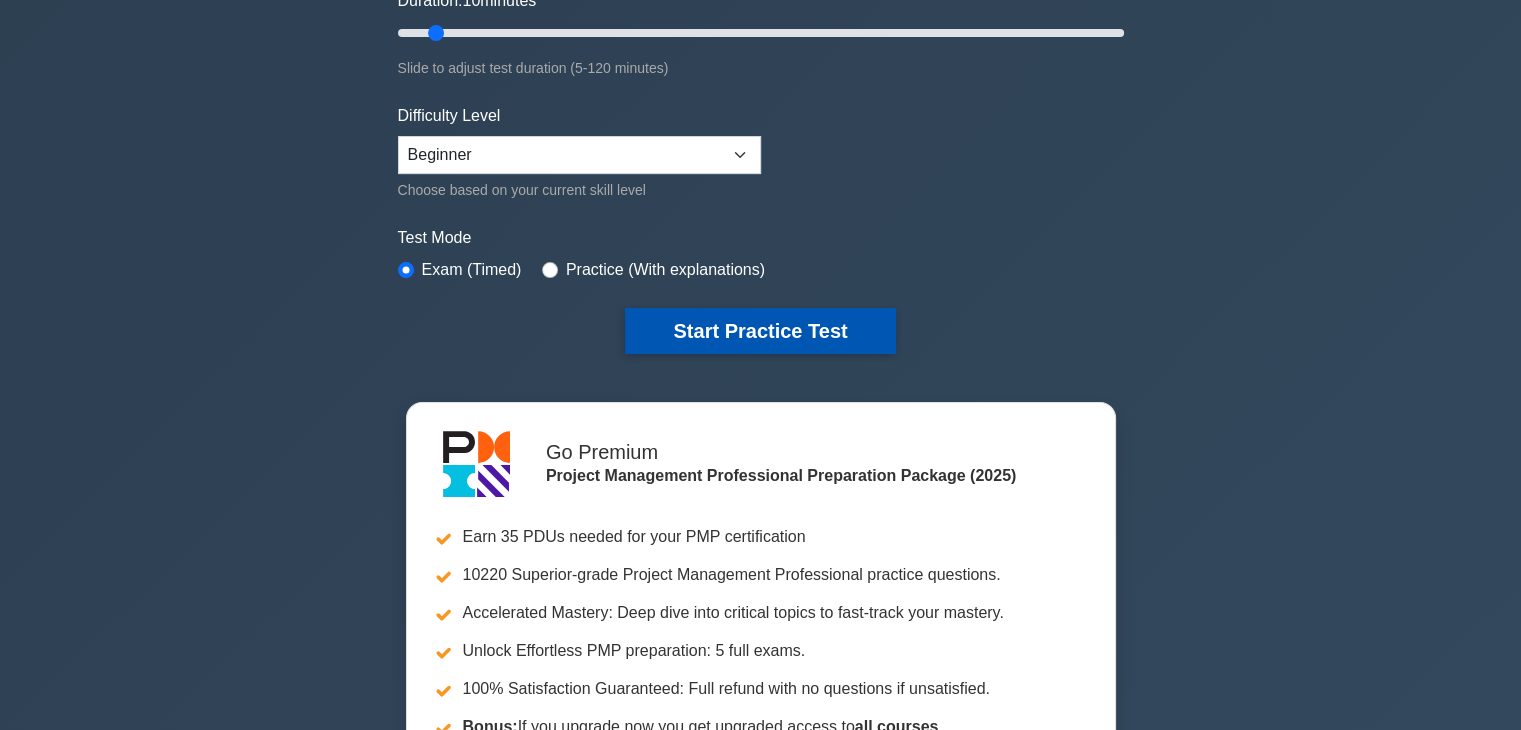 click on "Start Practice Test" at bounding box center (760, 331) 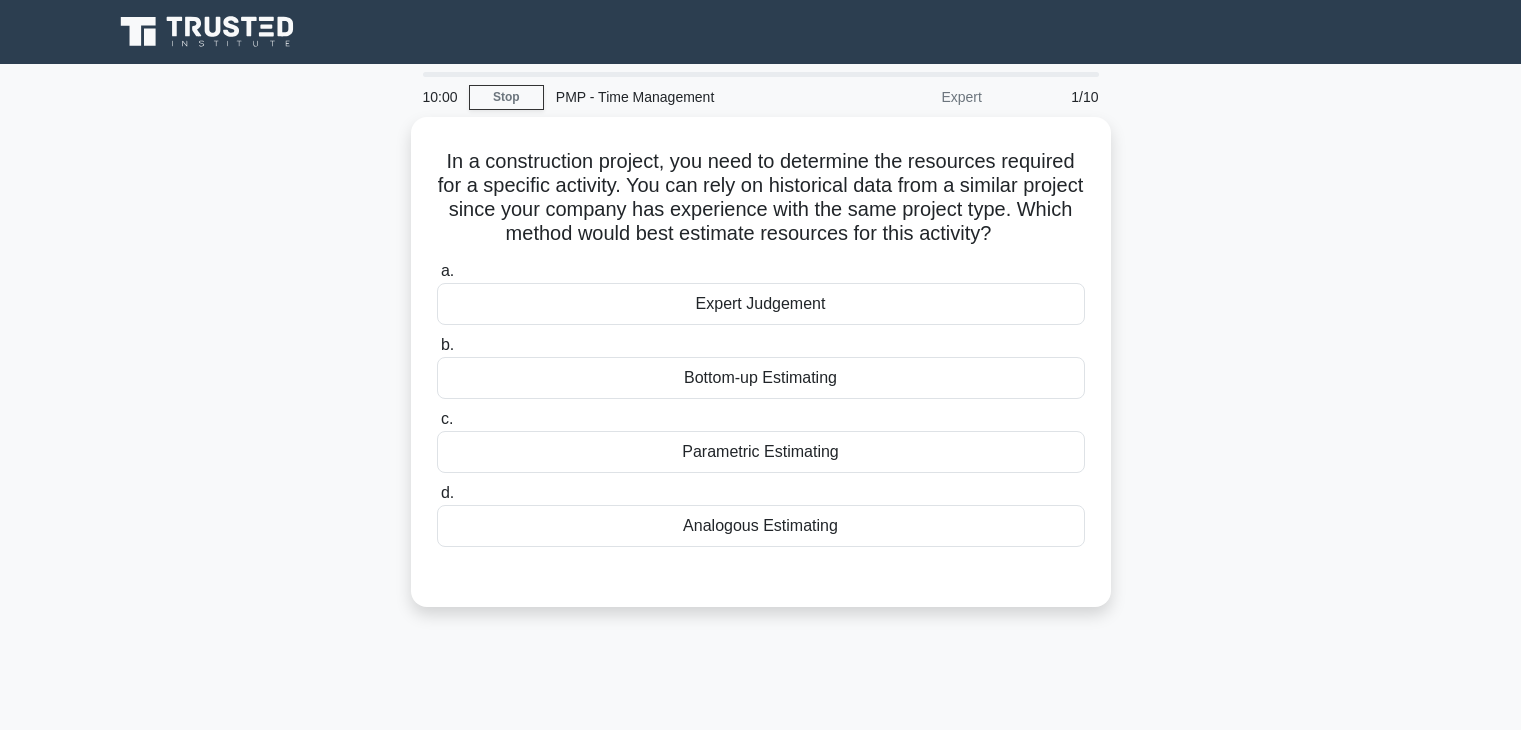 scroll, scrollTop: 0, scrollLeft: 0, axis: both 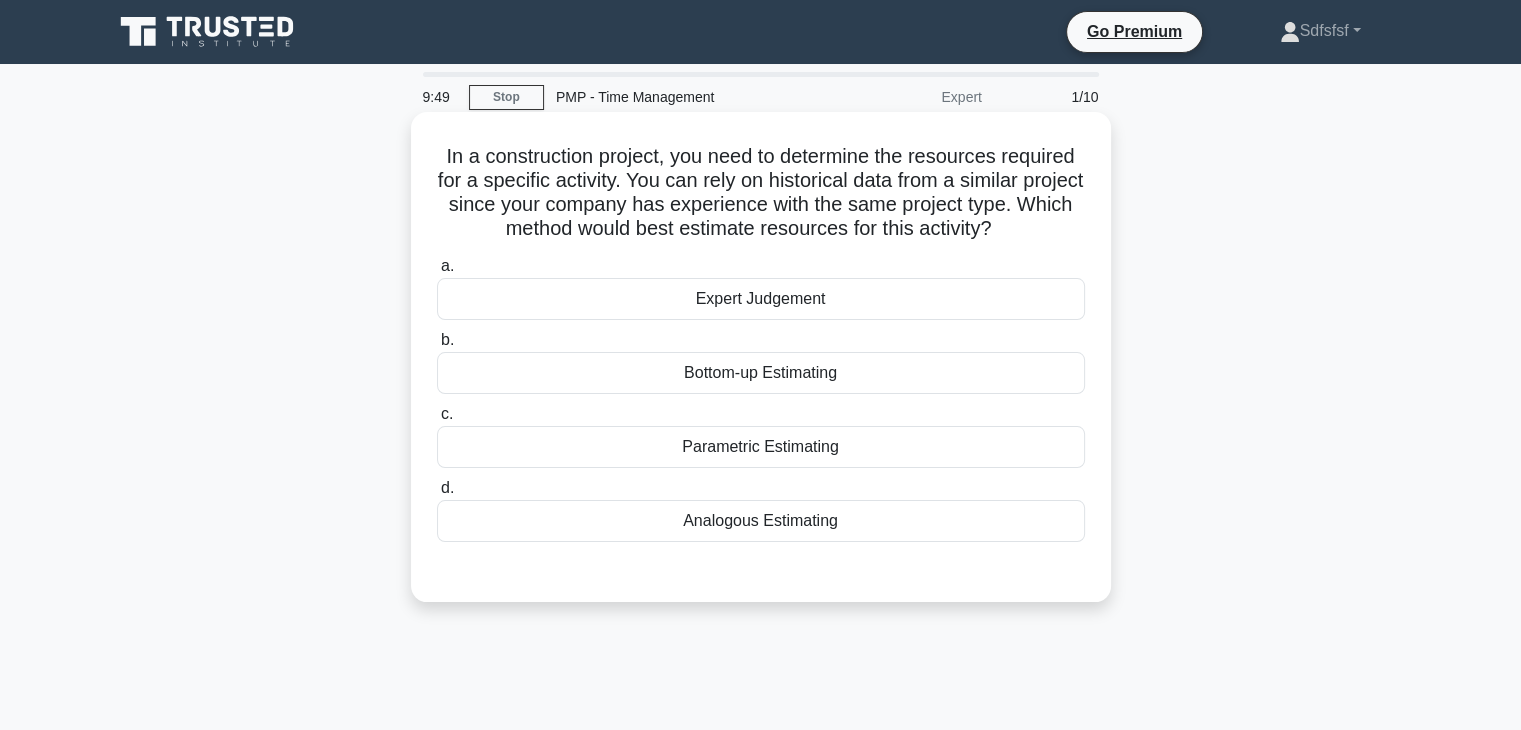 click on "Bottom-up Estimating" at bounding box center [761, 373] 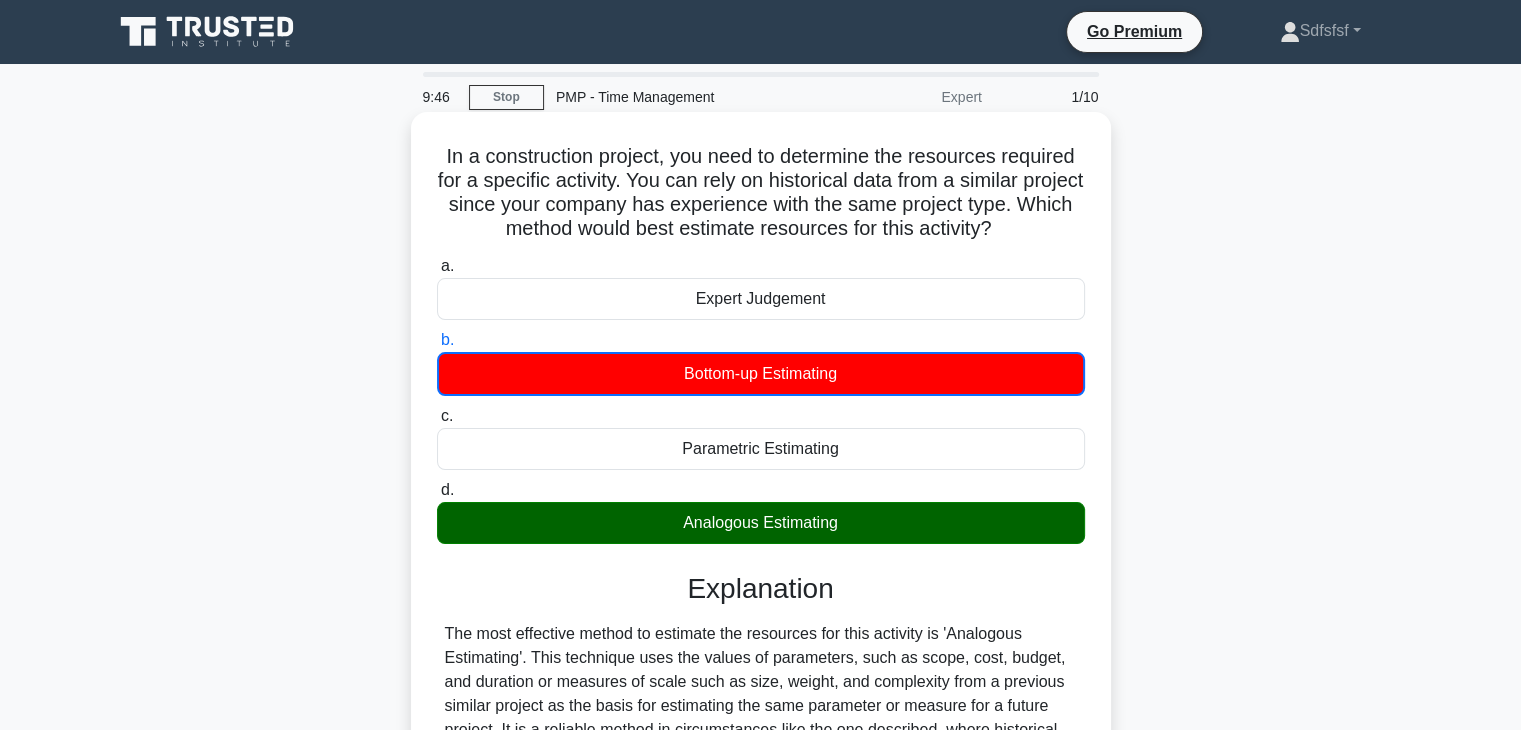 click on "Expert Judgement" at bounding box center [761, 299] 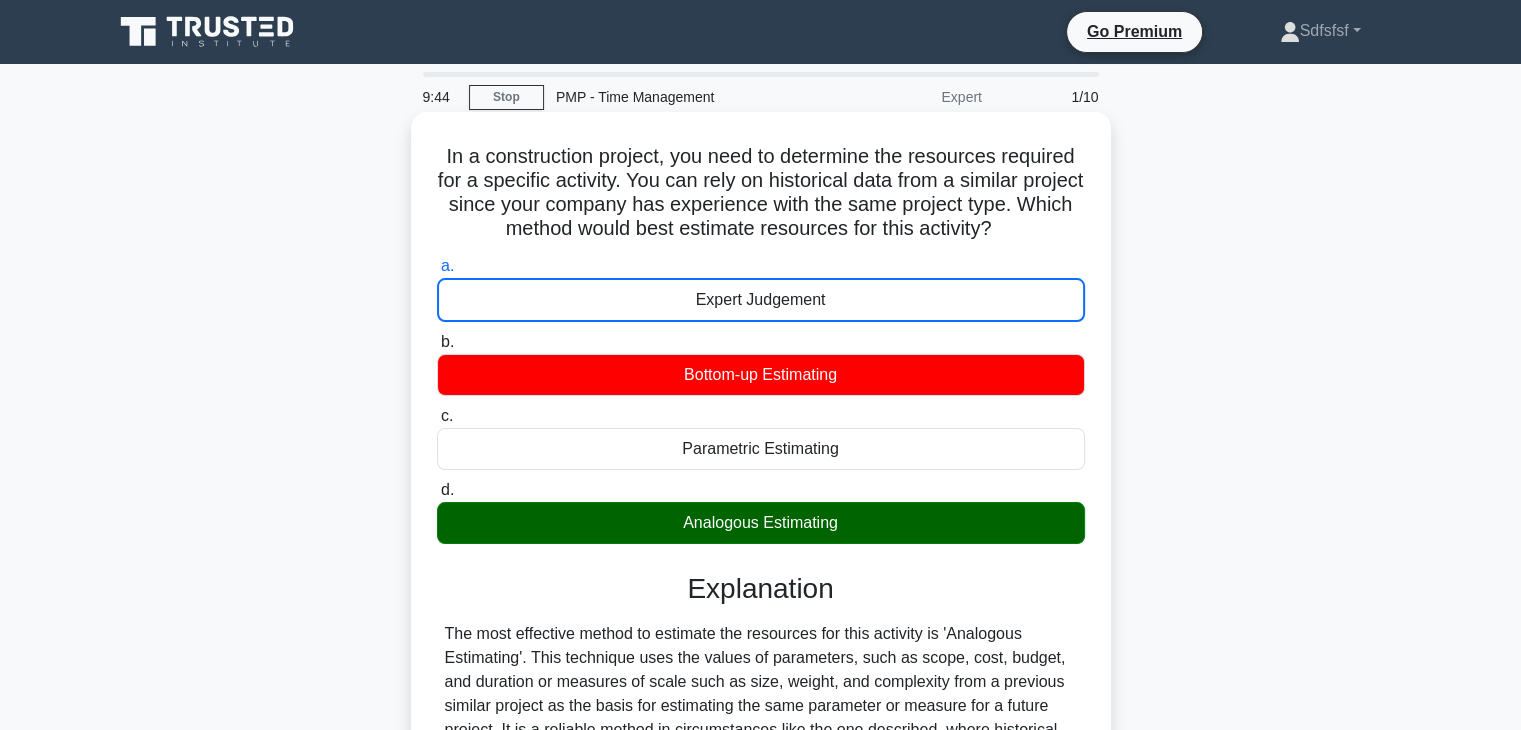 click on "Analogous Estimating" at bounding box center (761, 523) 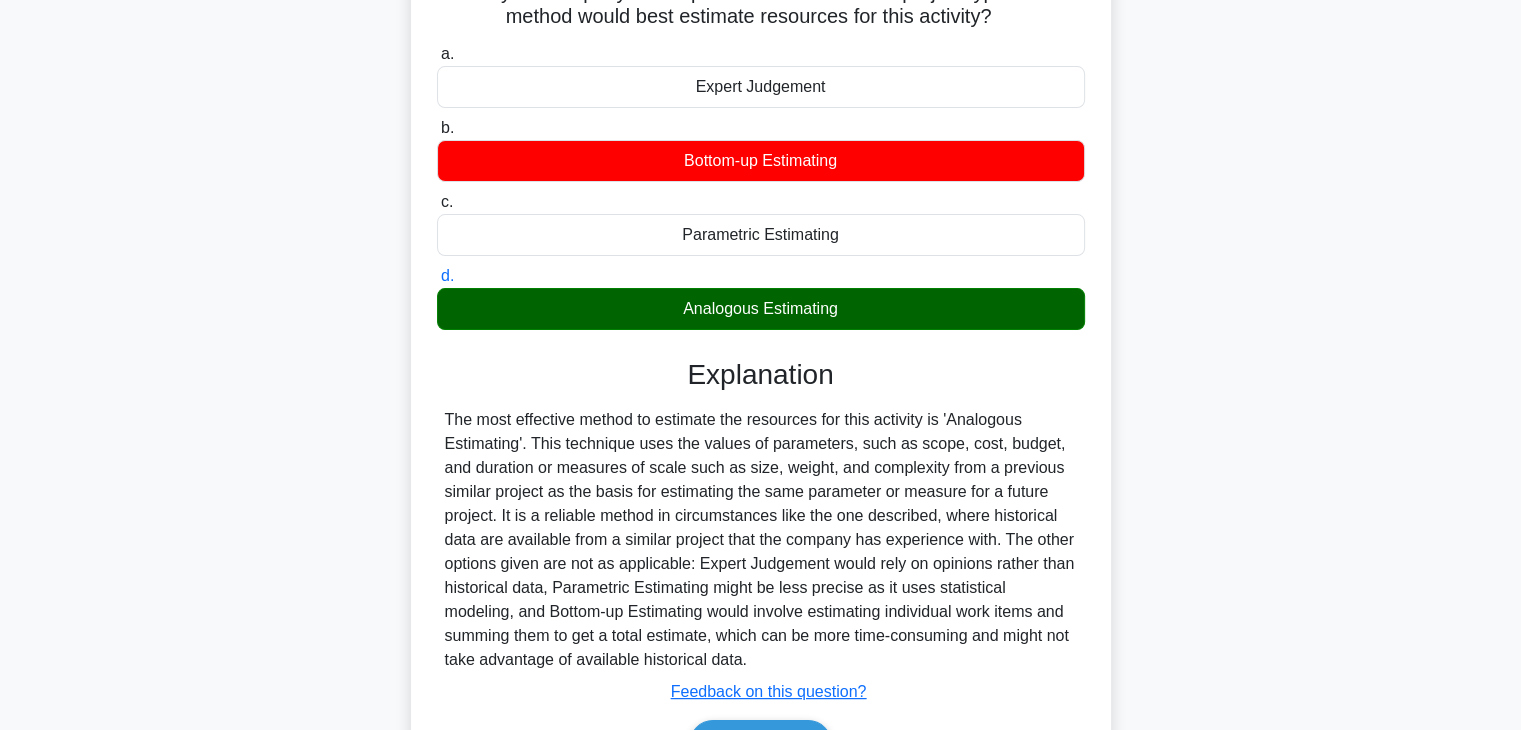 scroll, scrollTop: 351, scrollLeft: 0, axis: vertical 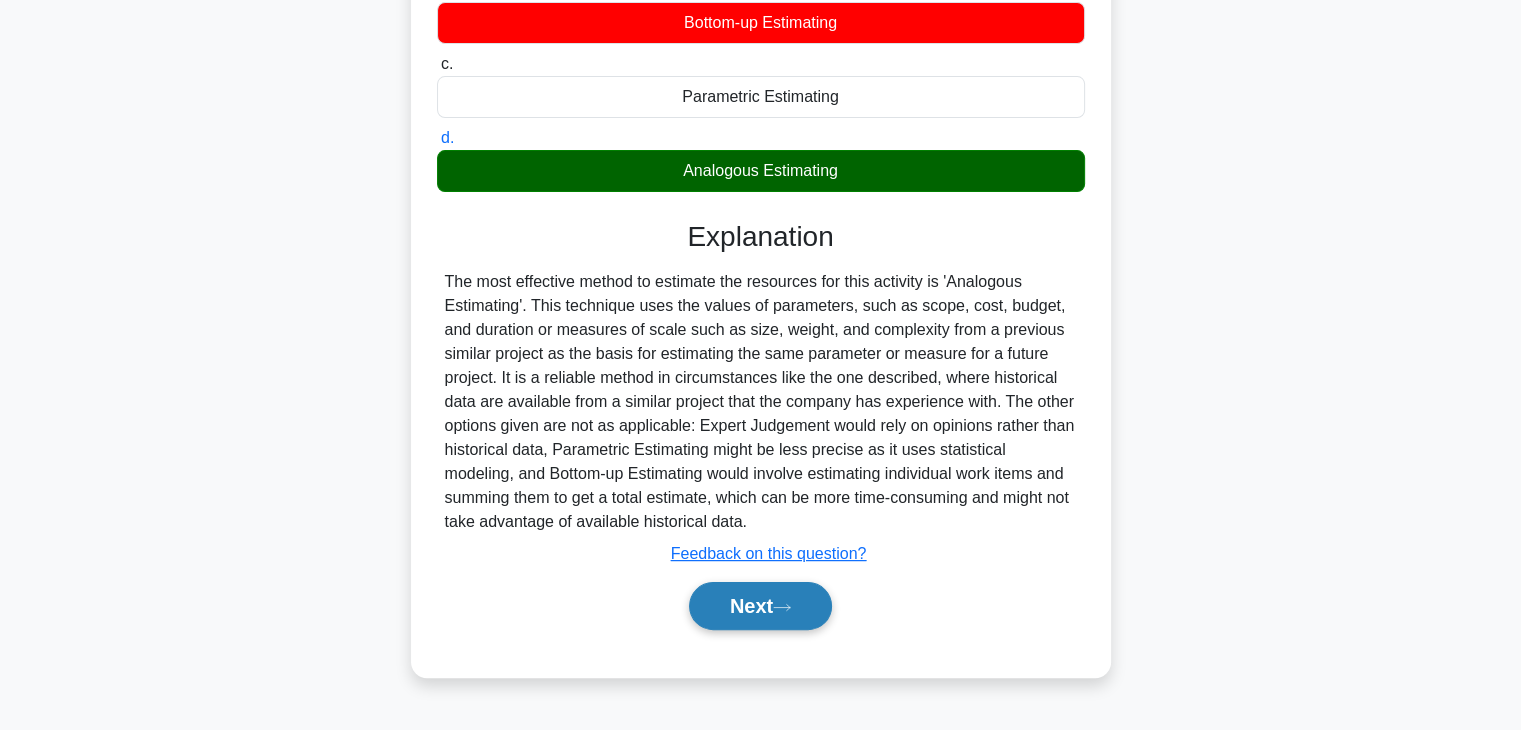 click on "Next" at bounding box center (760, 606) 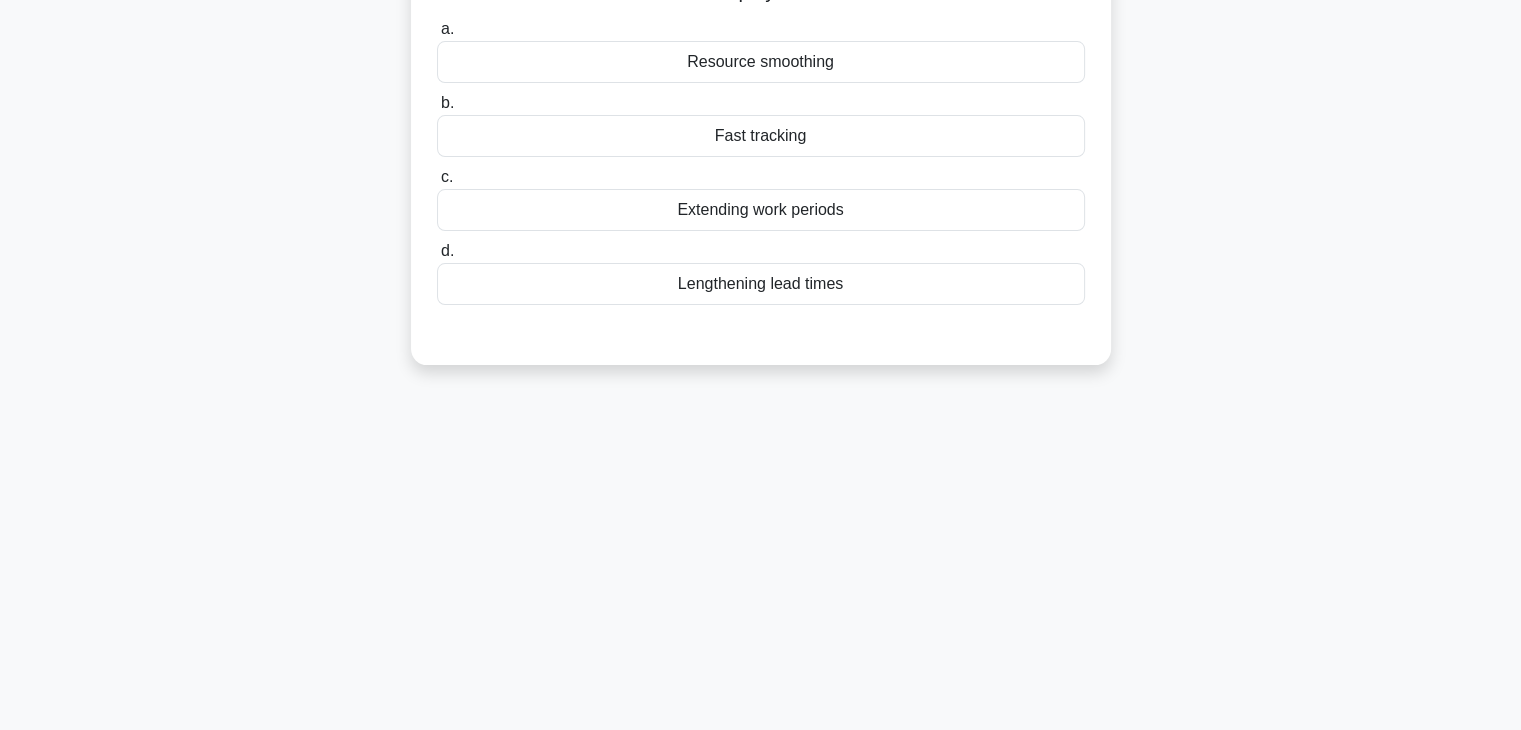 scroll, scrollTop: 0, scrollLeft: 0, axis: both 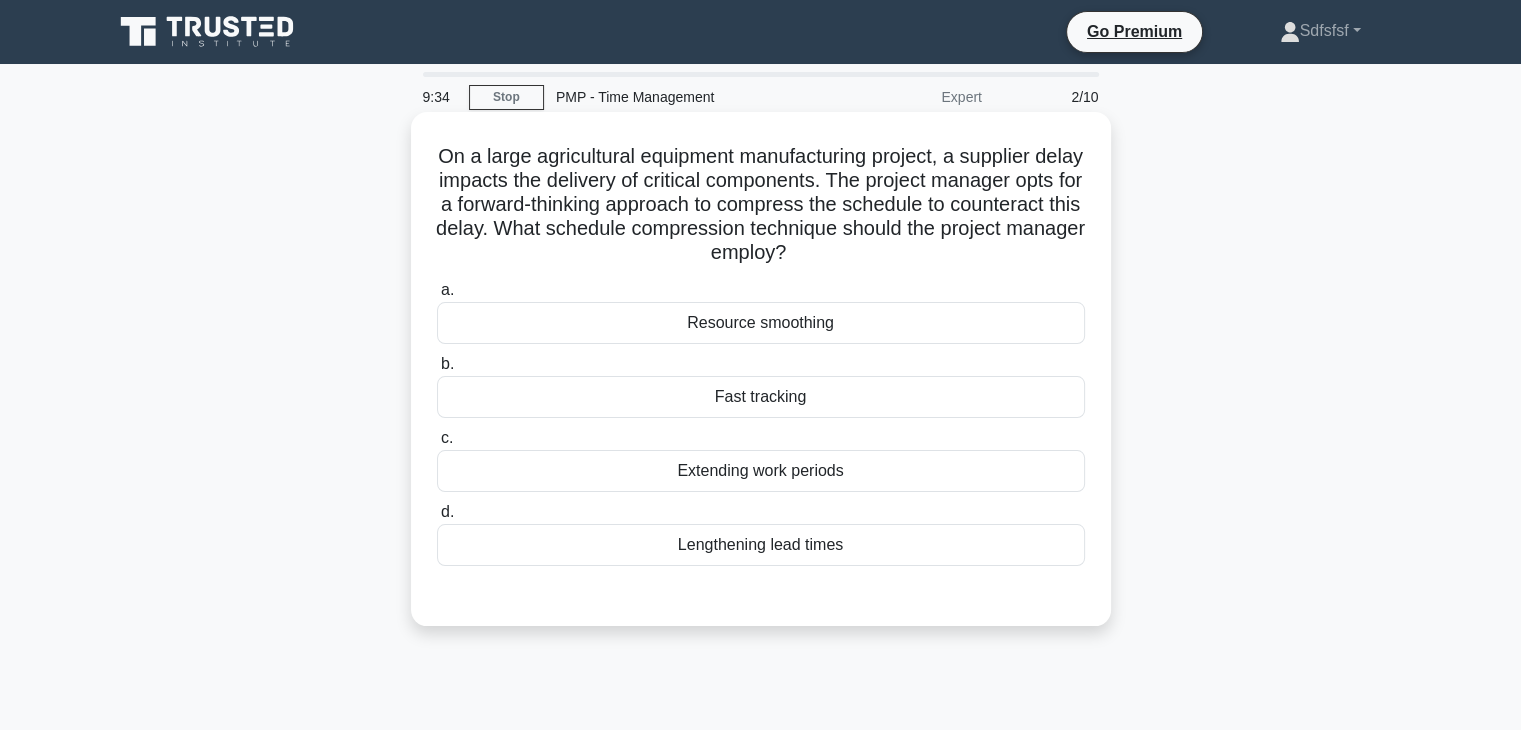 click on "Resource smoothing" at bounding box center (761, 323) 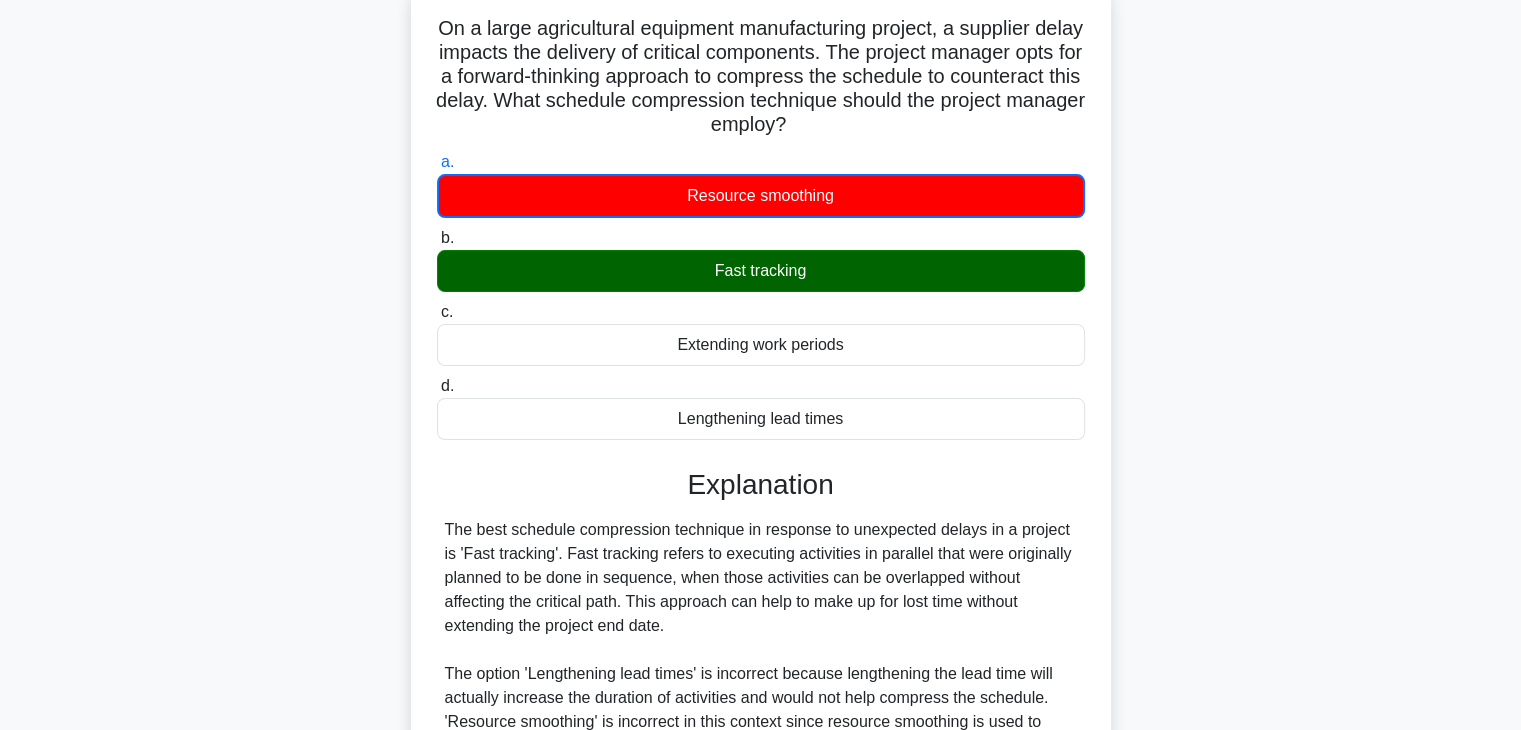 scroll, scrollTop: 432, scrollLeft: 0, axis: vertical 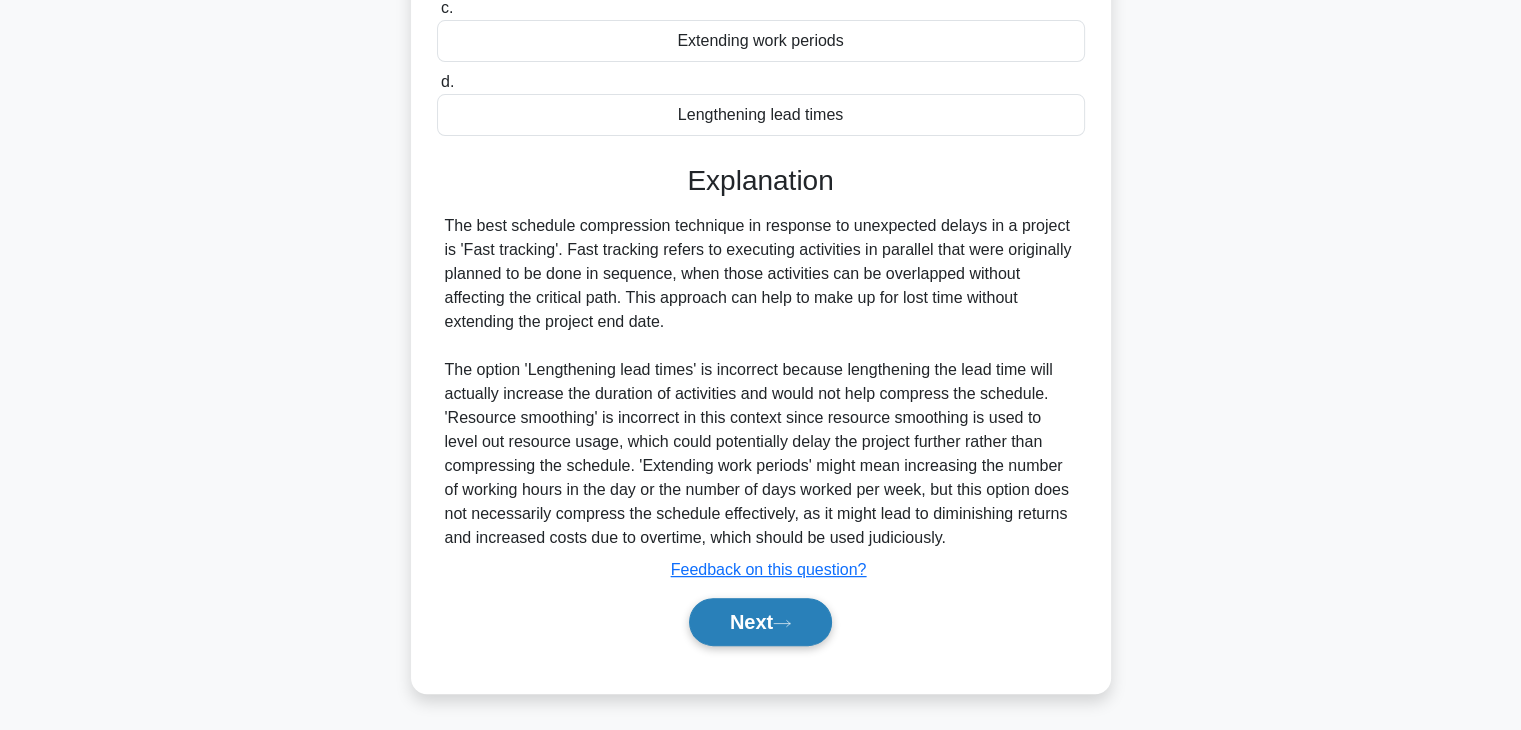 click 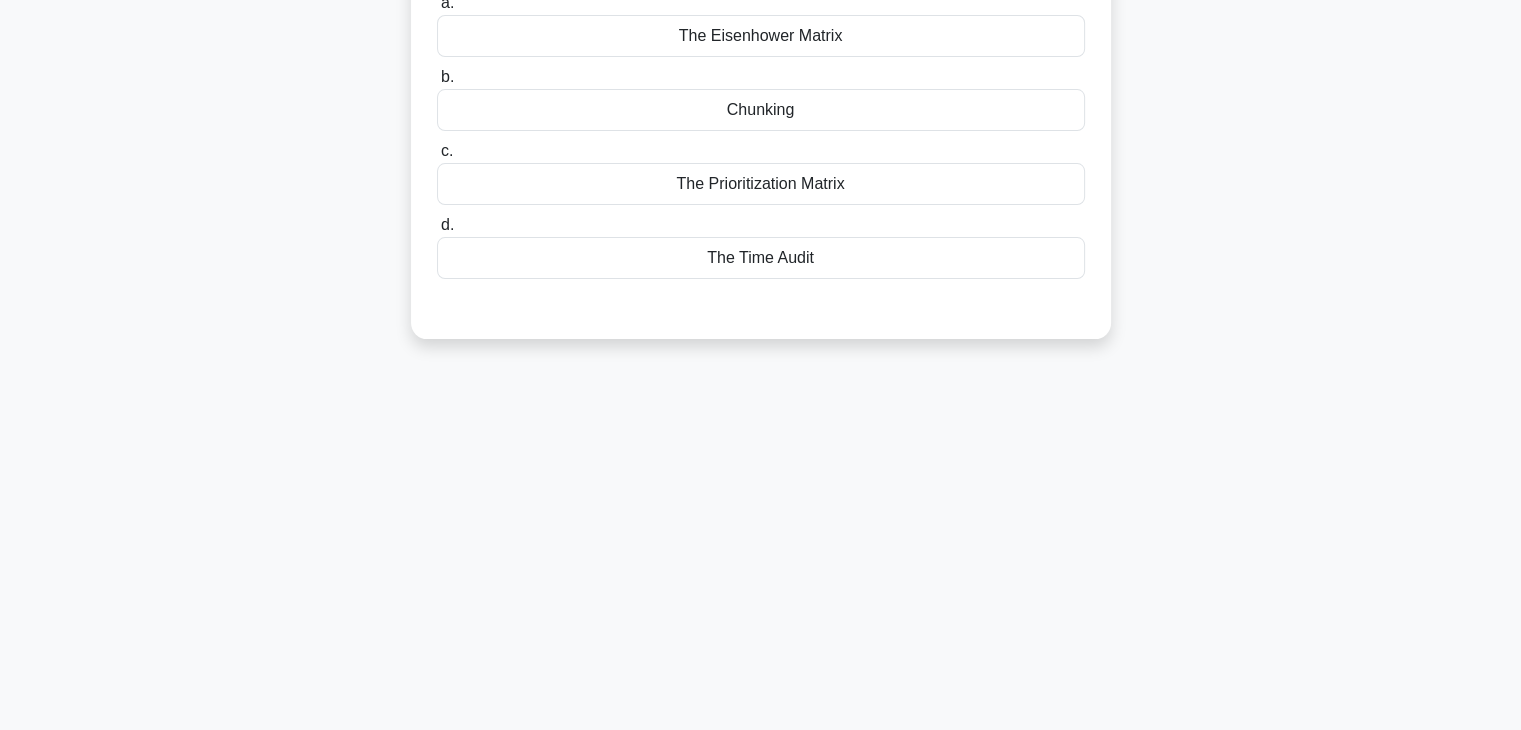 scroll, scrollTop: 0, scrollLeft: 0, axis: both 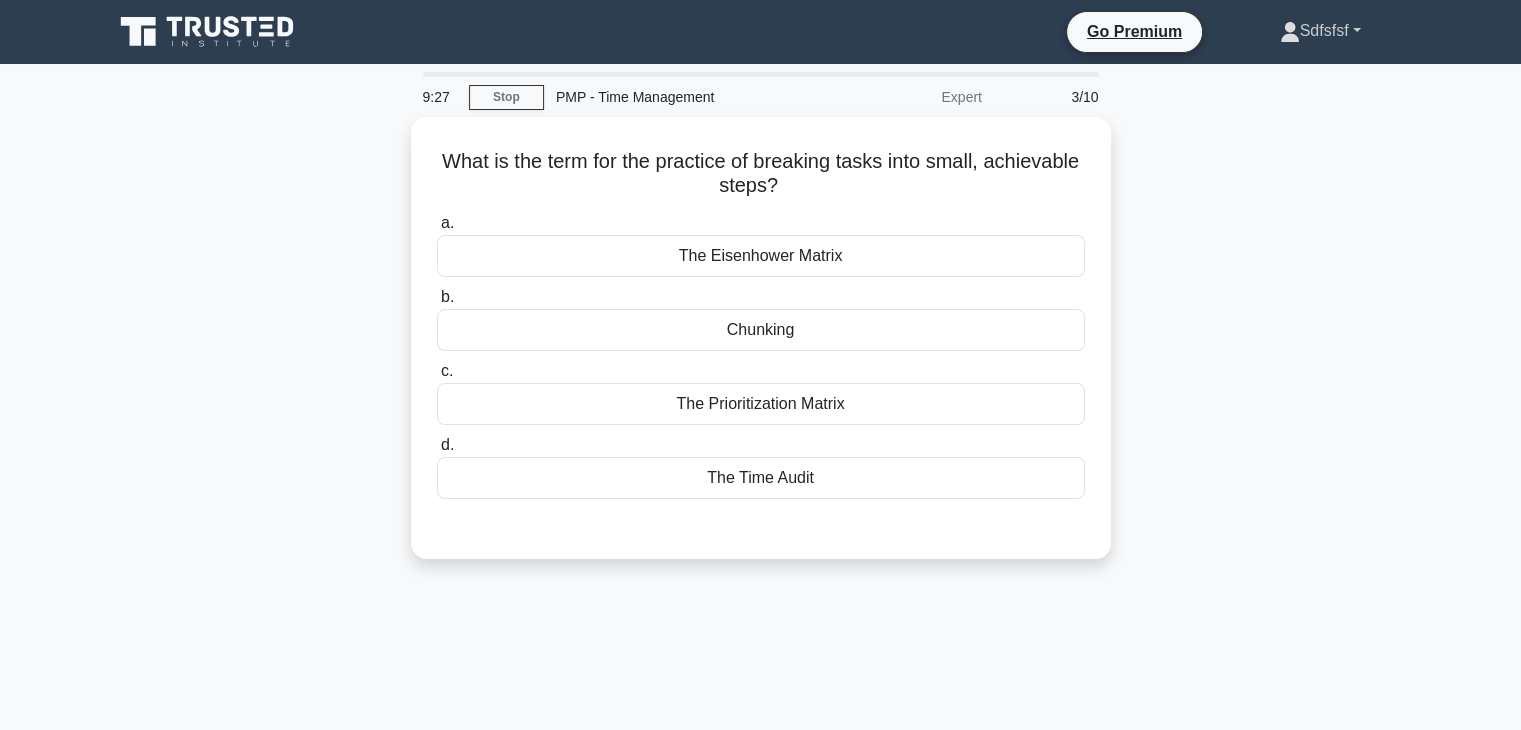 click on "Sdfsfsf" at bounding box center (1320, 31) 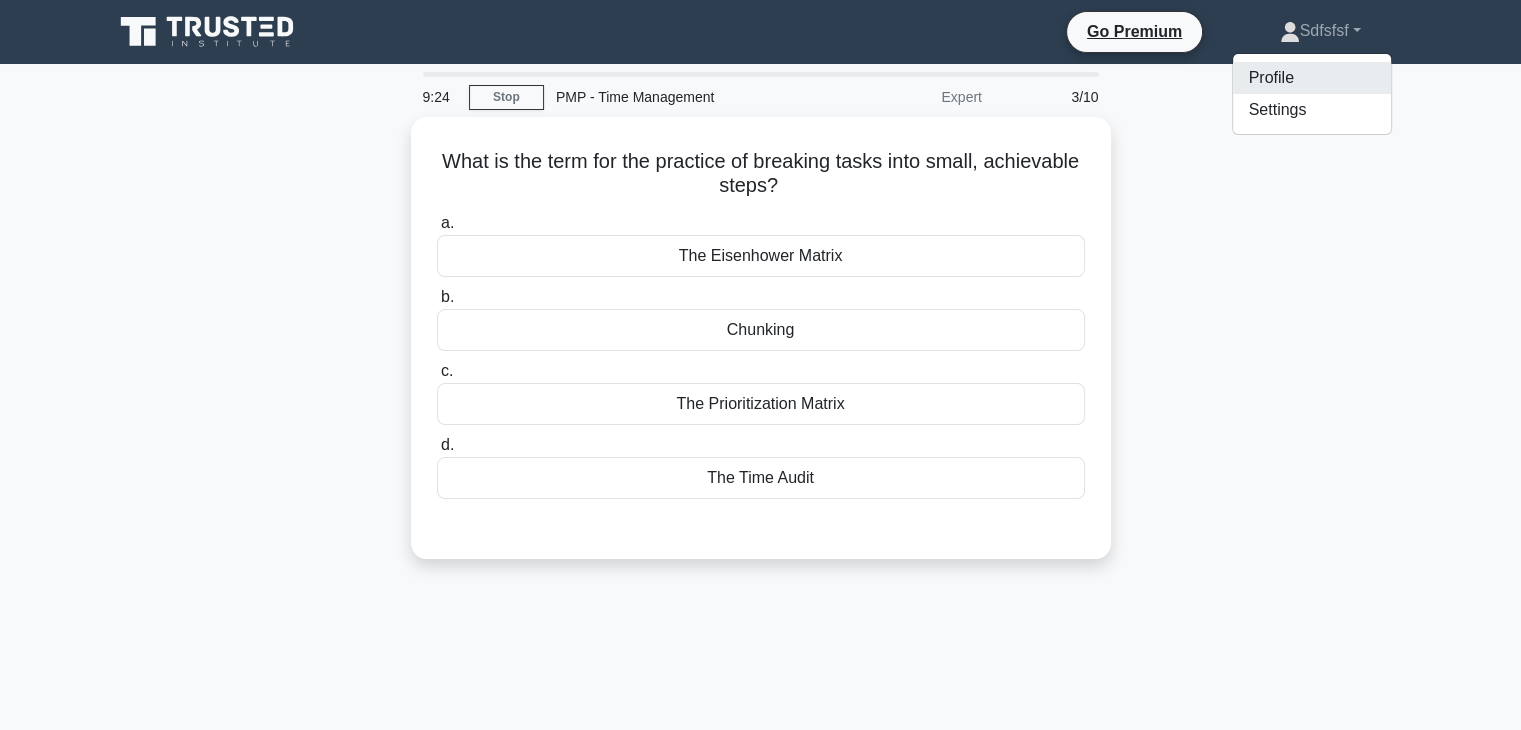 click on "Profile" at bounding box center (1312, 78) 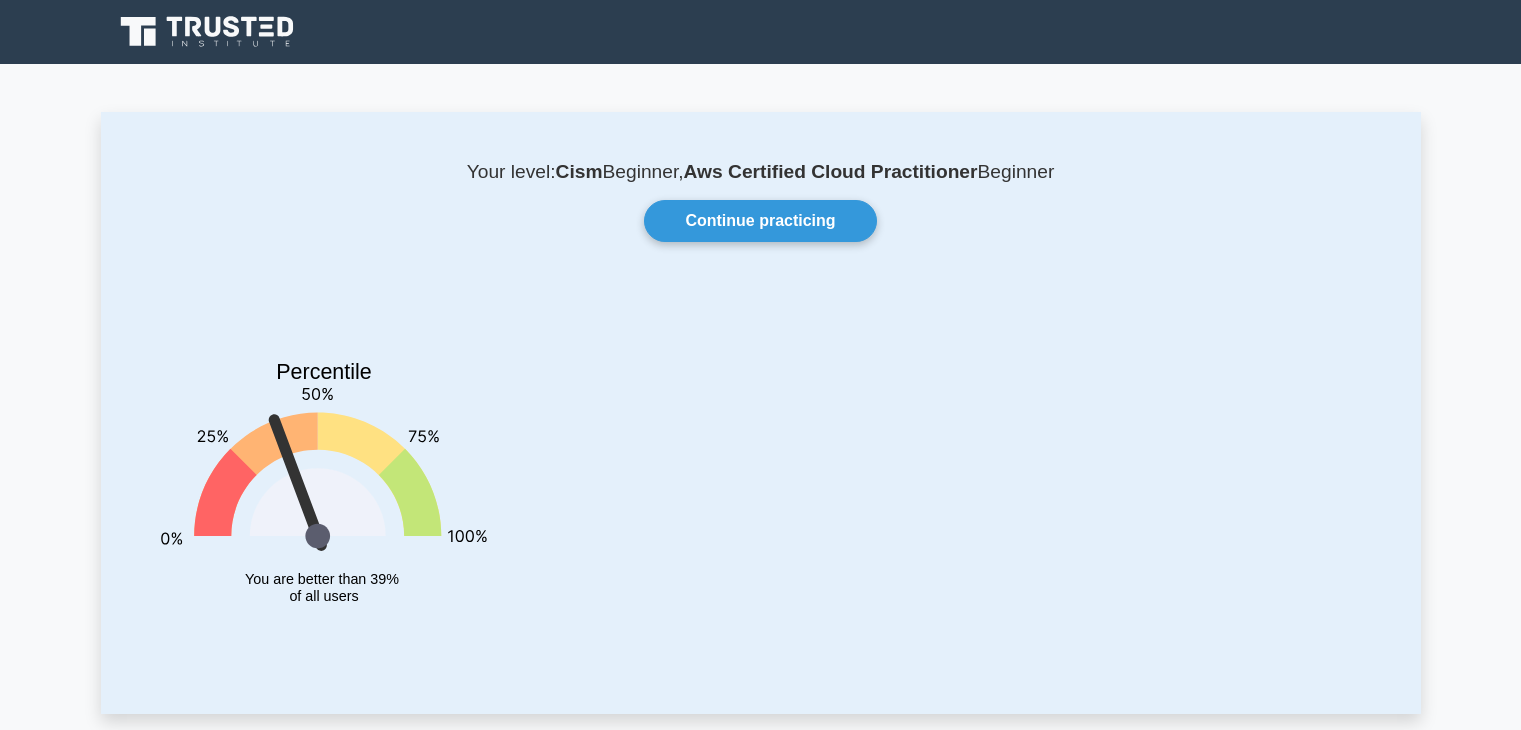 scroll, scrollTop: 0, scrollLeft: 0, axis: both 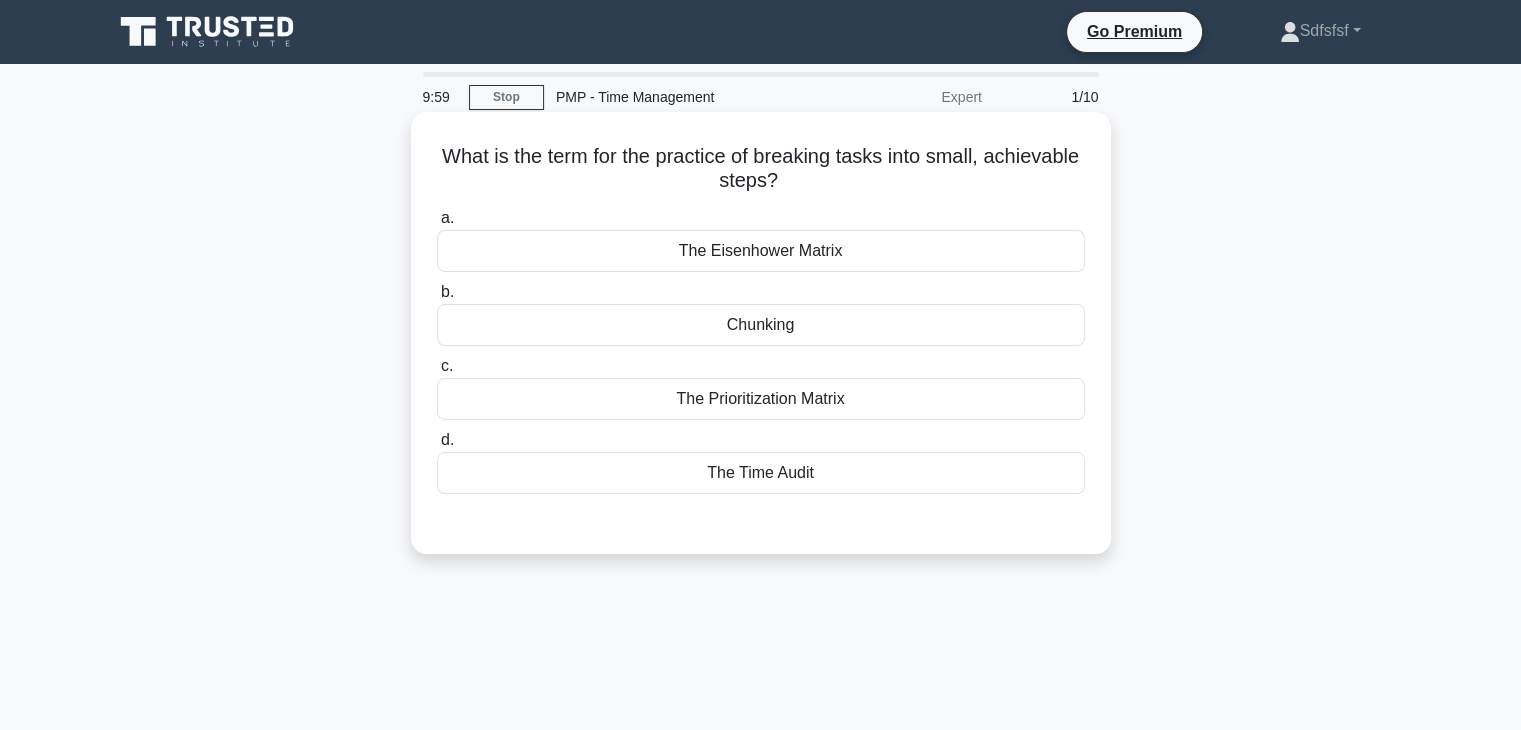 click on "The Prioritization Matrix" at bounding box center [761, 399] 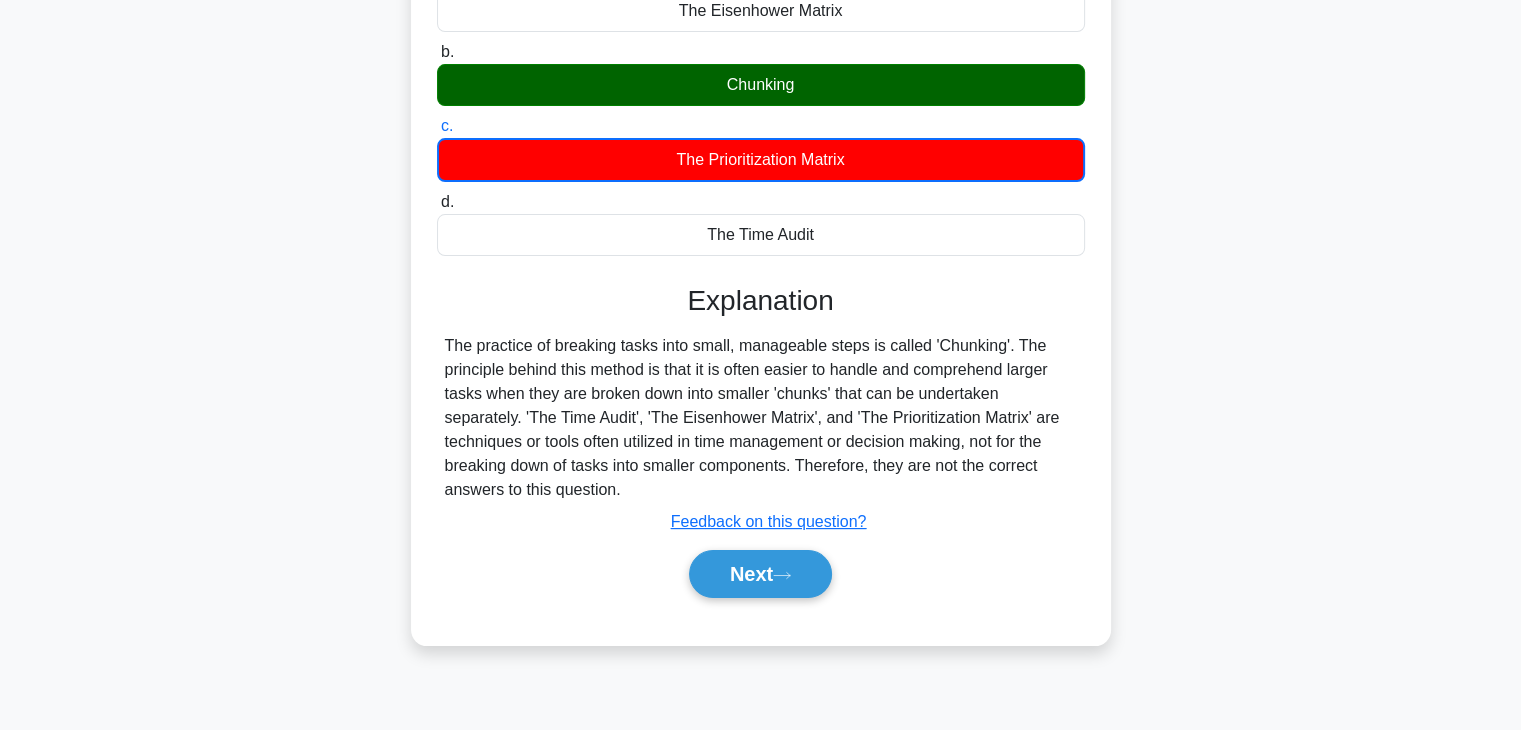 scroll, scrollTop: 351, scrollLeft: 0, axis: vertical 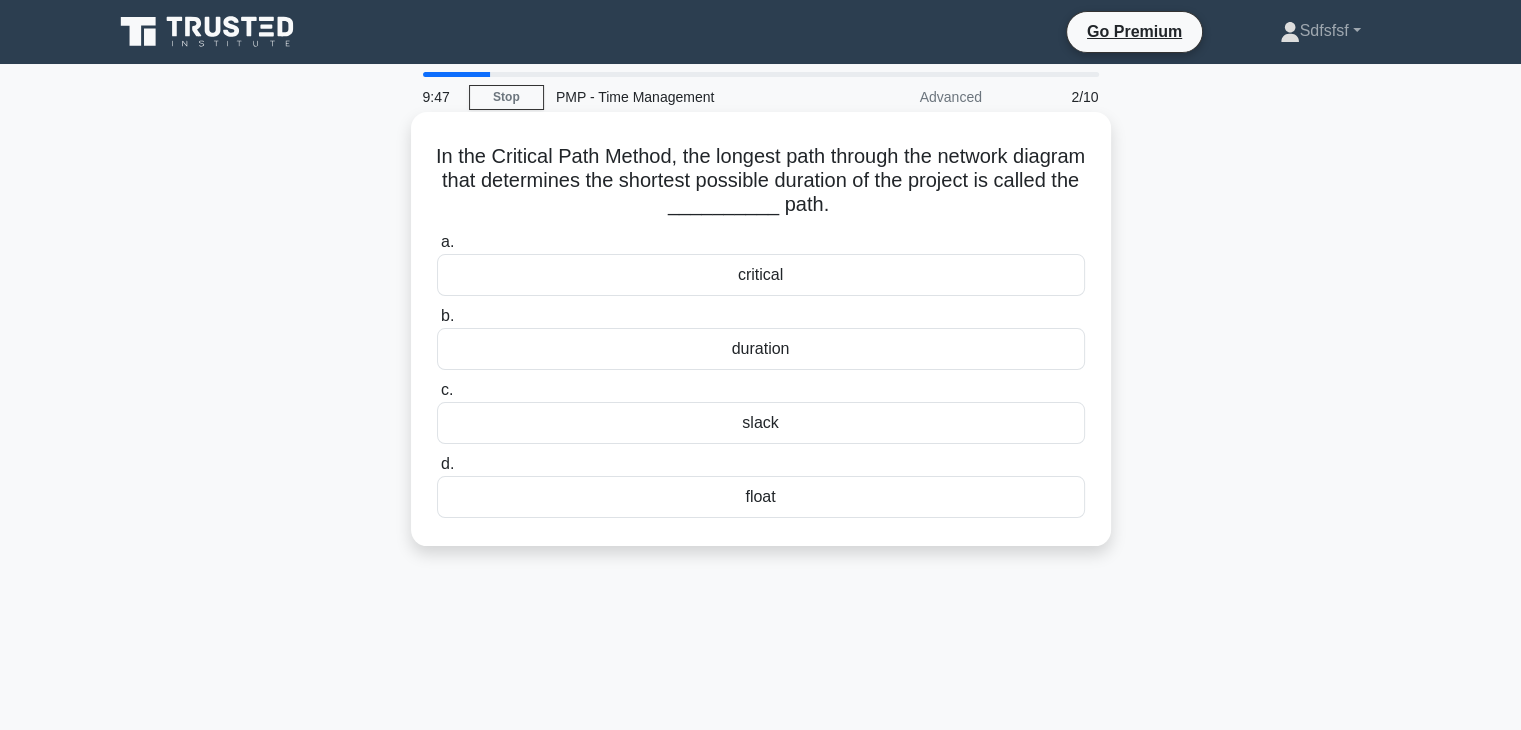 click on "critical" at bounding box center (761, 275) 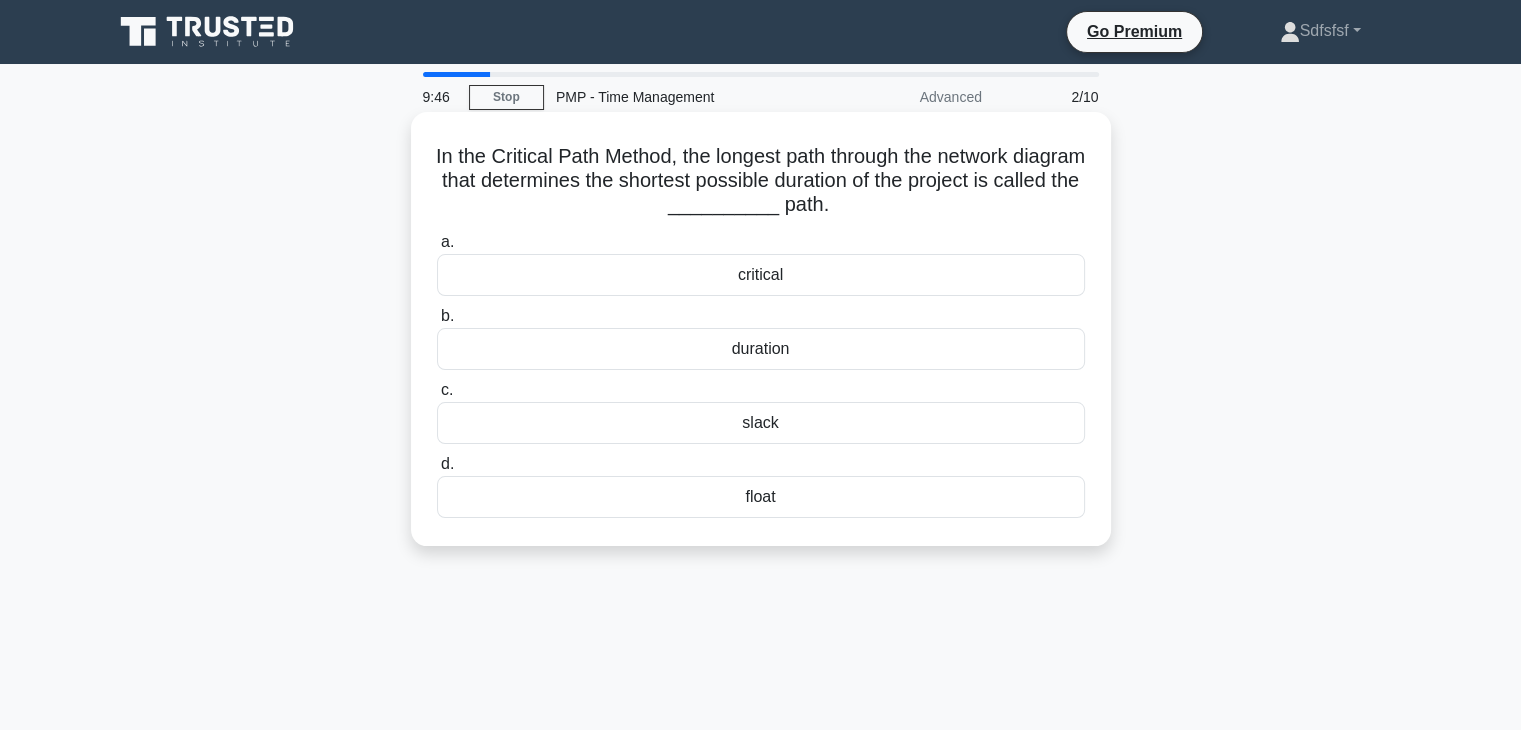 click on "critical" at bounding box center [761, 275] 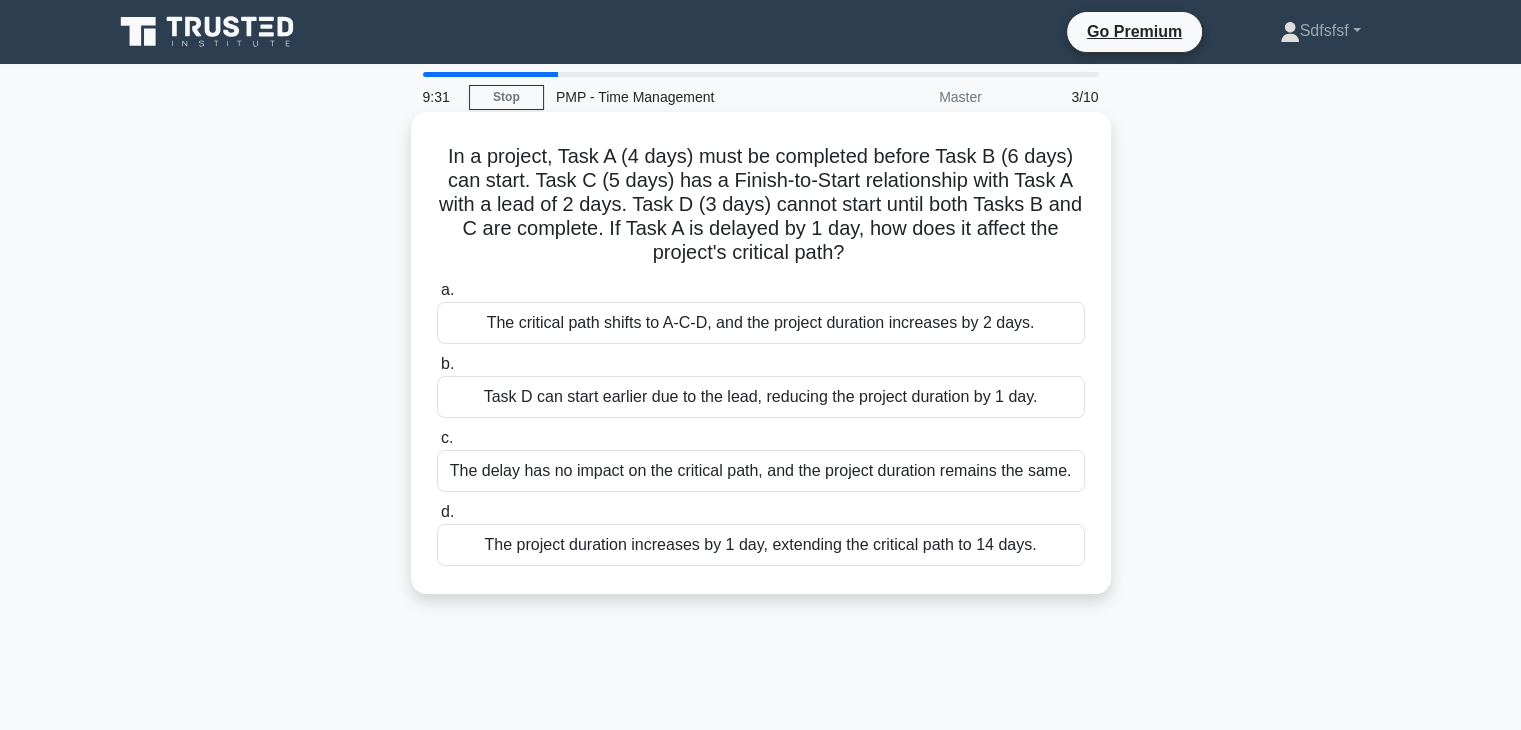 click on "The delay has no impact on the critical path, and the project duration remains the same." at bounding box center [761, 471] 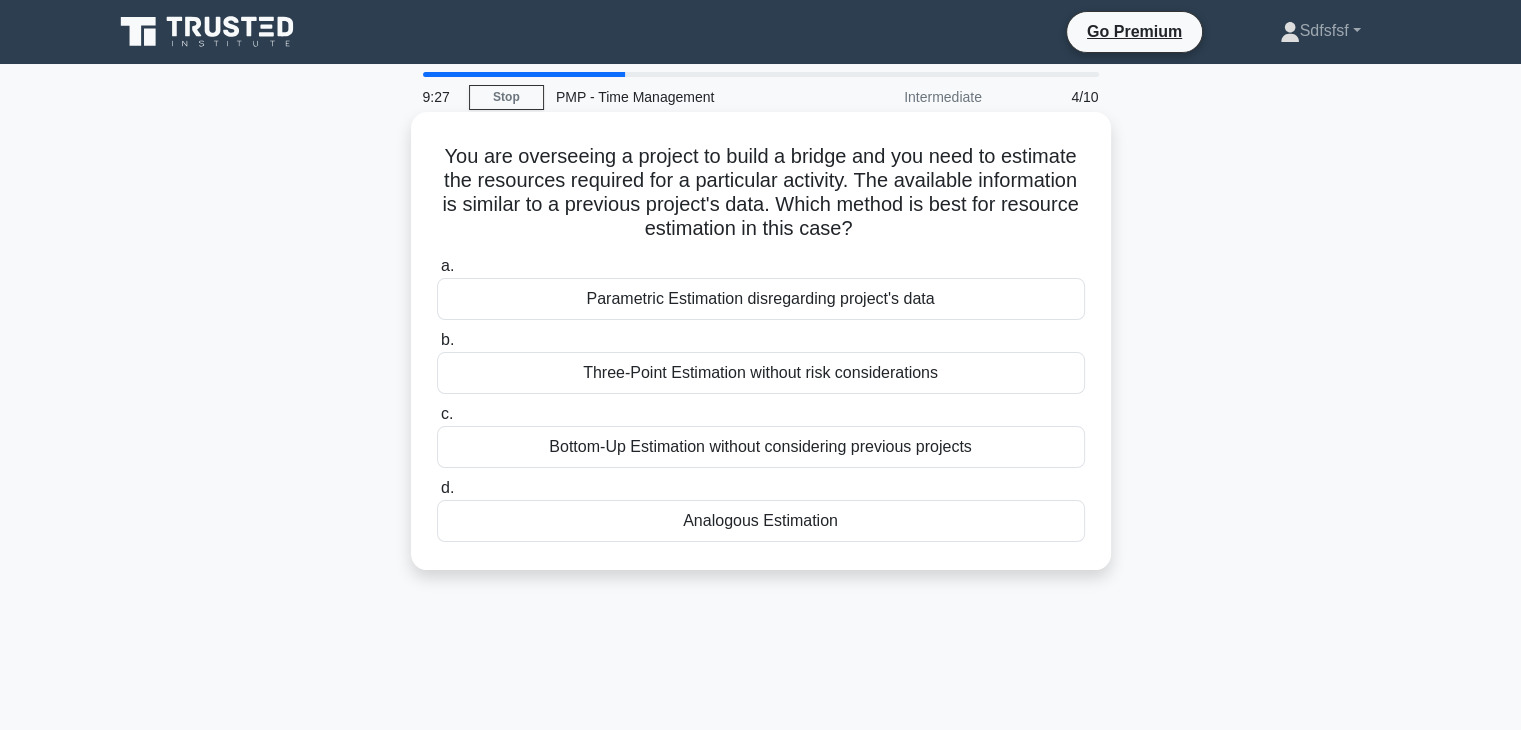click on "Three-Point Estimation without risk considerations" at bounding box center (761, 373) 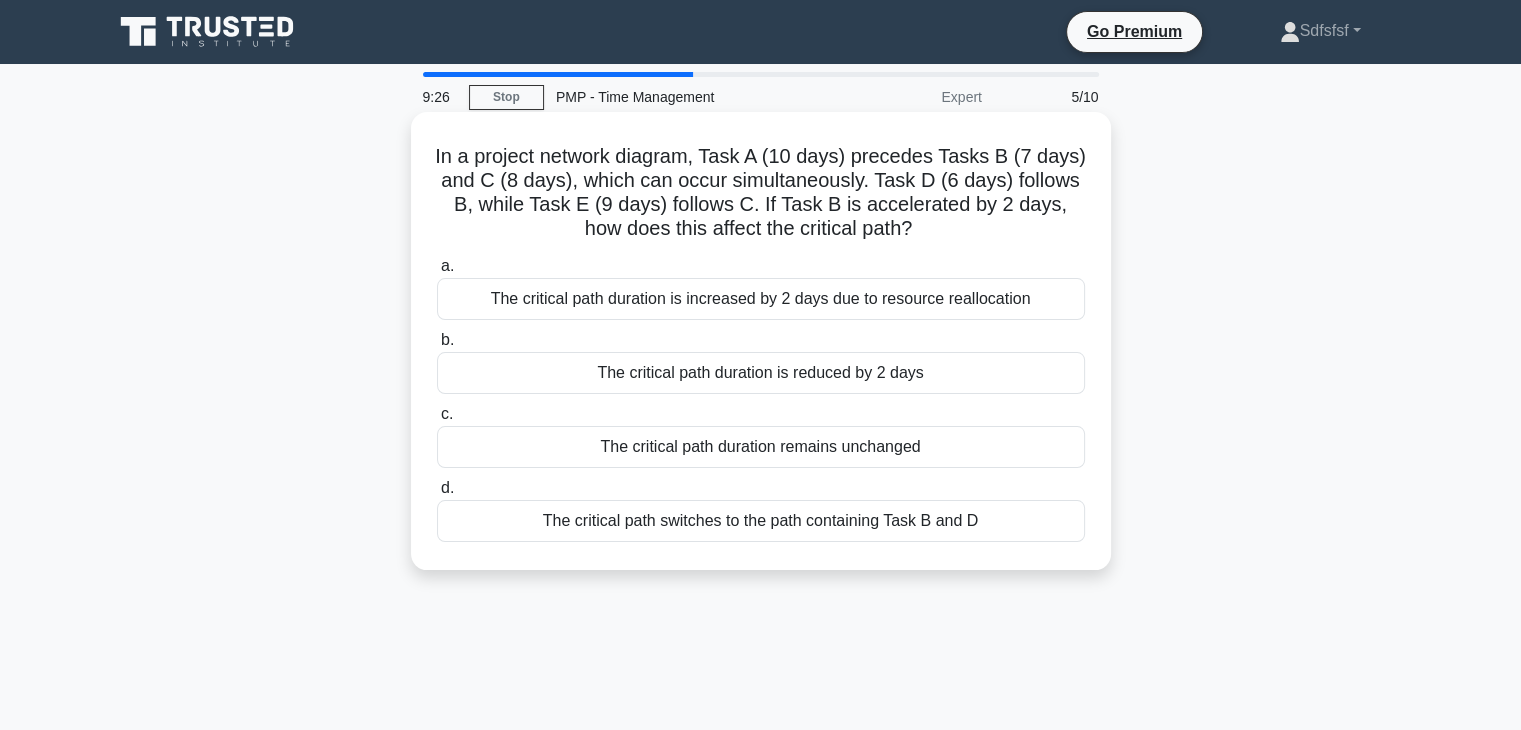 click on "The critical path duration is reduced by 2 days" at bounding box center [761, 373] 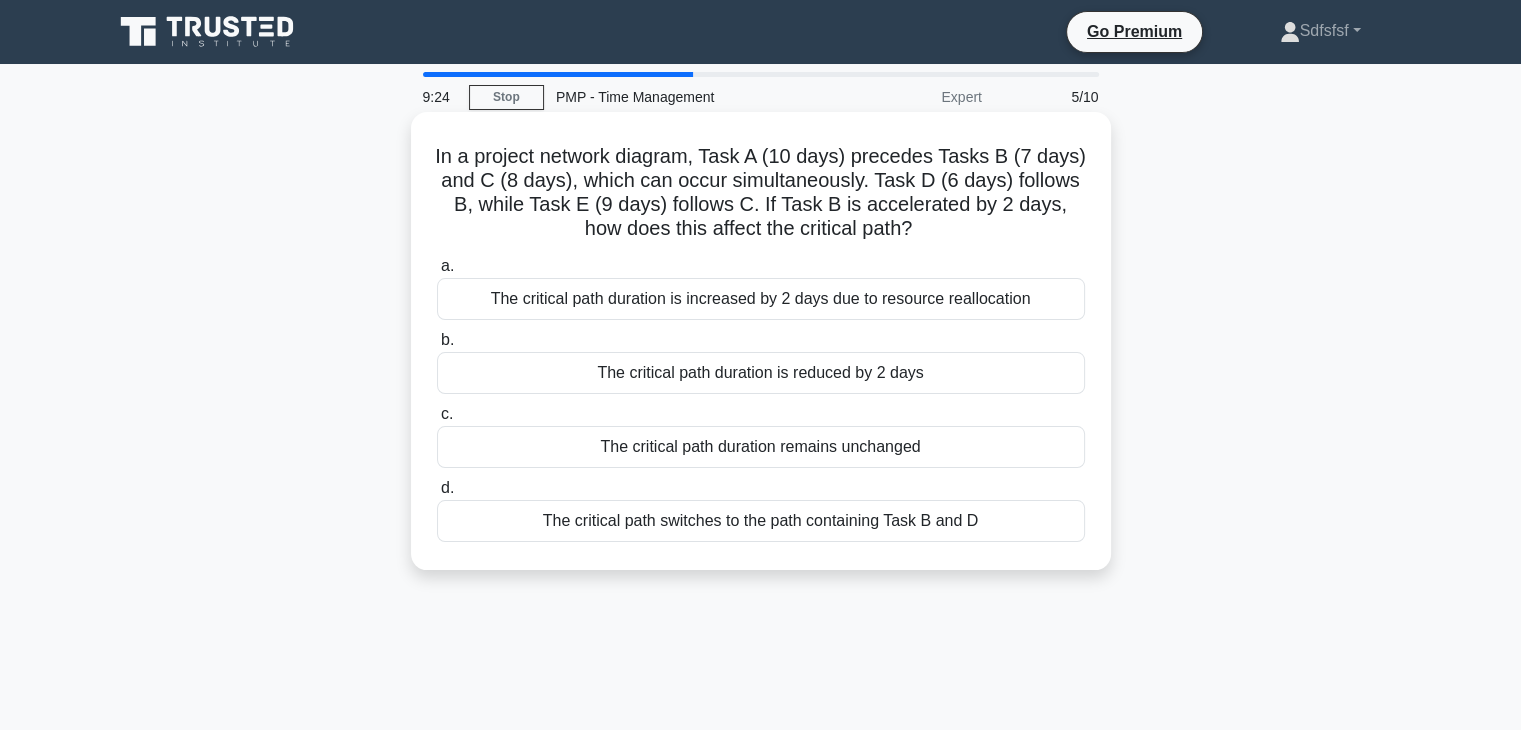click on "The critical path switches to the path containing Task B and D" at bounding box center (761, 521) 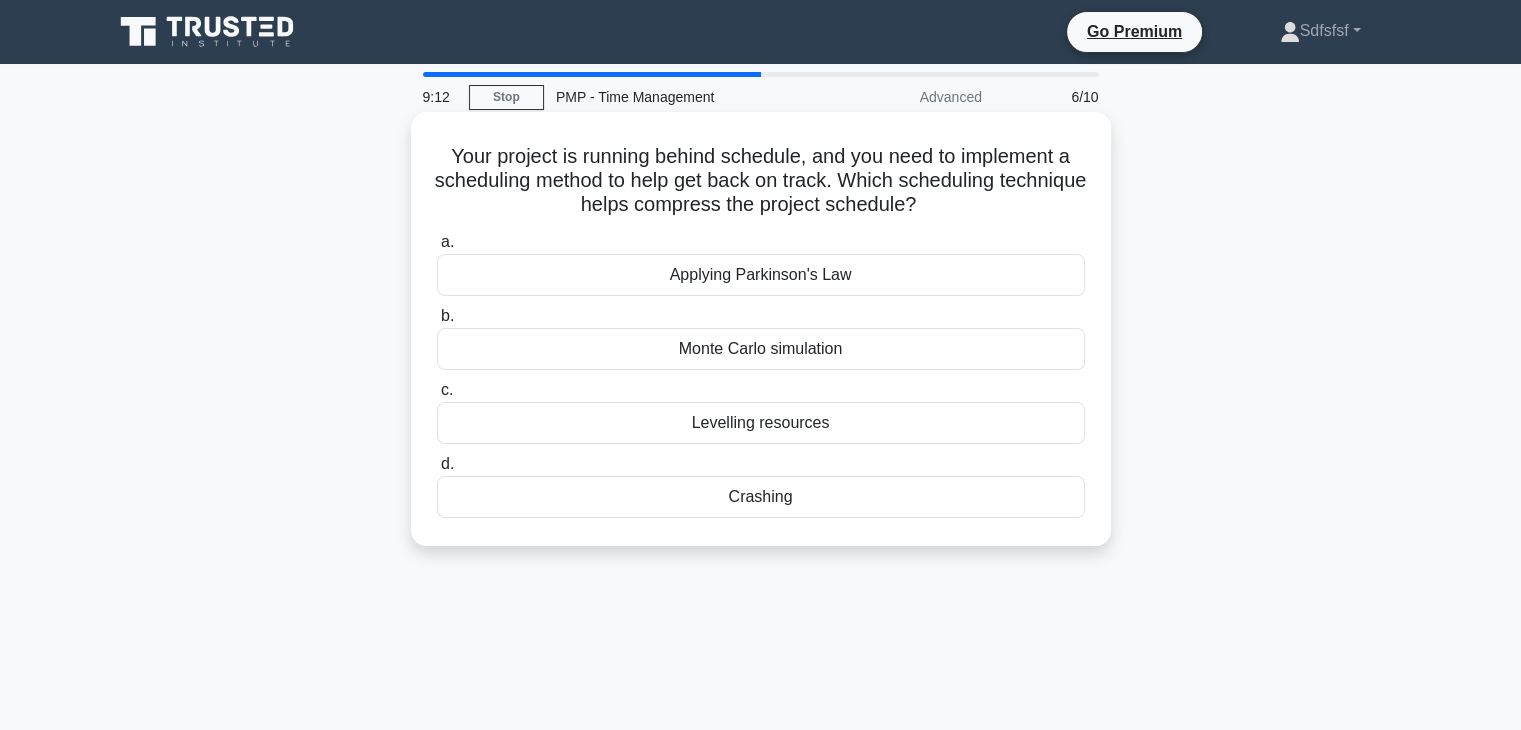 click on "Levelling resources" at bounding box center (761, 423) 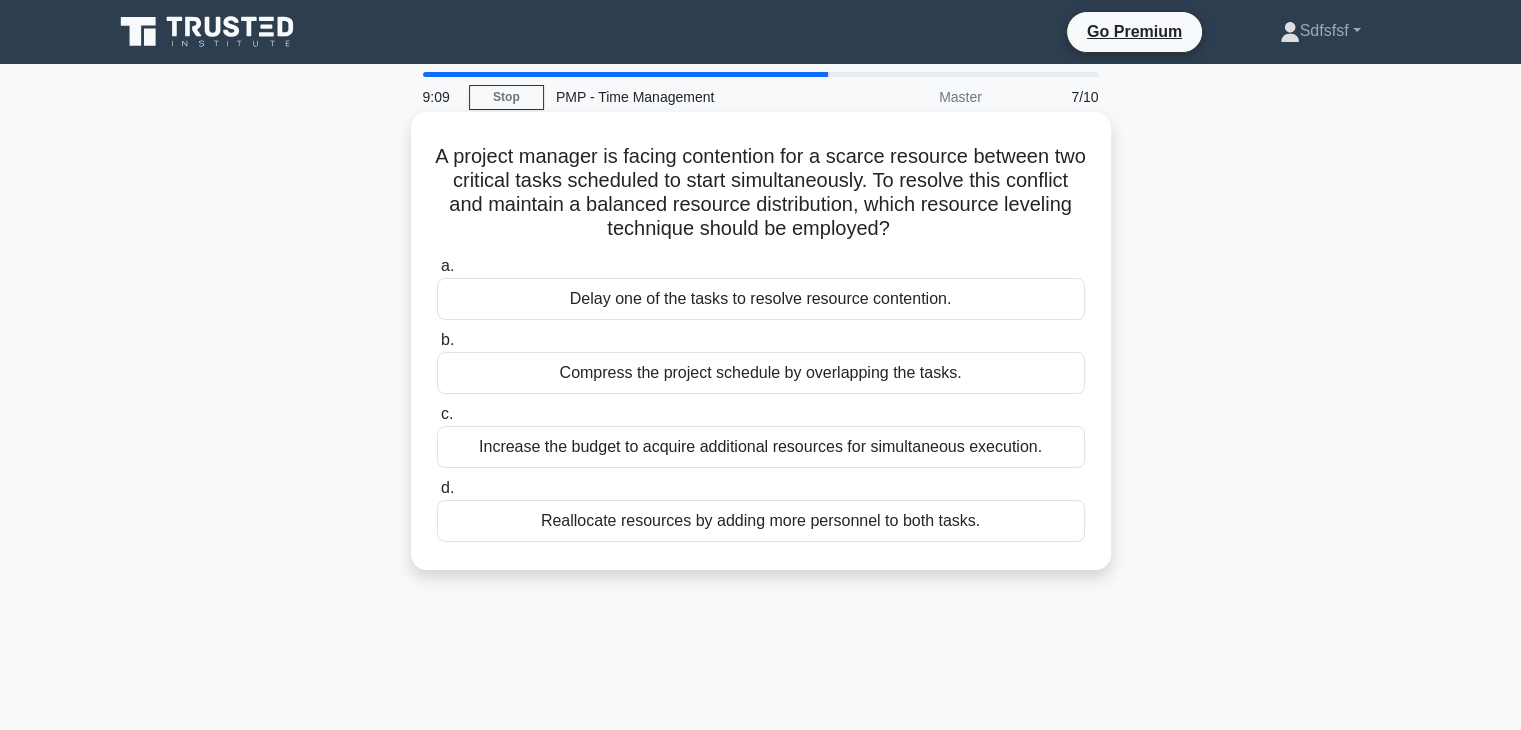 click on "Compress the project schedule by overlapping the tasks." at bounding box center [761, 373] 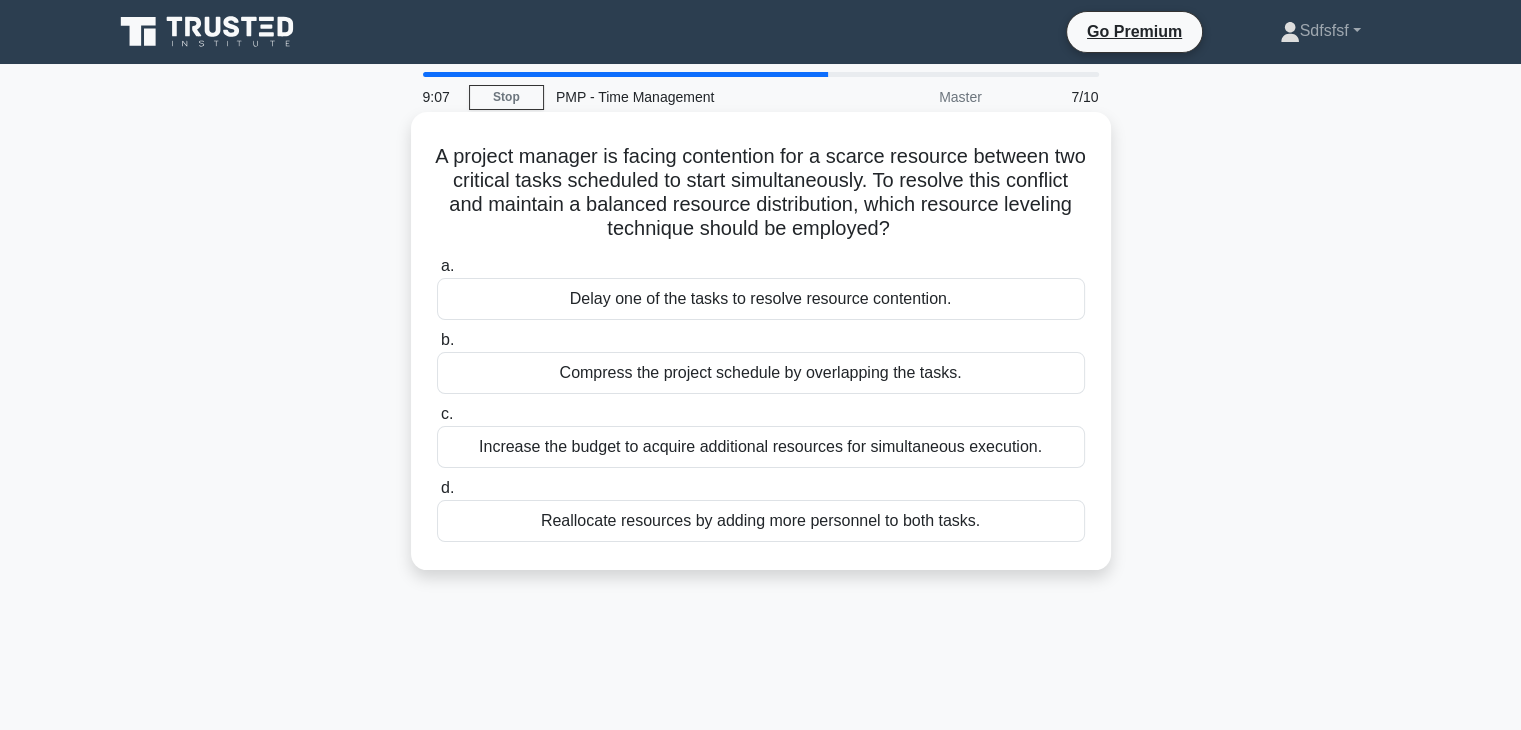 click on "Compress the project schedule by overlapping the tasks." at bounding box center (761, 373) 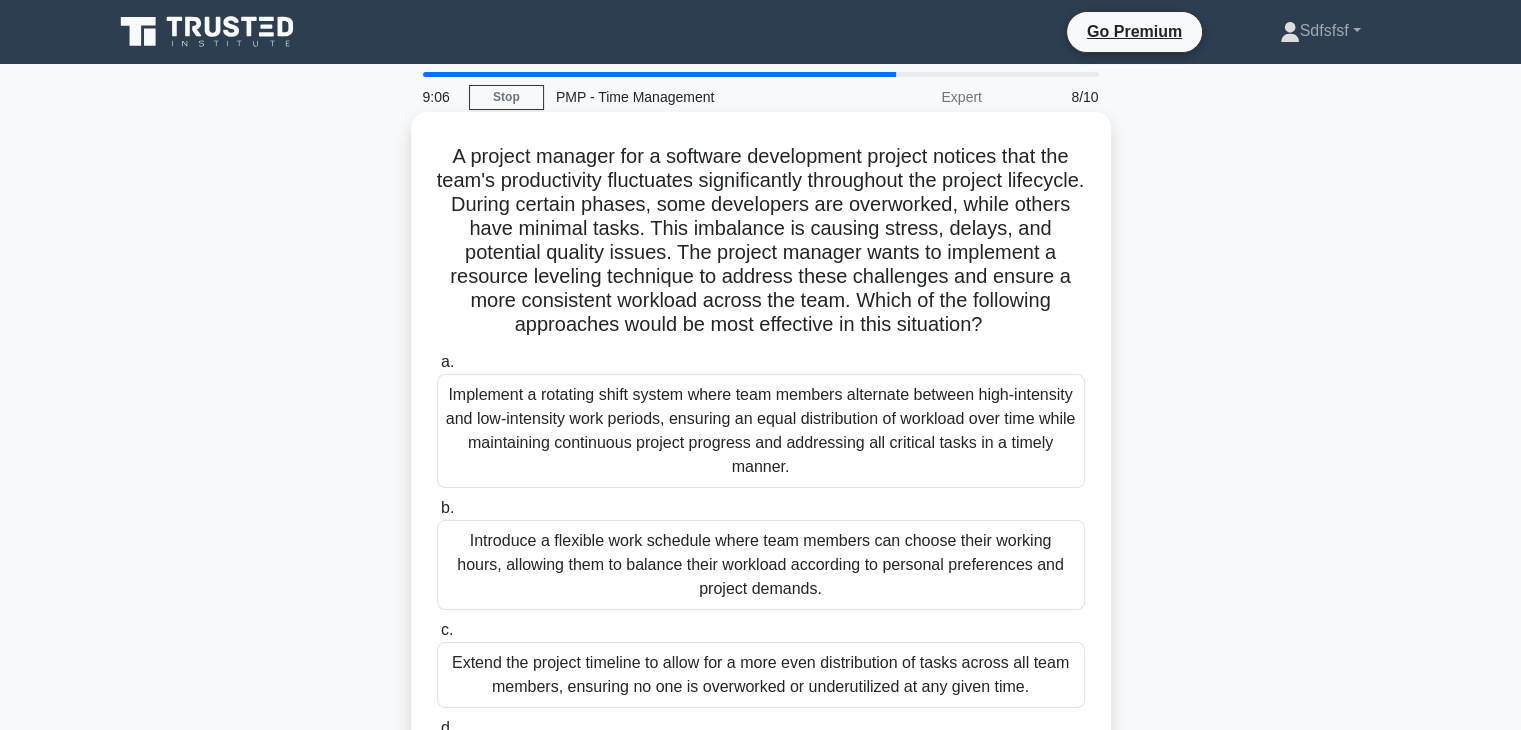 click on "Introduce a flexible work schedule where team members can choose their working hours, allowing them to balance their workload according to personal preferences and project demands." at bounding box center [761, 565] 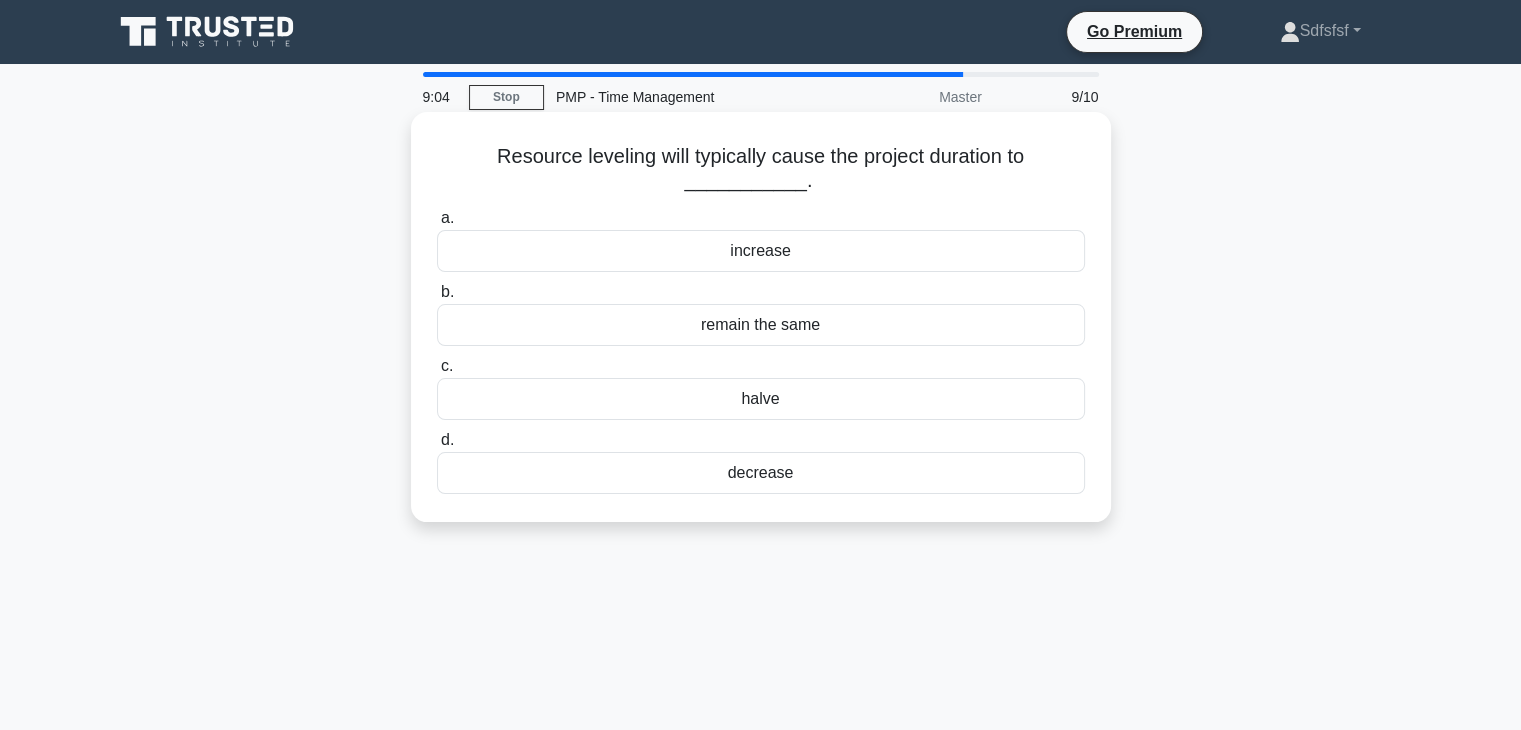 click on "halve" at bounding box center (761, 399) 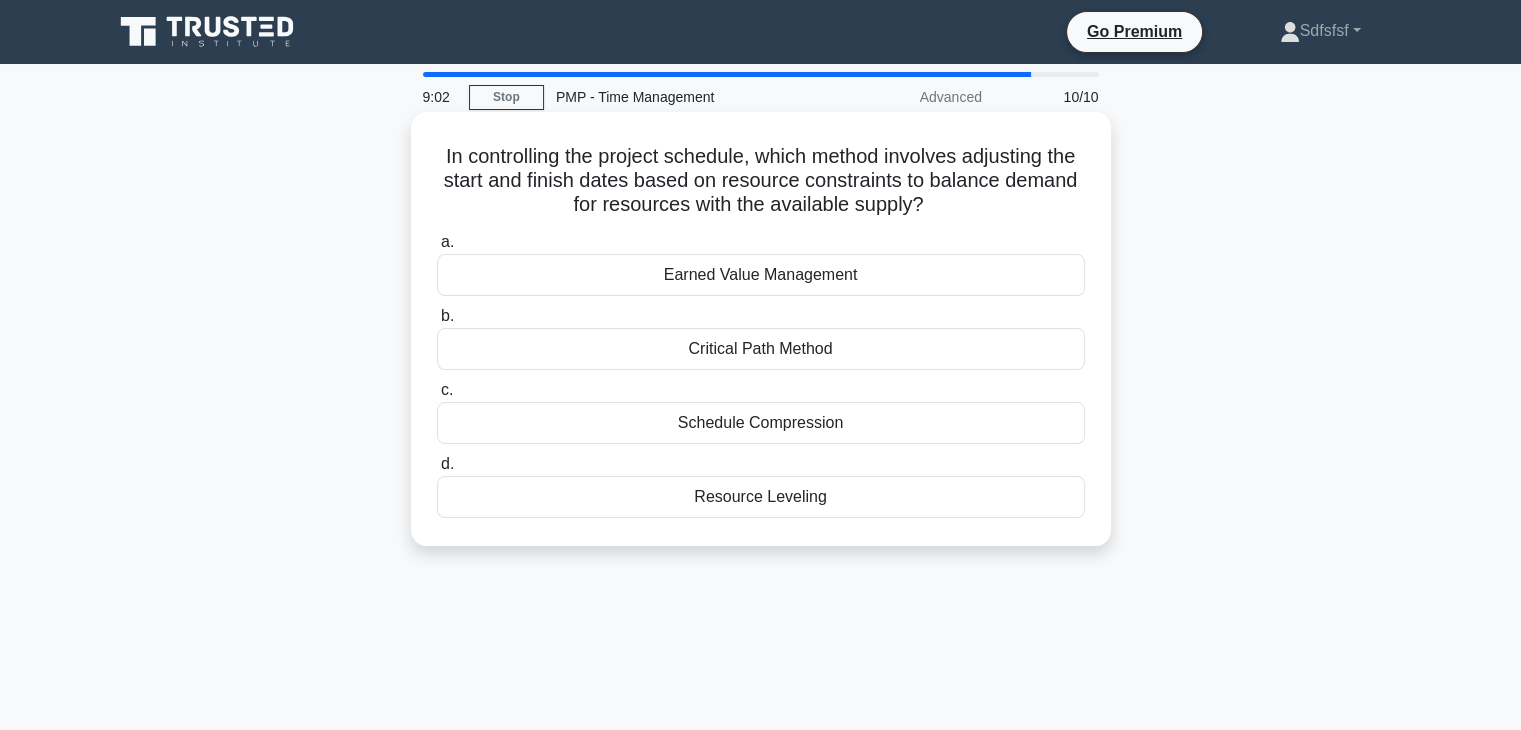 click on "Critical Path Method" at bounding box center (761, 349) 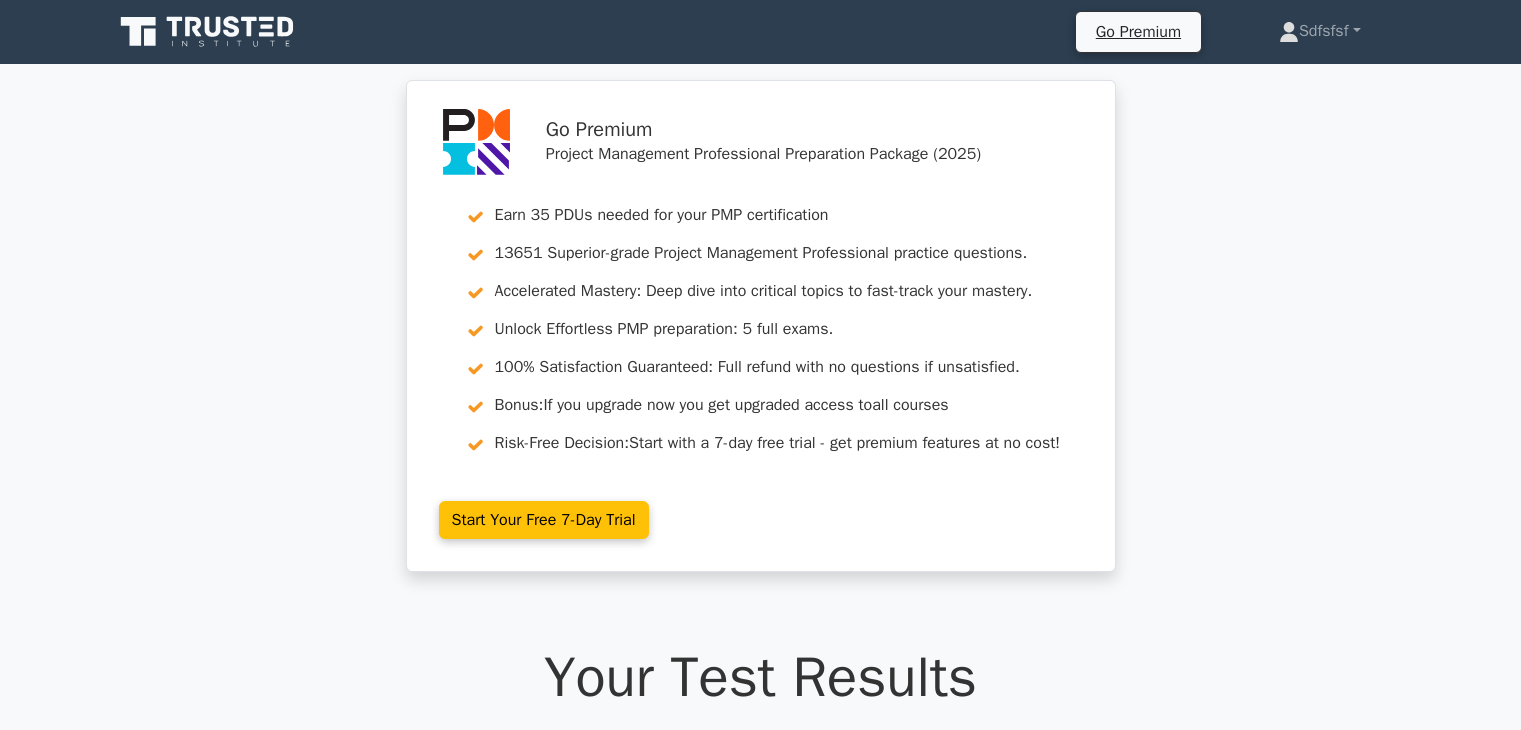 scroll, scrollTop: 0, scrollLeft: 0, axis: both 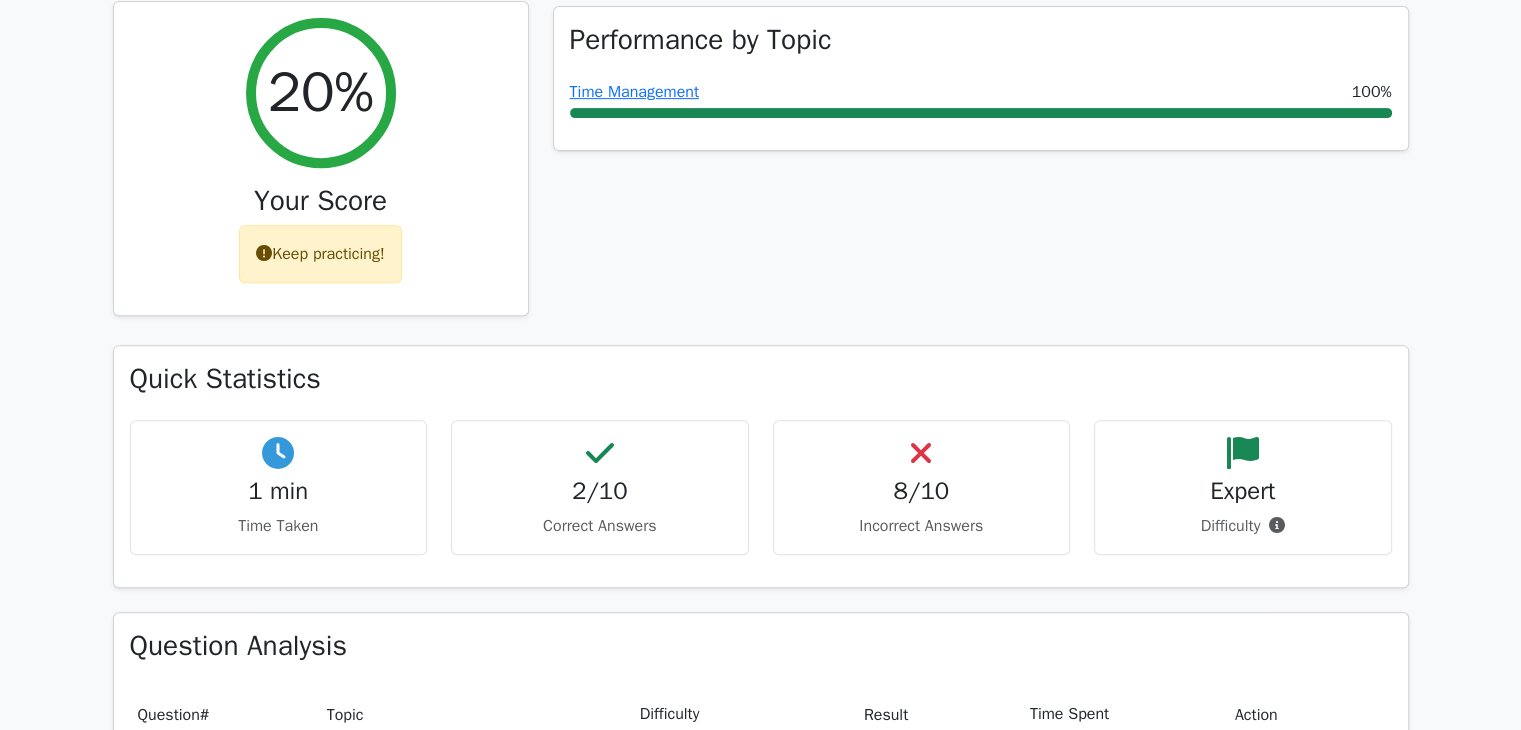 click on "Keep practicing!" at bounding box center [320, 254] 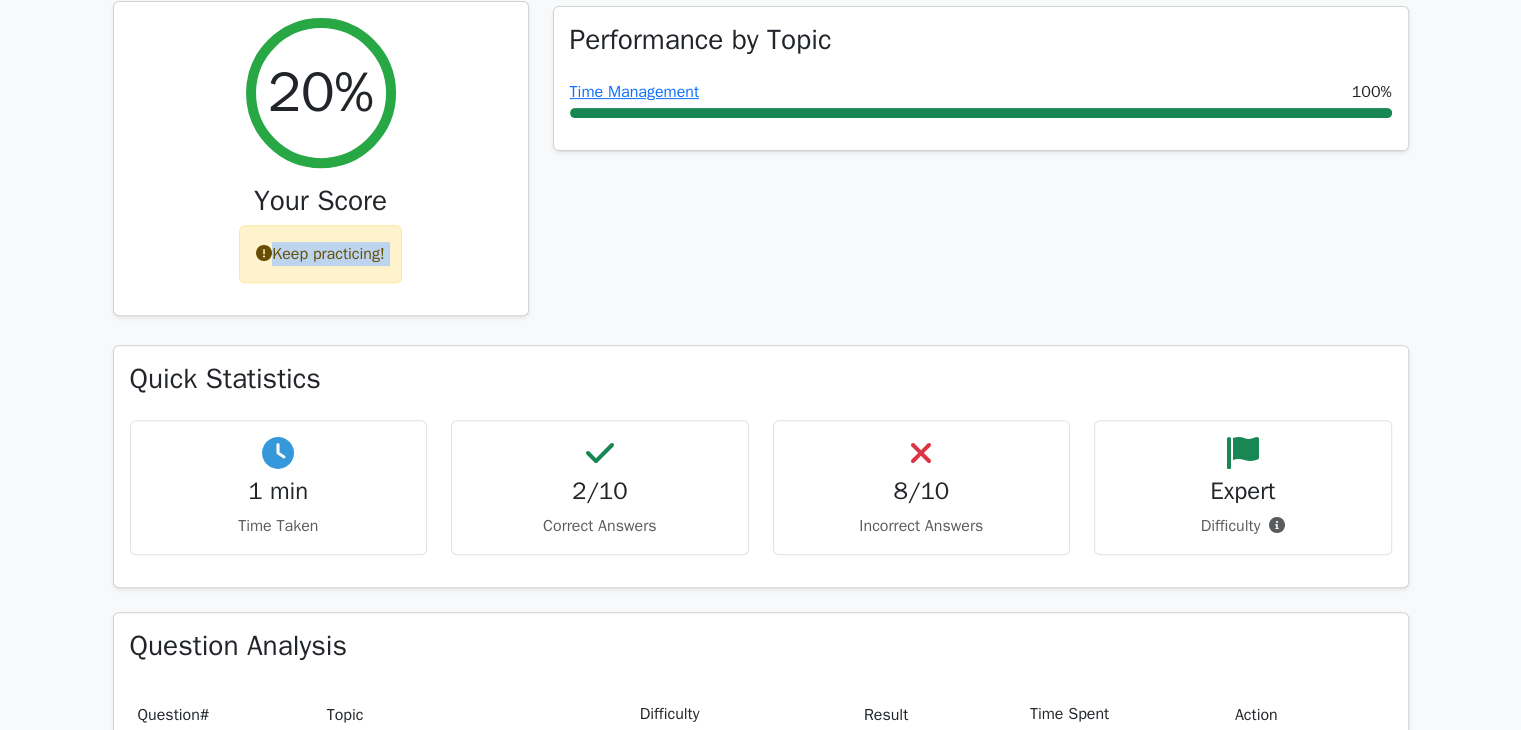 click on "Keep practicing!" at bounding box center [320, 254] 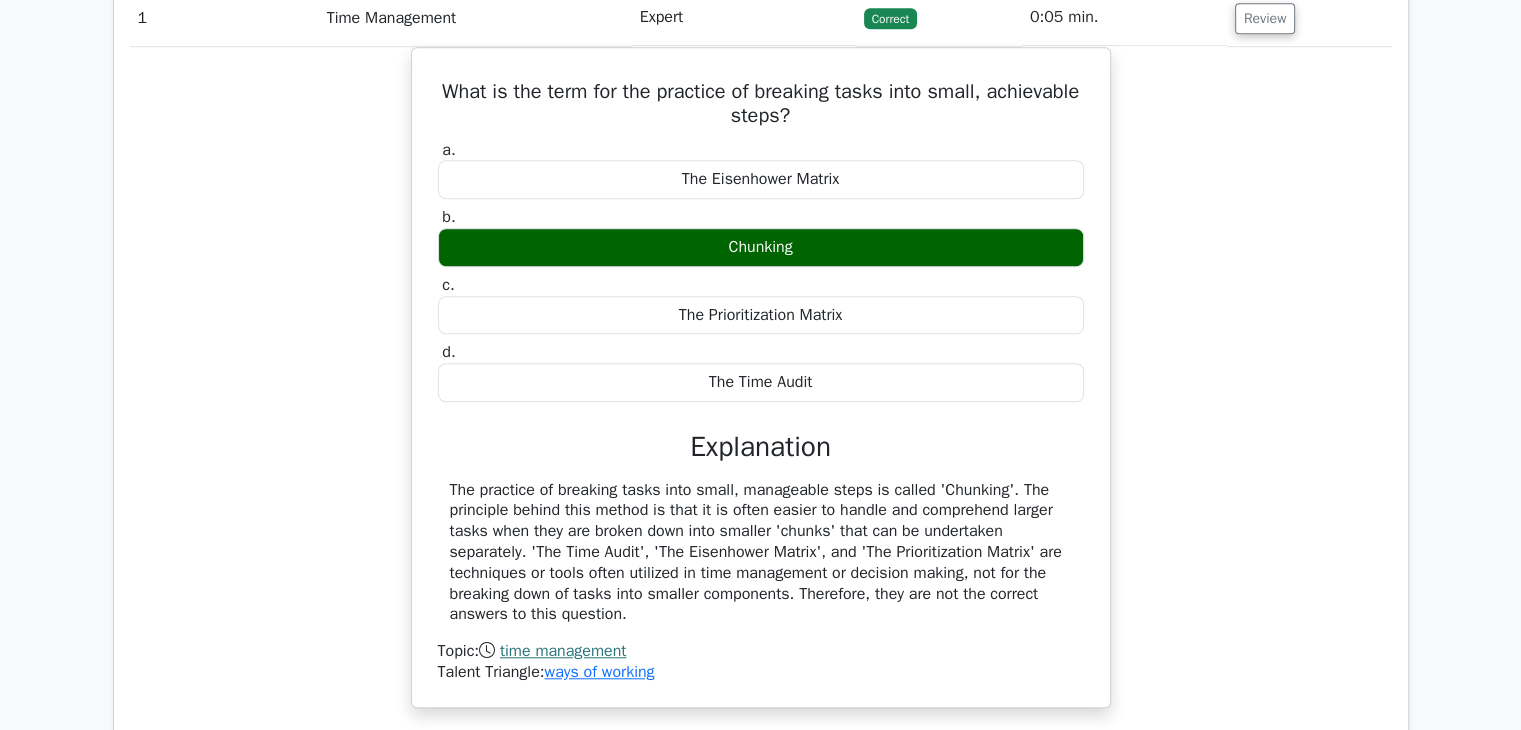 scroll, scrollTop: 1500, scrollLeft: 0, axis: vertical 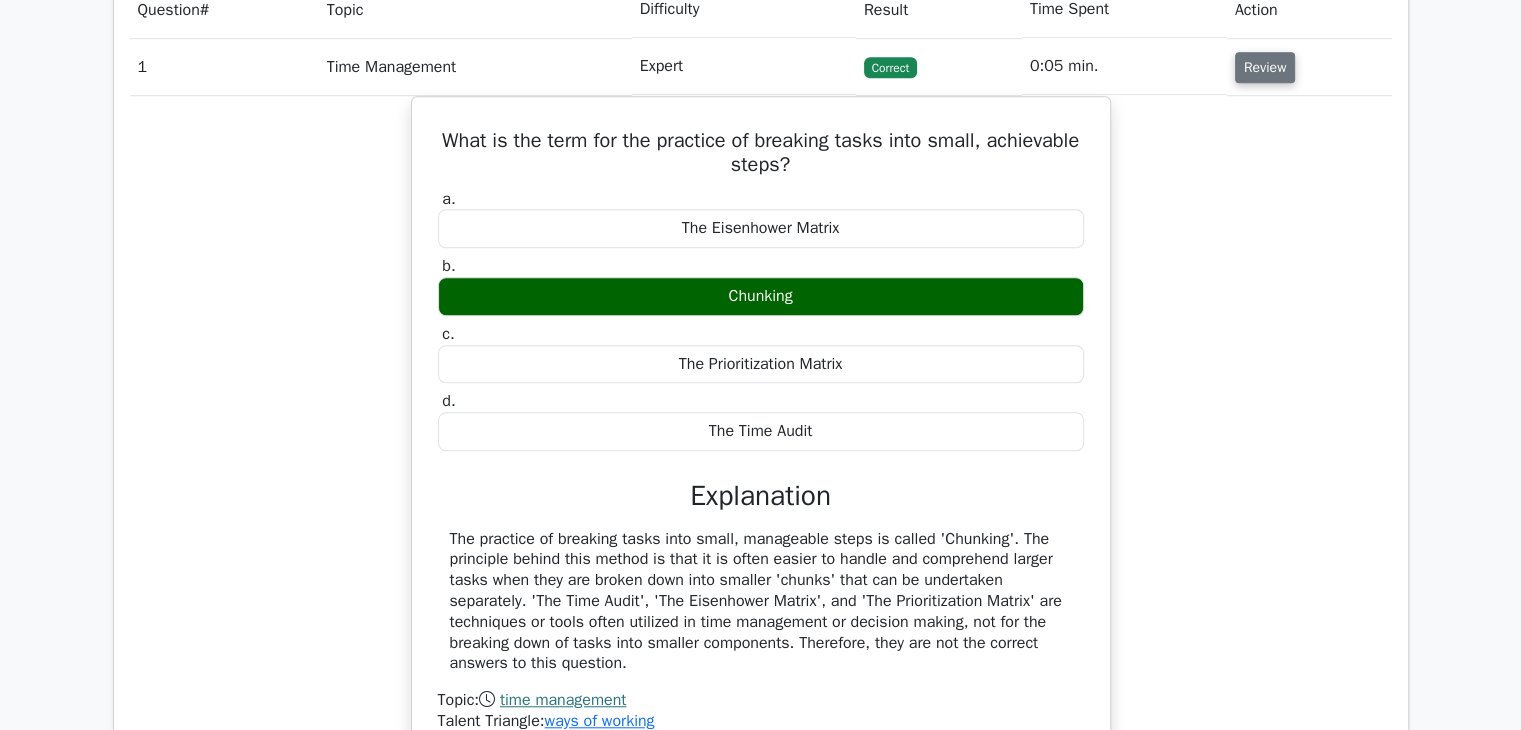 click on "Review" at bounding box center (1265, 67) 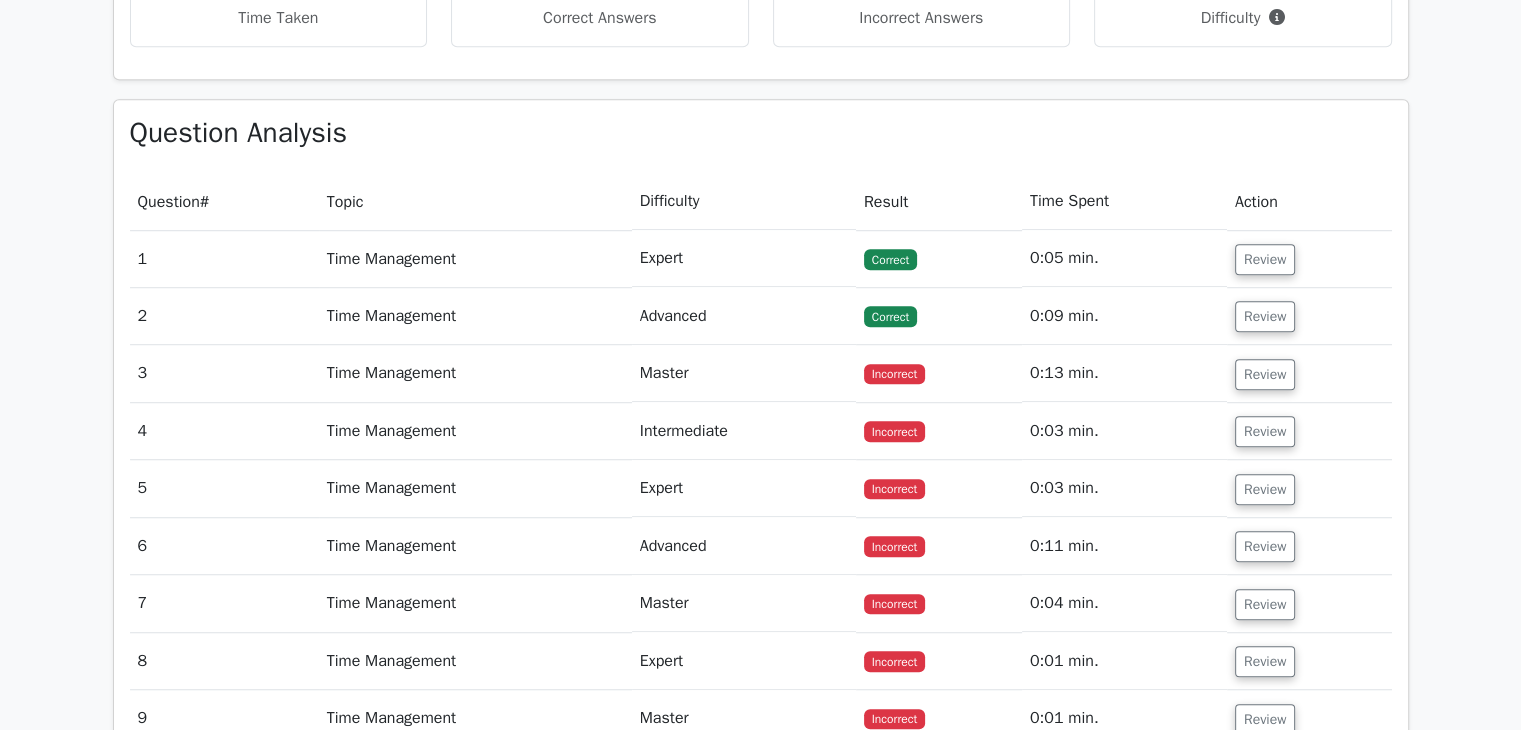 scroll, scrollTop: 1300, scrollLeft: 0, axis: vertical 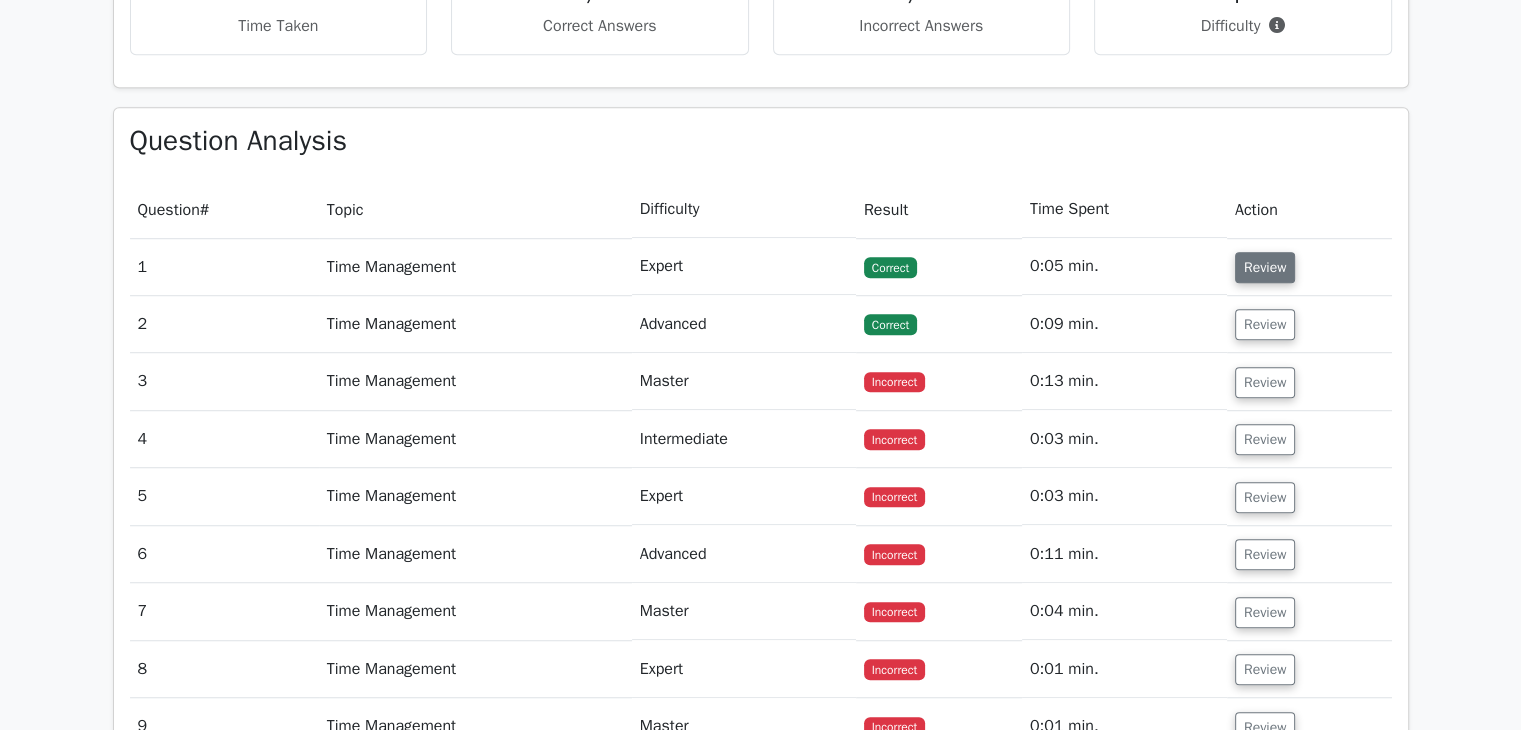 click on "Review" at bounding box center [1265, 267] 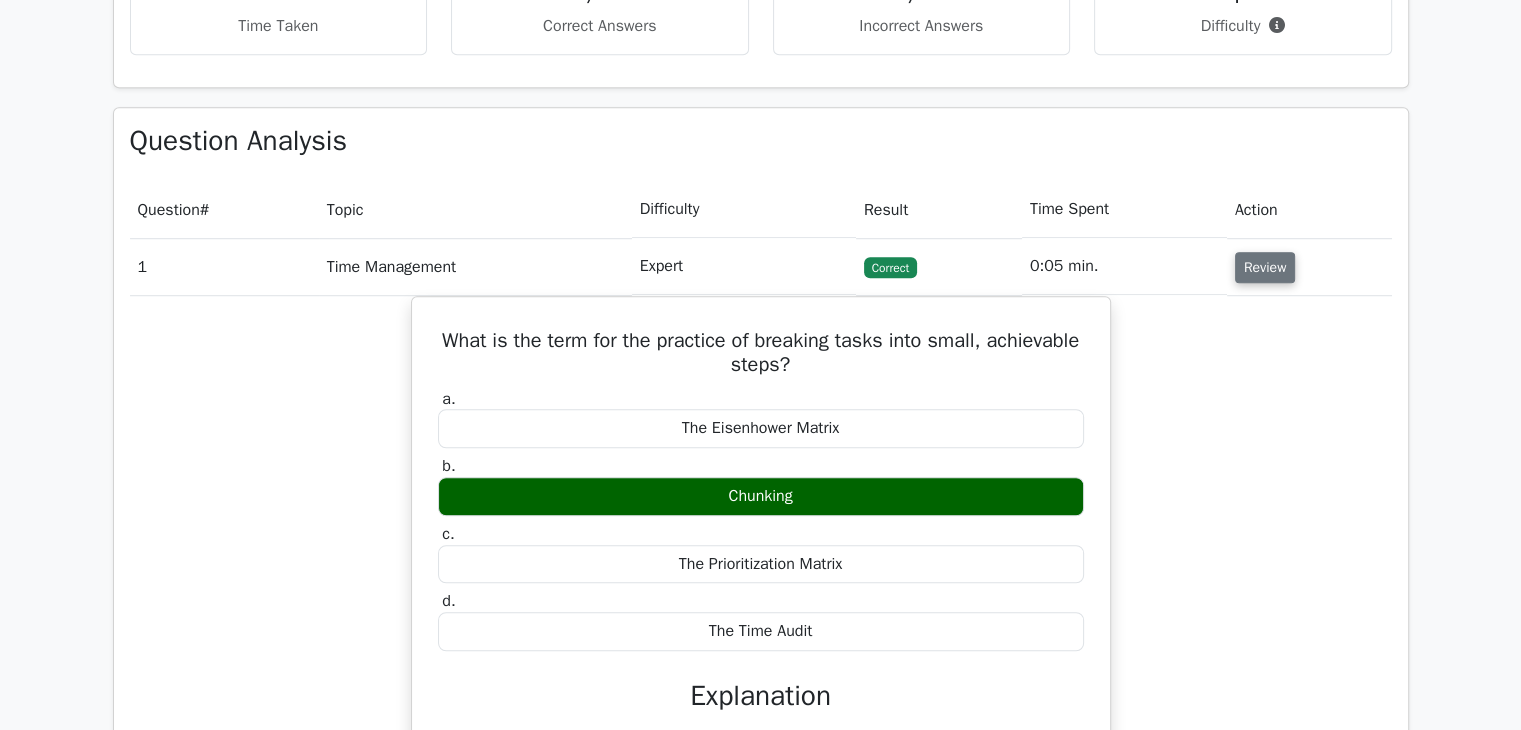 click on "Review" at bounding box center [1265, 267] 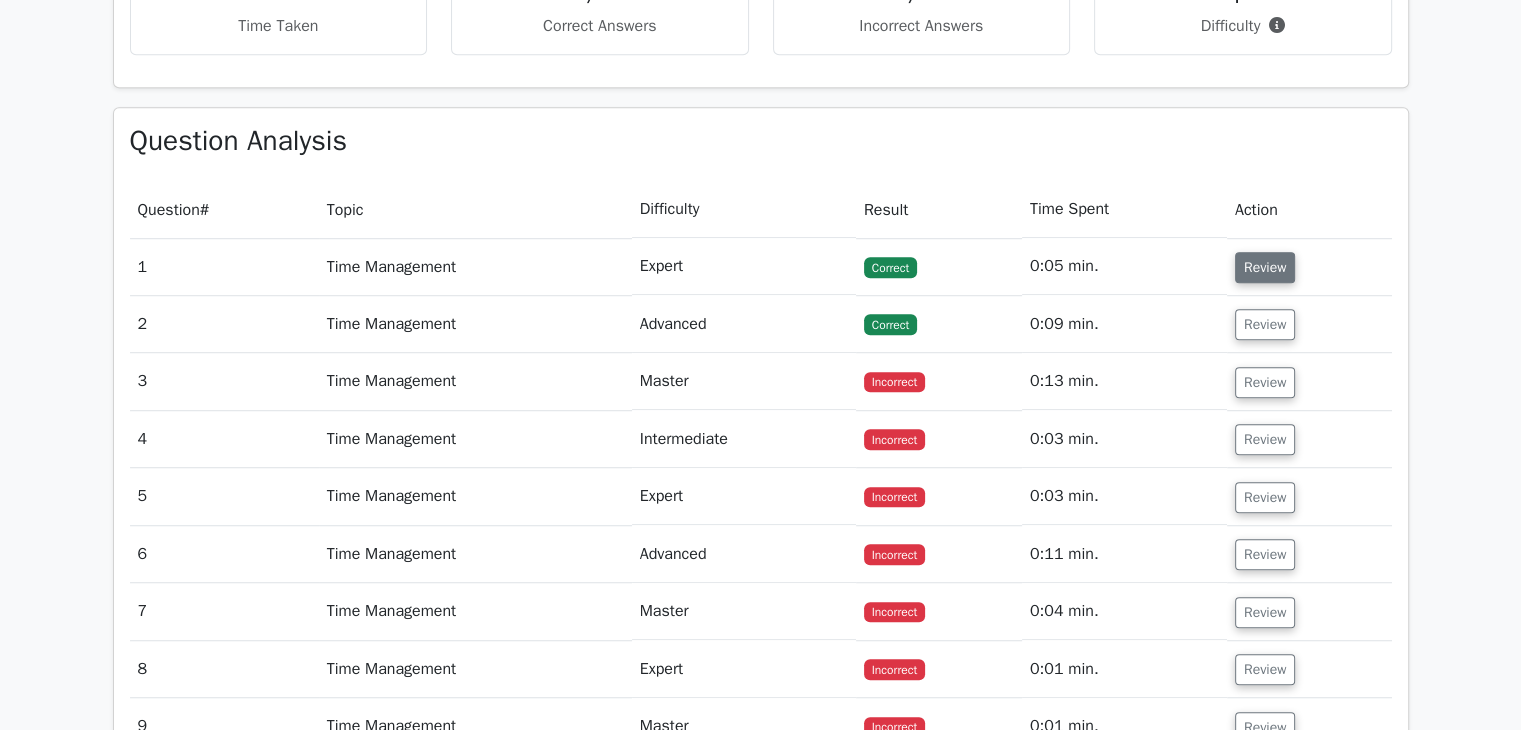 click on "Review" at bounding box center [1265, 267] 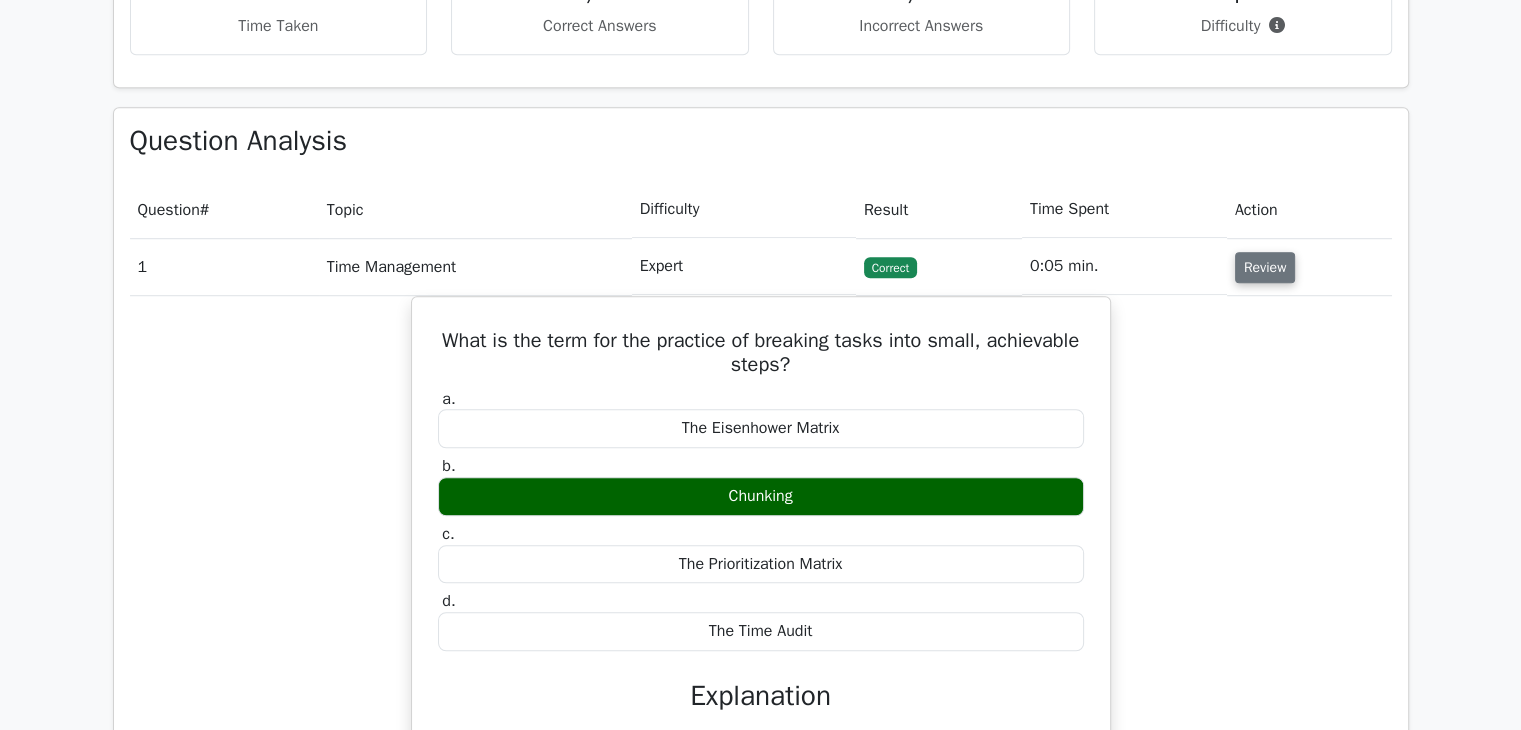 click on "Review" at bounding box center (1265, 267) 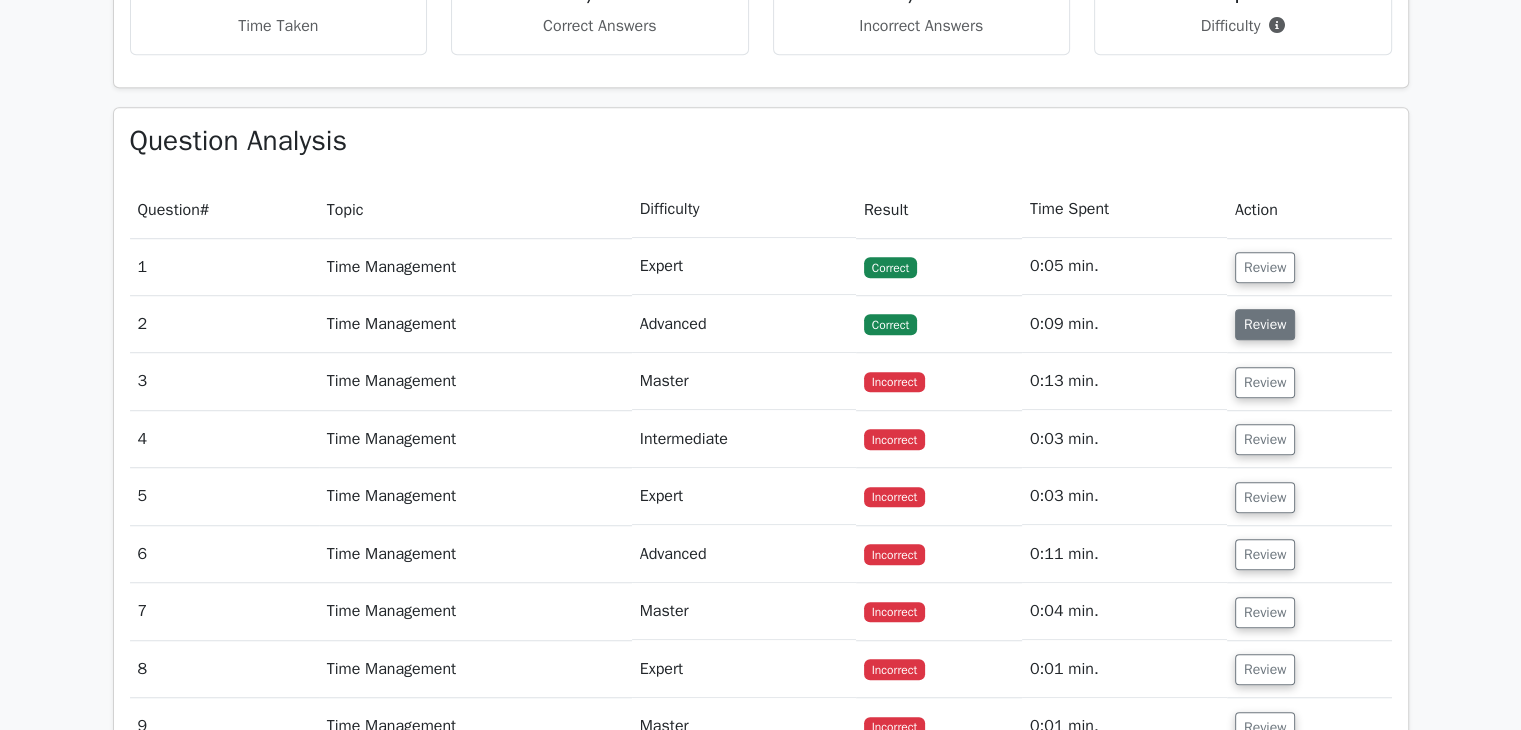 click on "Review" at bounding box center [1265, 324] 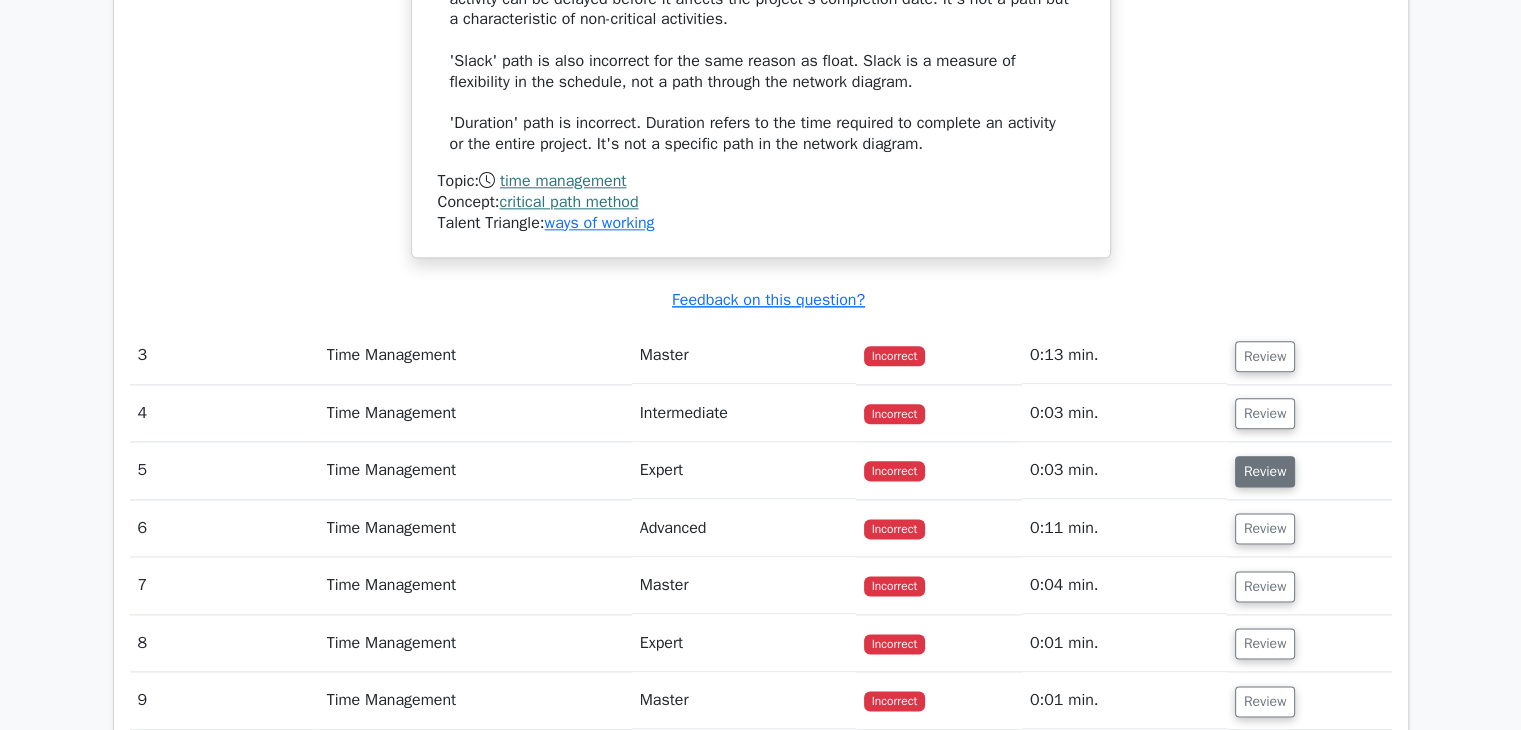 scroll, scrollTop: 2300, scrollLeft: 0, axis: vertical 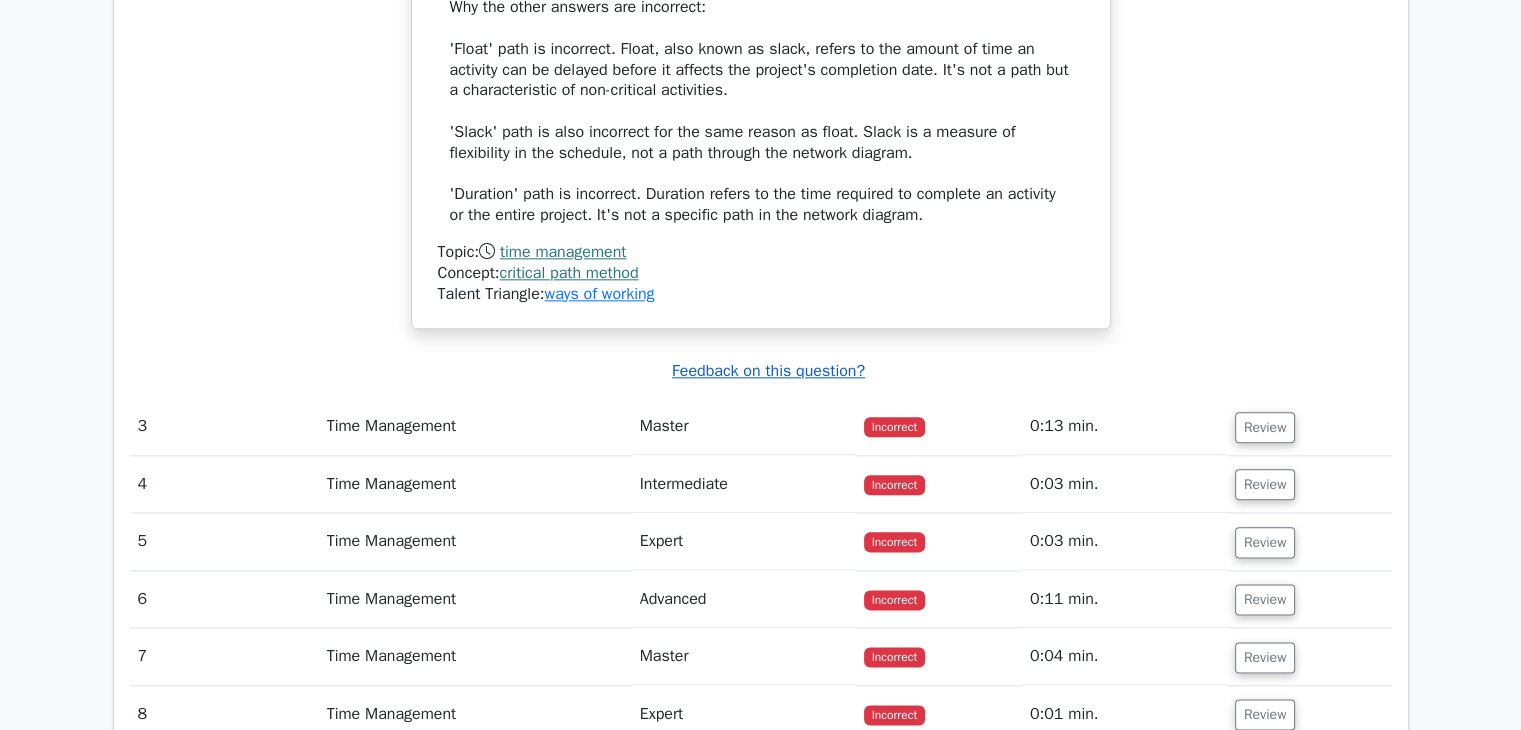 click on "Feedback on this question?" at bounding box center [768, 371] 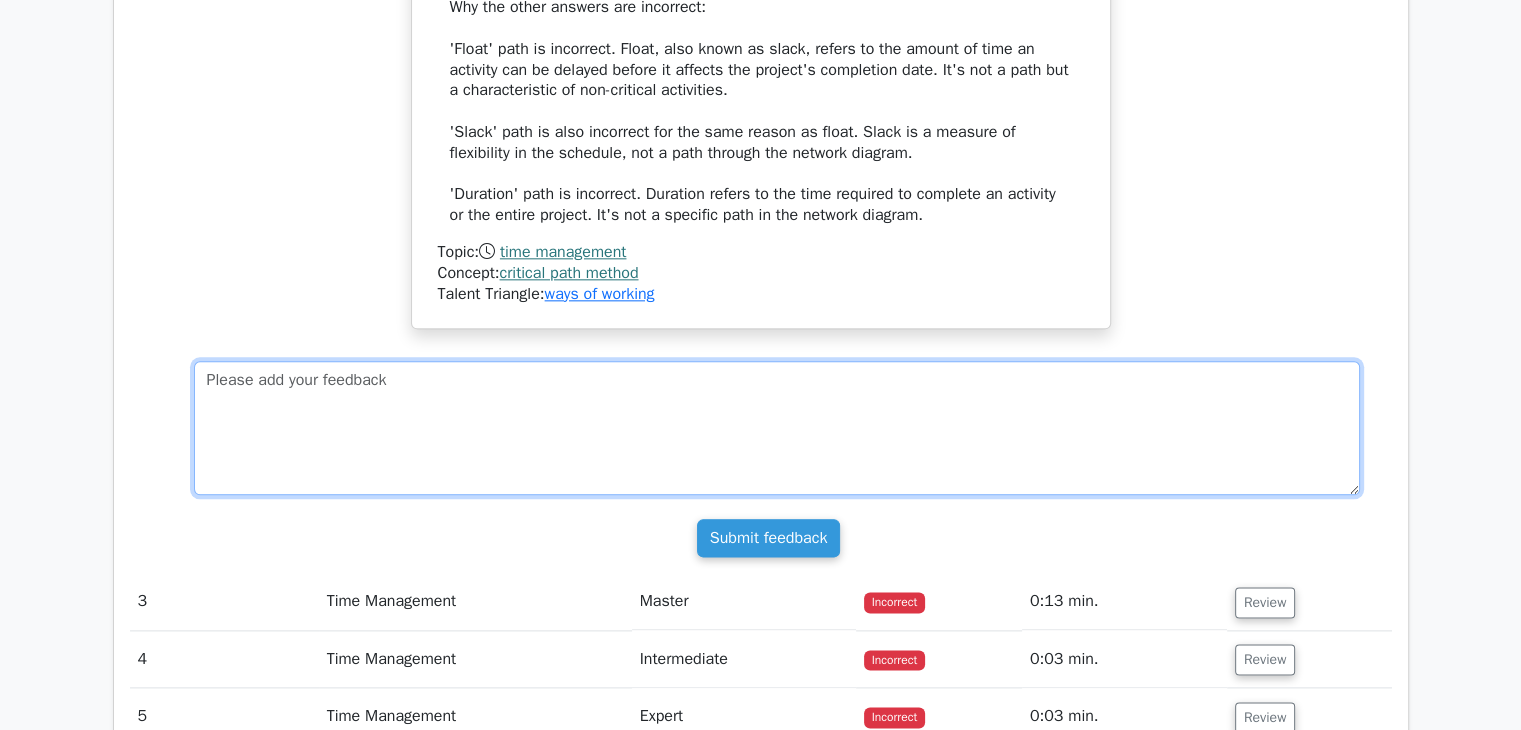 click at bounding box center [777, 428] 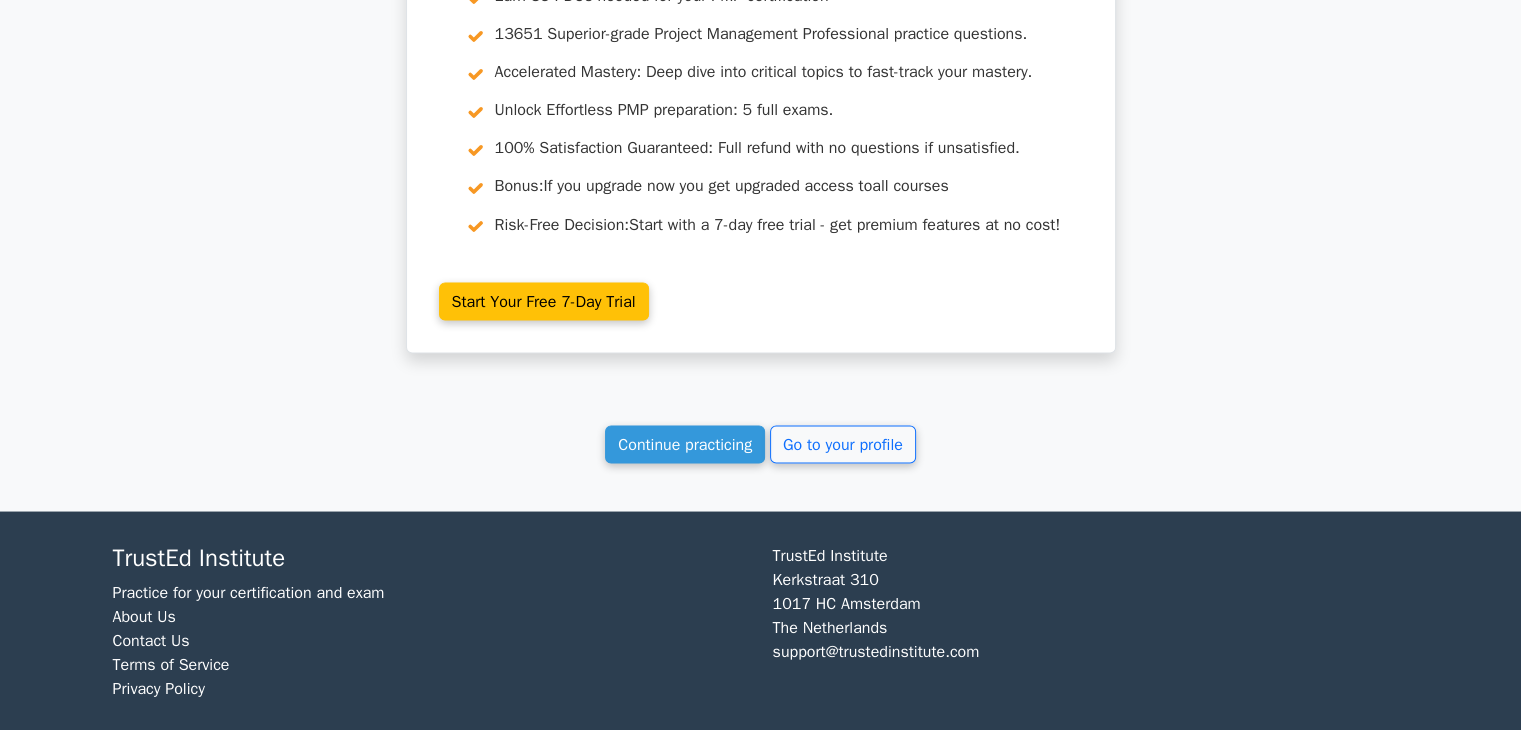 scroll, scrollTop: 3605, scrollLeft: 0, axis: vertical 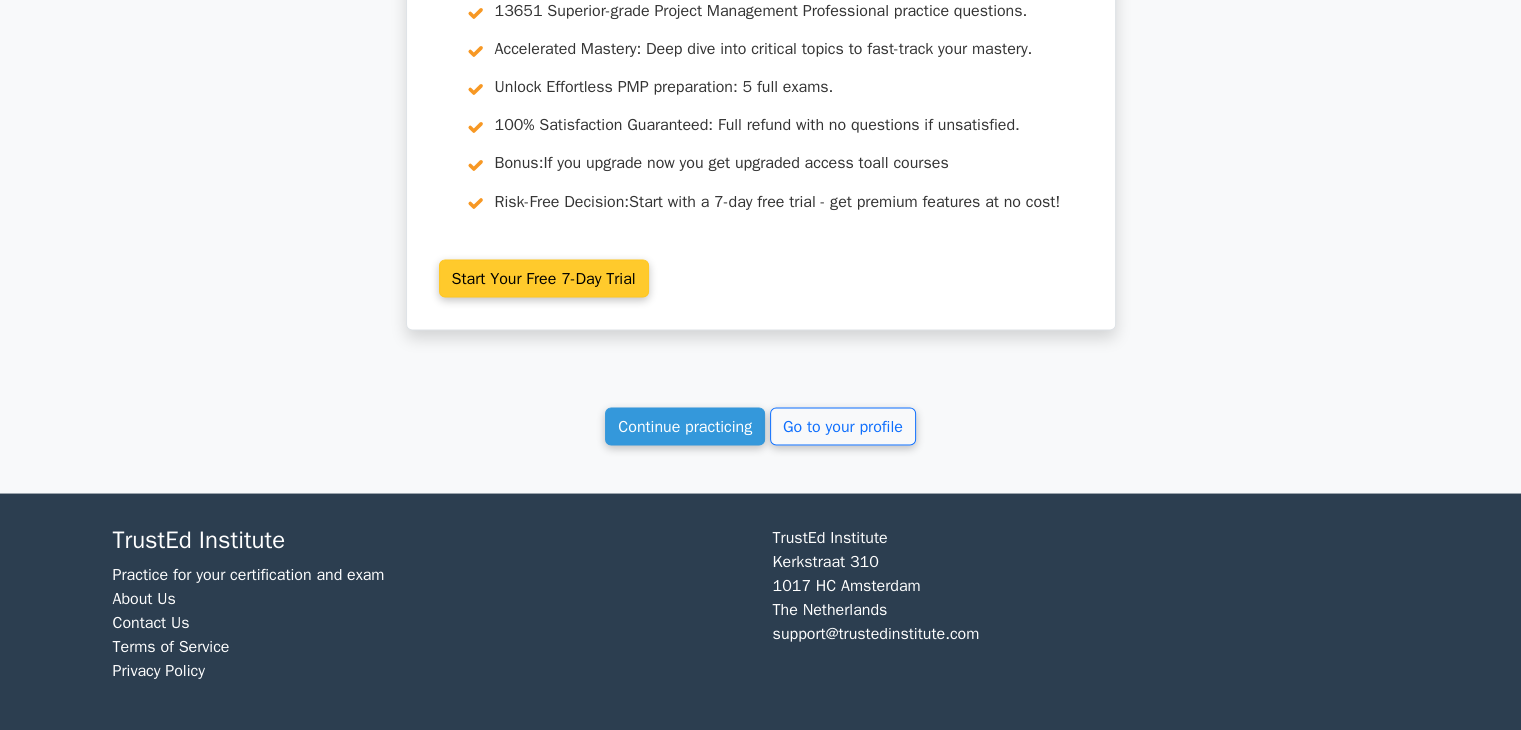 click on "Start Your Free 7-Day Trial" at bounding box center (544, 278) 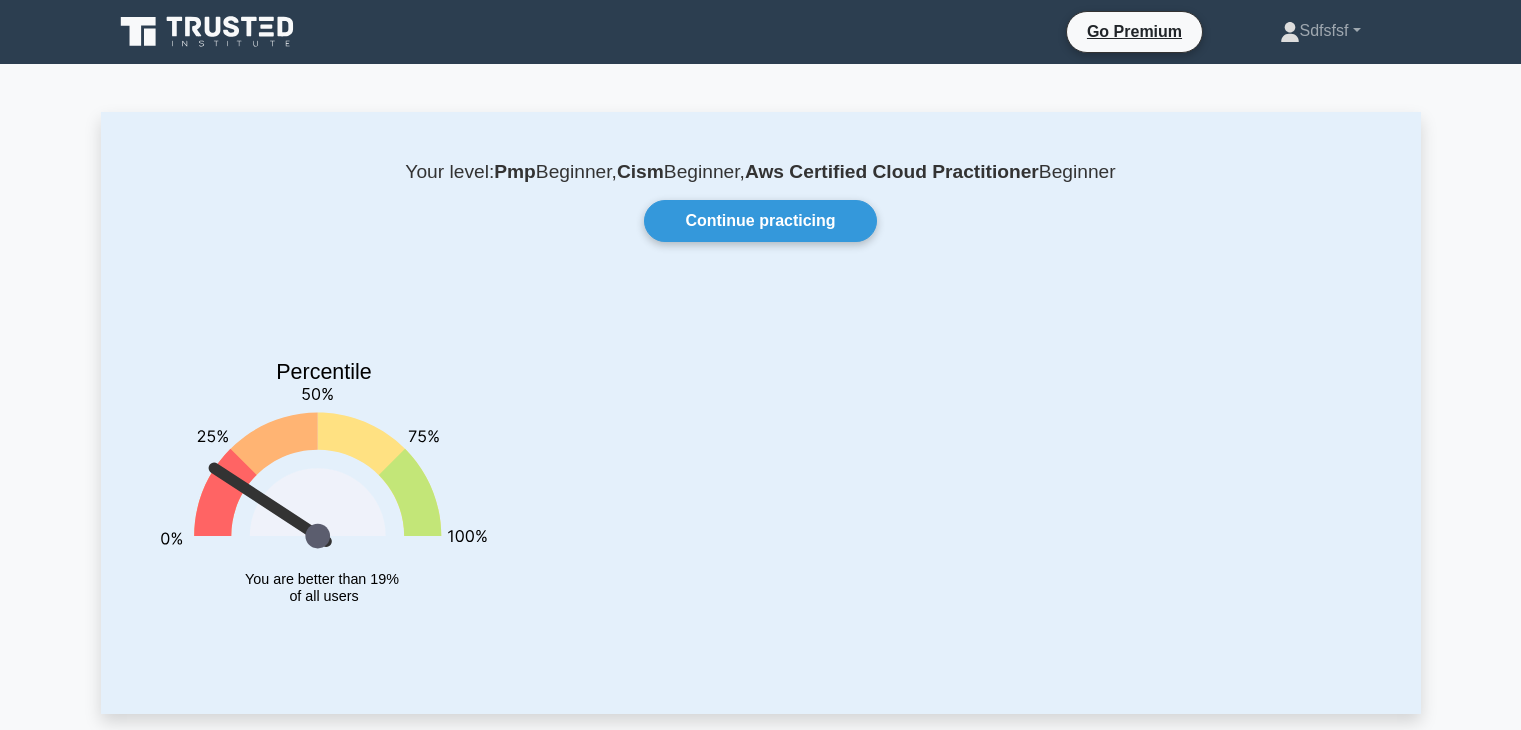 scroll, scrollTop: 0, scrollLeft: 0, axis: both 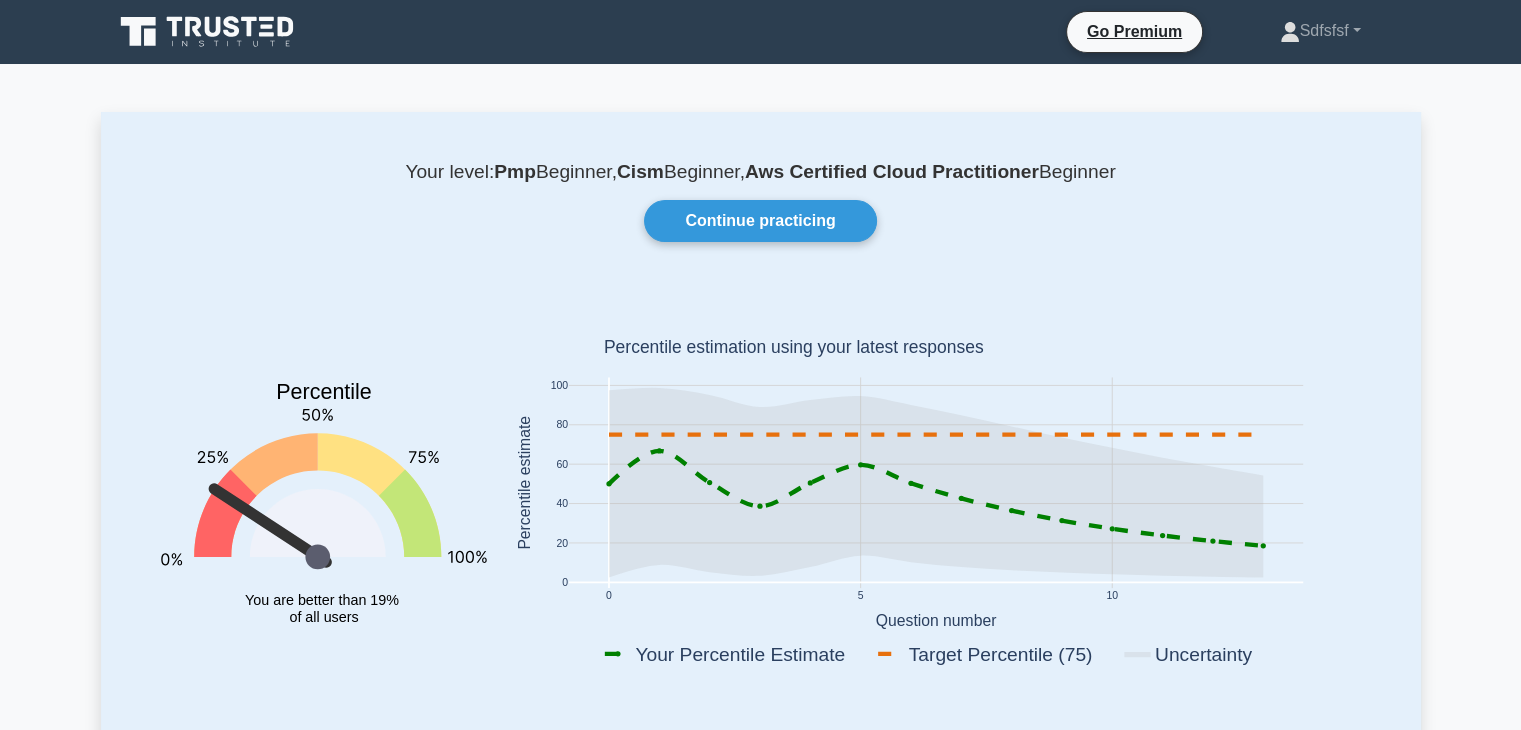 click on "Your level:
Pmp  Beginner,  Cism  Beginner,  Aws Certified Cloud Practitioner  Beginner
Continue practicing
Percentile
You are better than 19%
of all  users
0 5 0" at bounding box center (760, 1697) 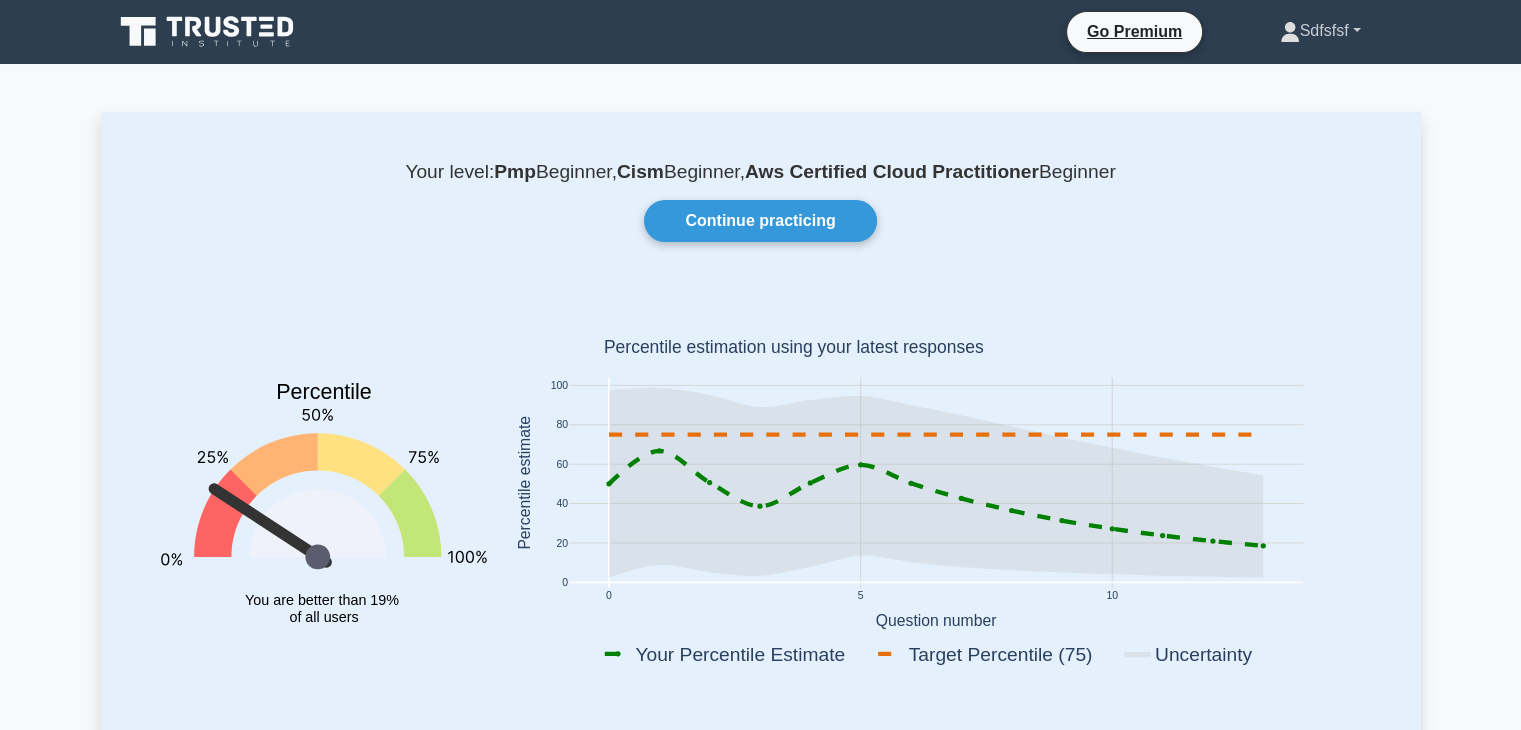click on "Sdfsfsf" at bounding box center (1320, 31) 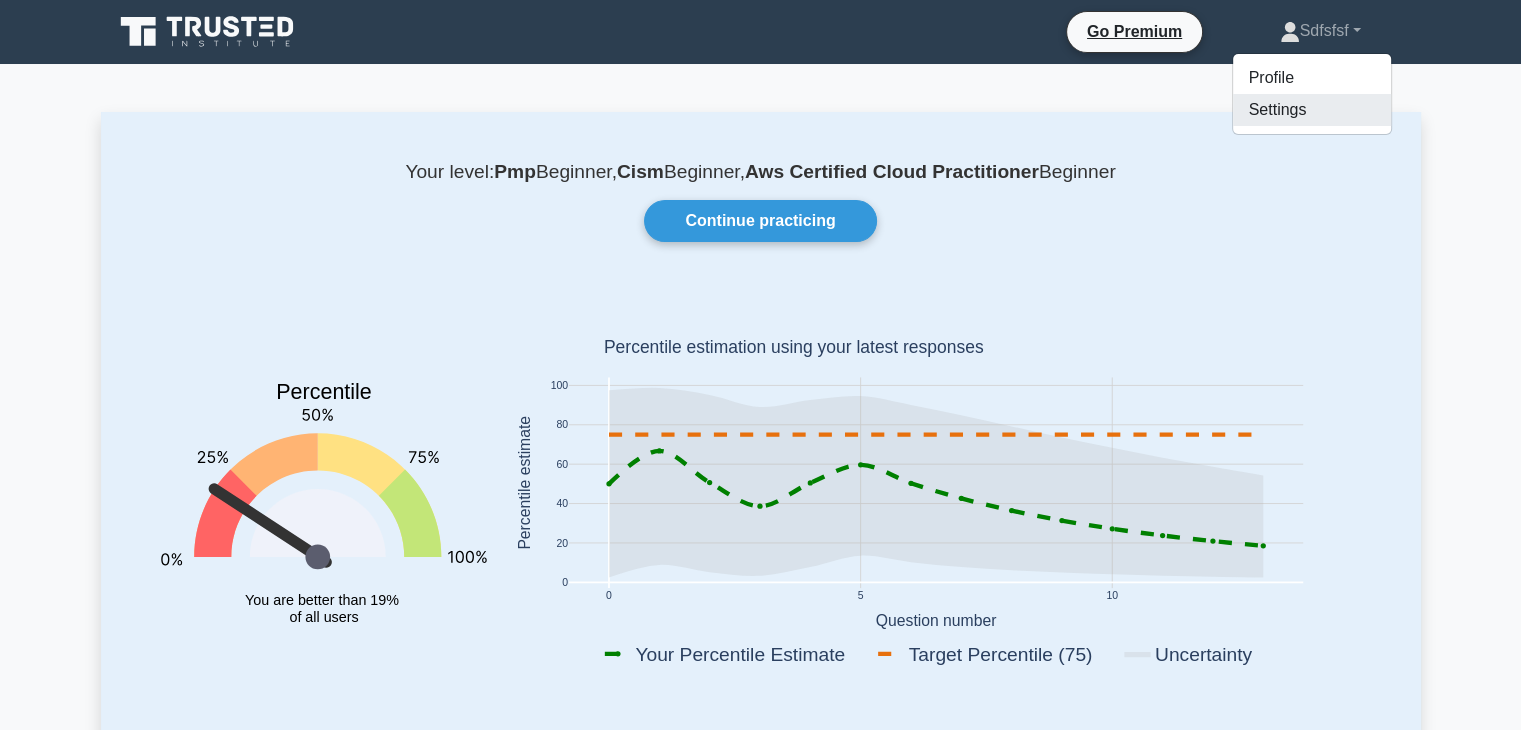 click on "Settings" at bounding box center (1312, 110) 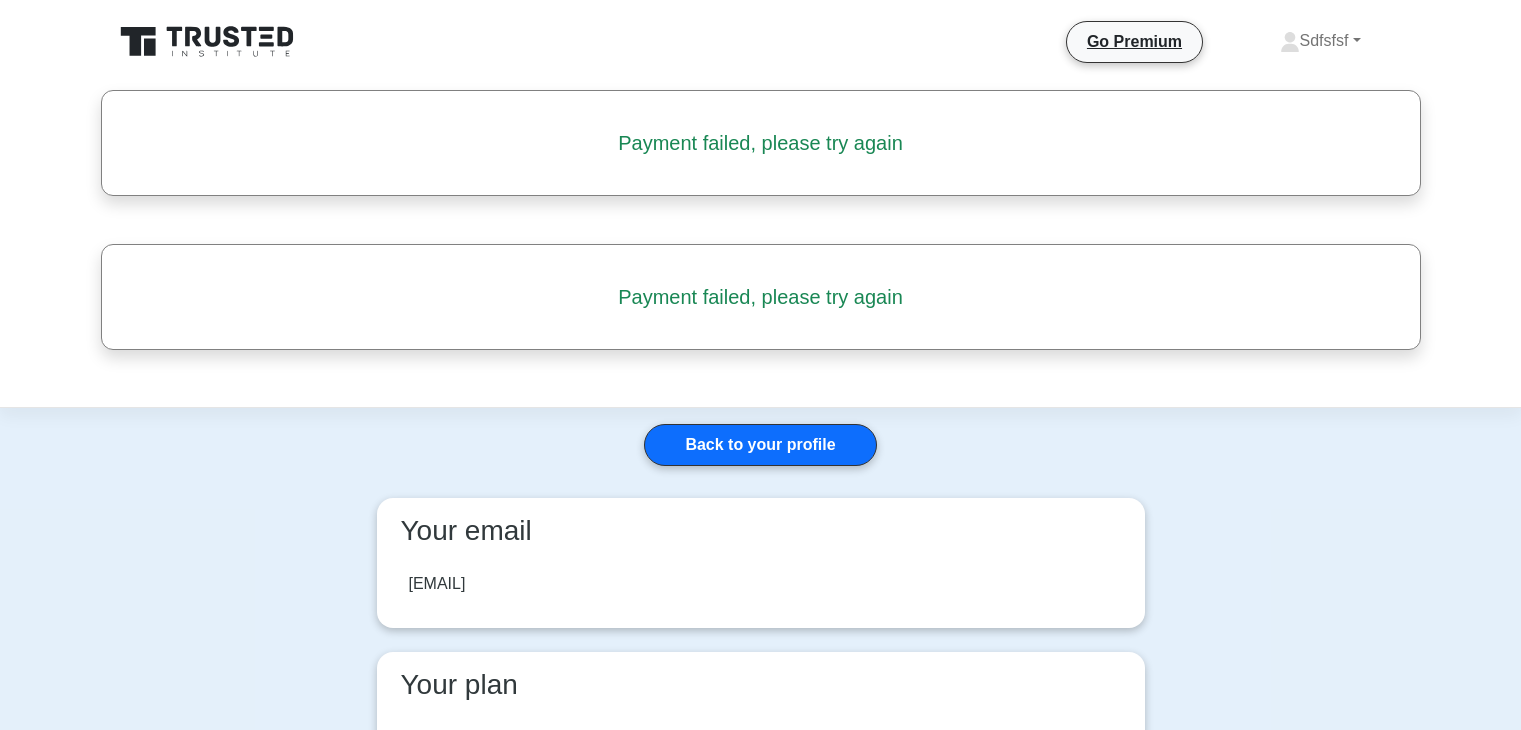 scroll, scrollTop: 0, scrollLeft: 0, axis: both 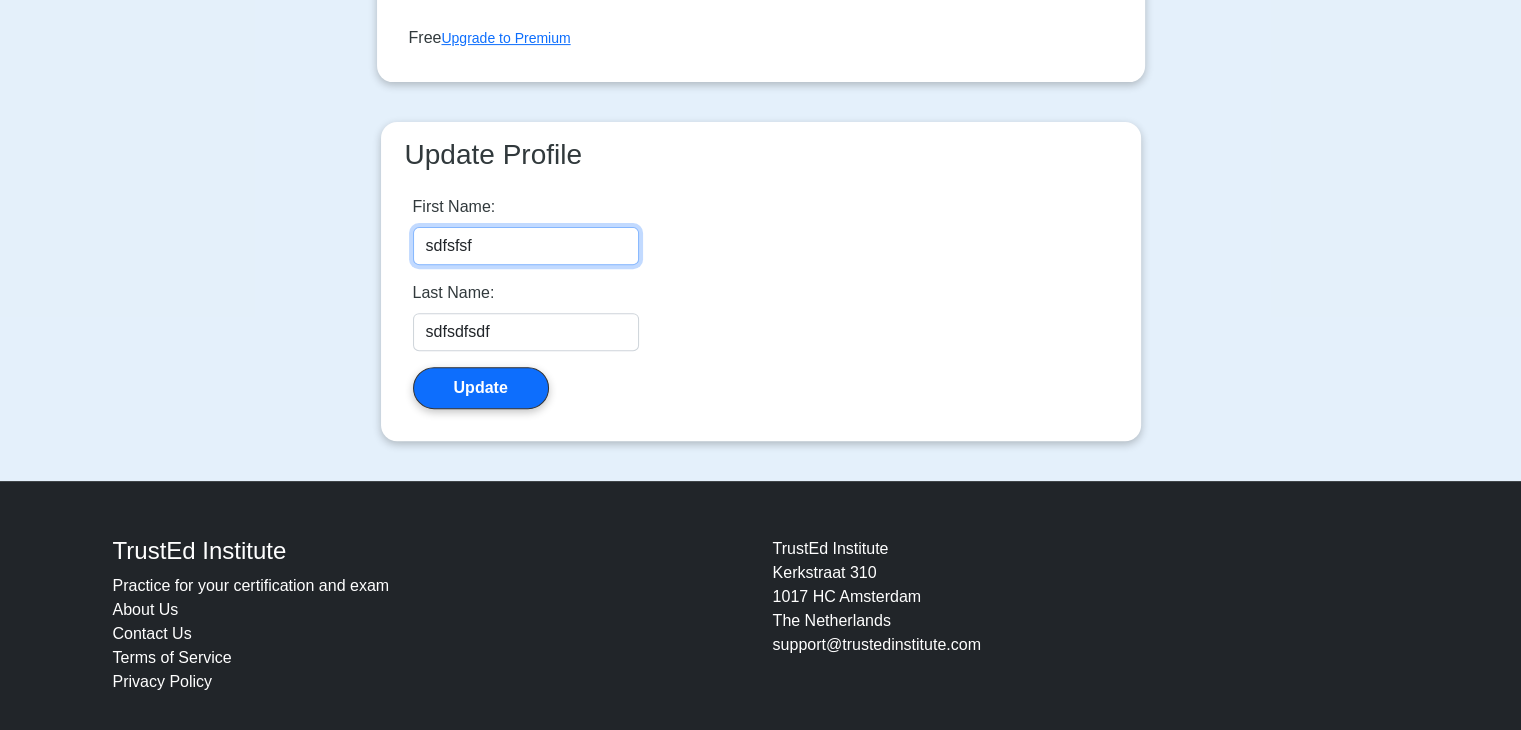click on "sdfsfsf" at bounding box center (526, 246) 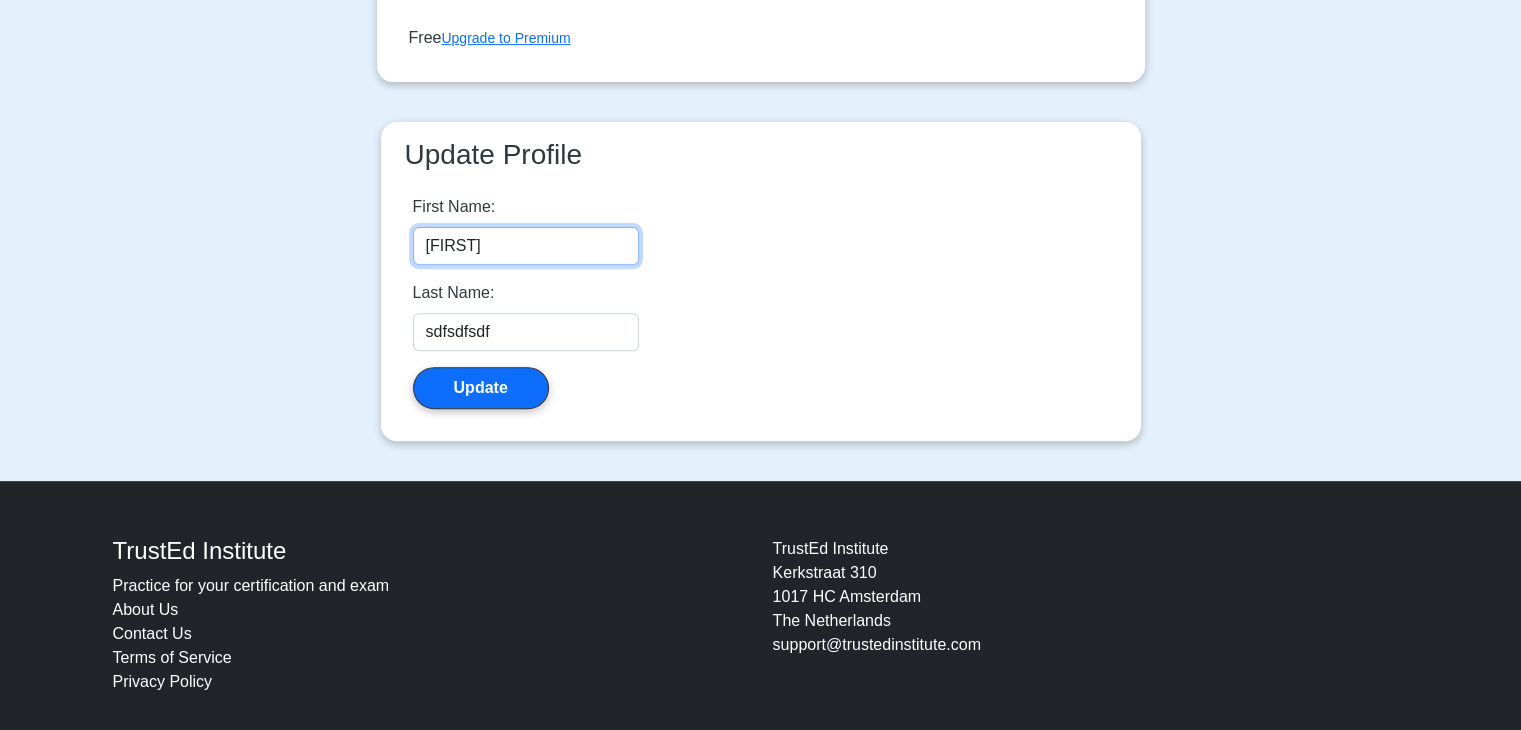 type on "[FIRST]" 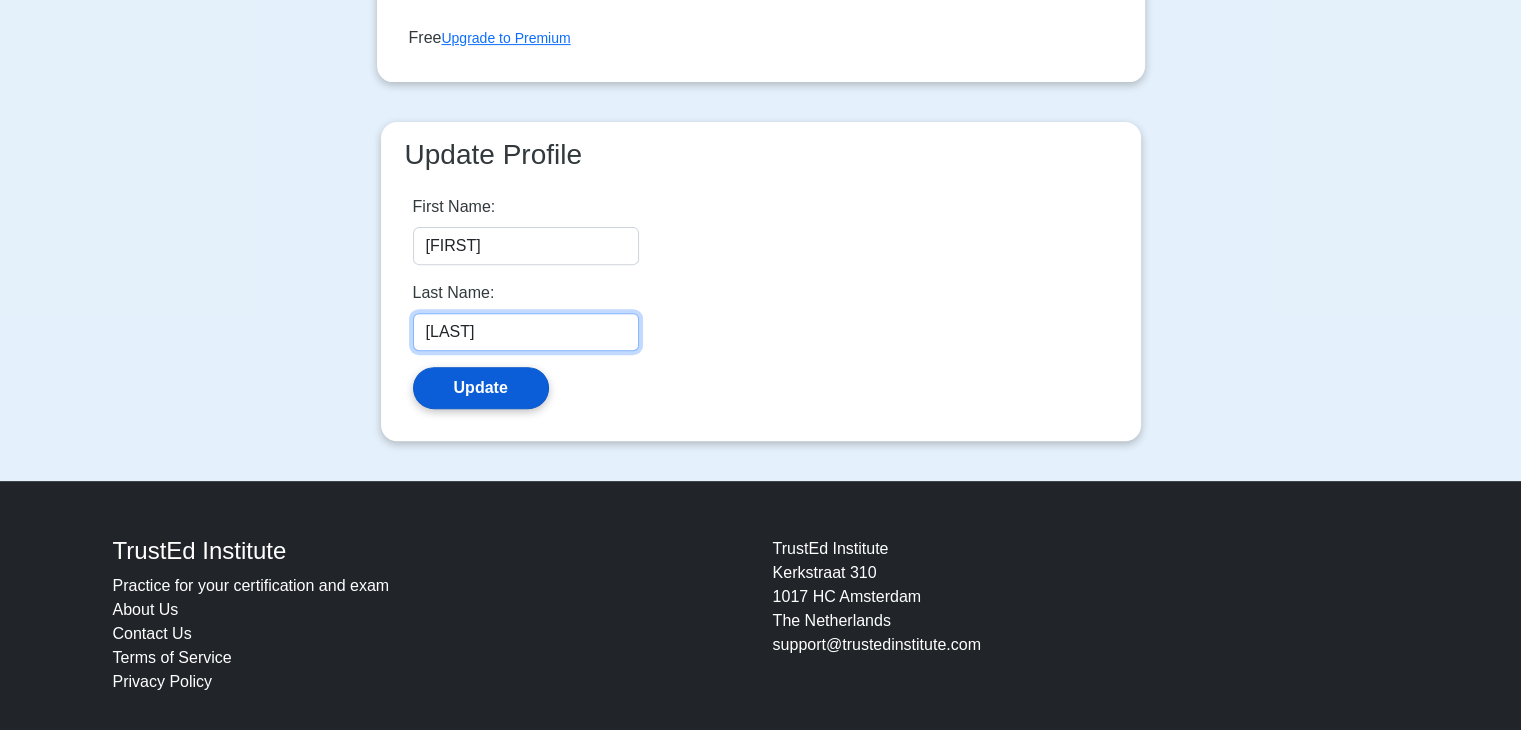 type on "[LAST]" 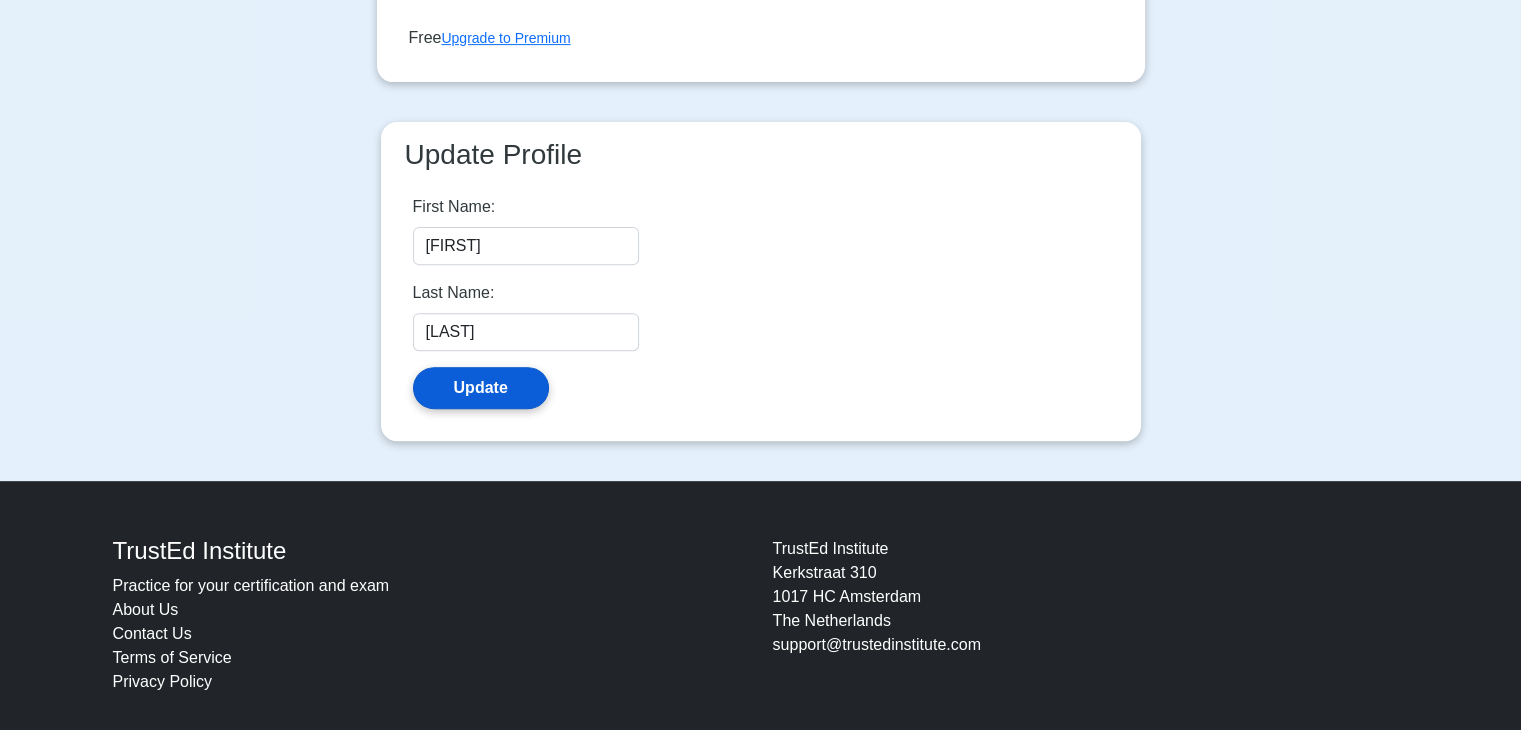 click on "Update" at bounding box center [481, 388] 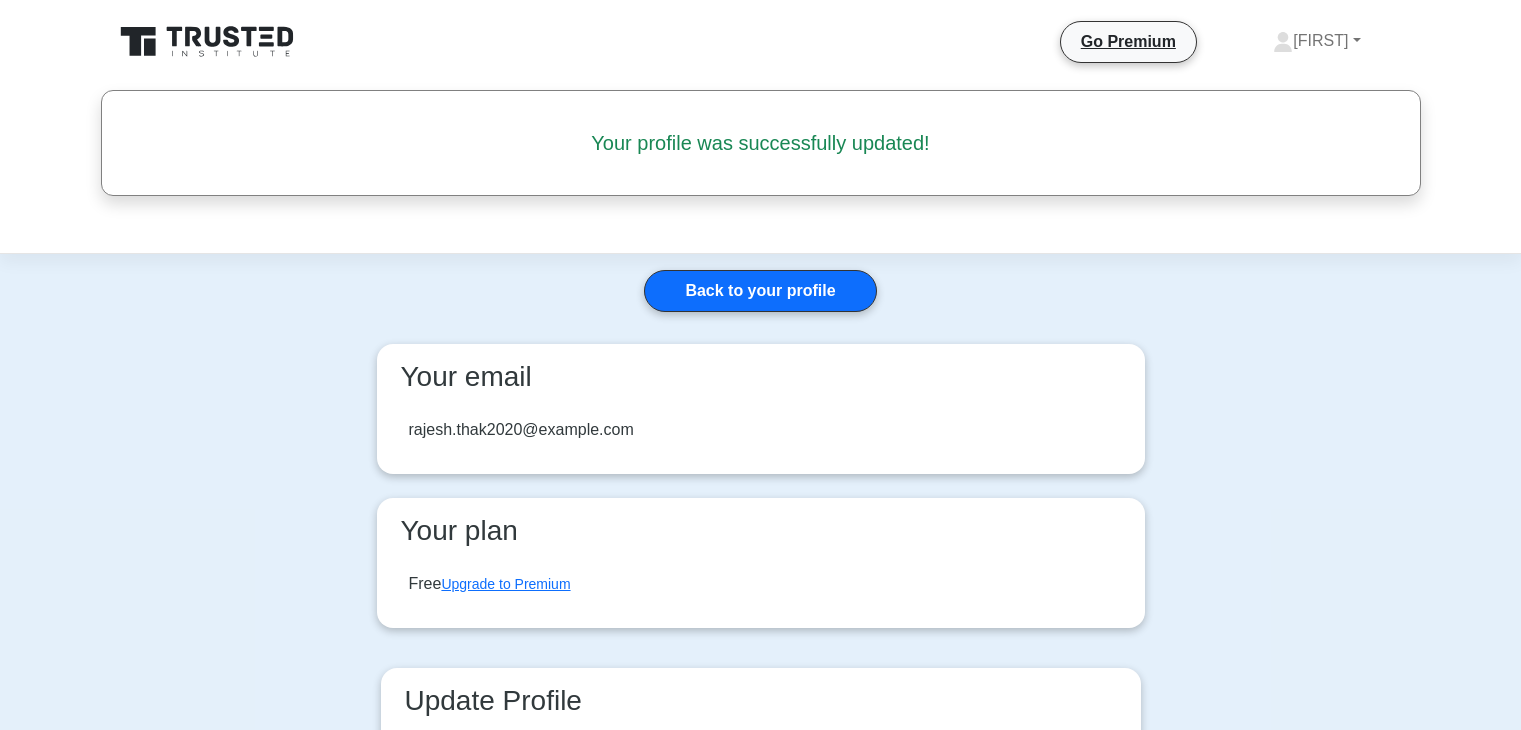 scroll, scrollTop: 0, scrollLeft: 0, axis: both 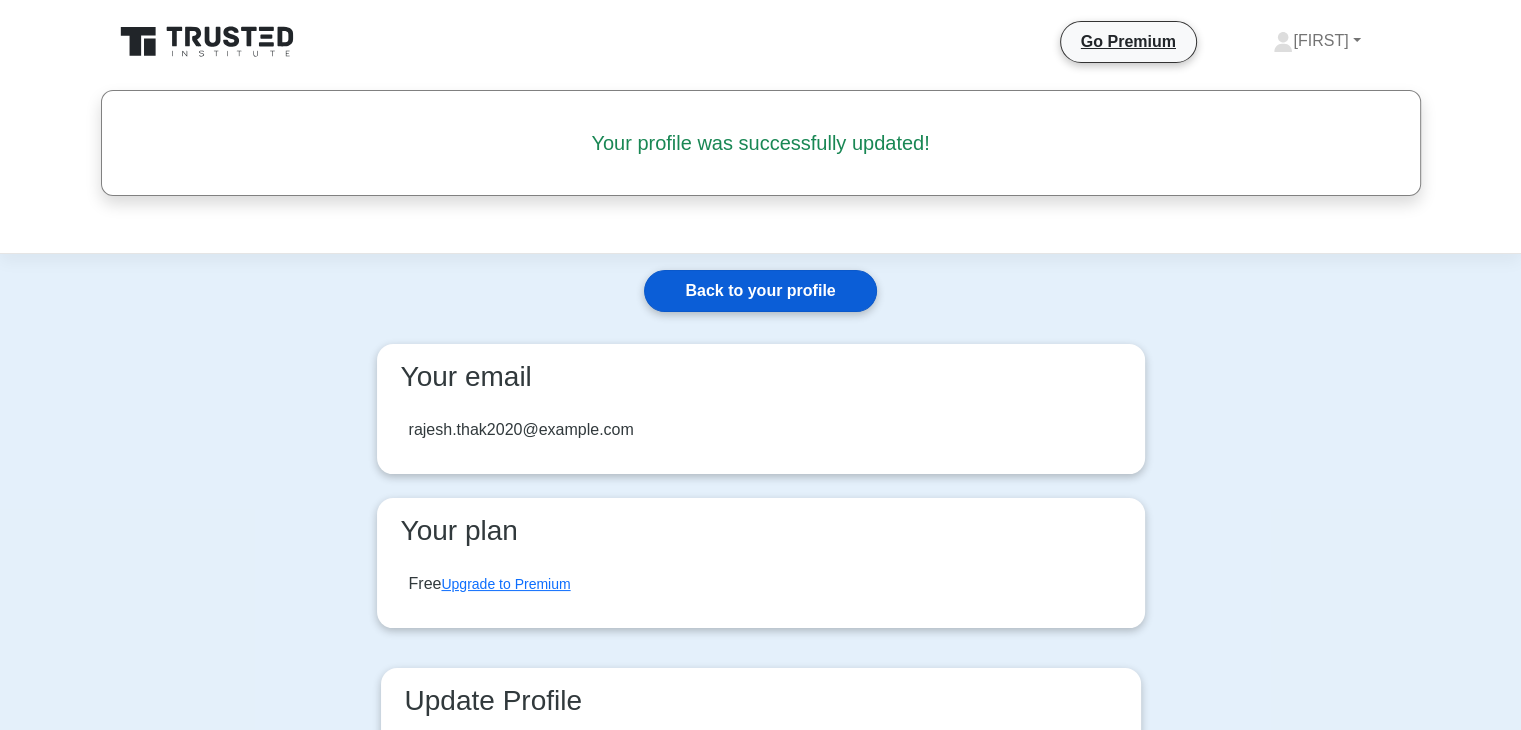 click on "Back to your profile" at bounding box center (760, 291) 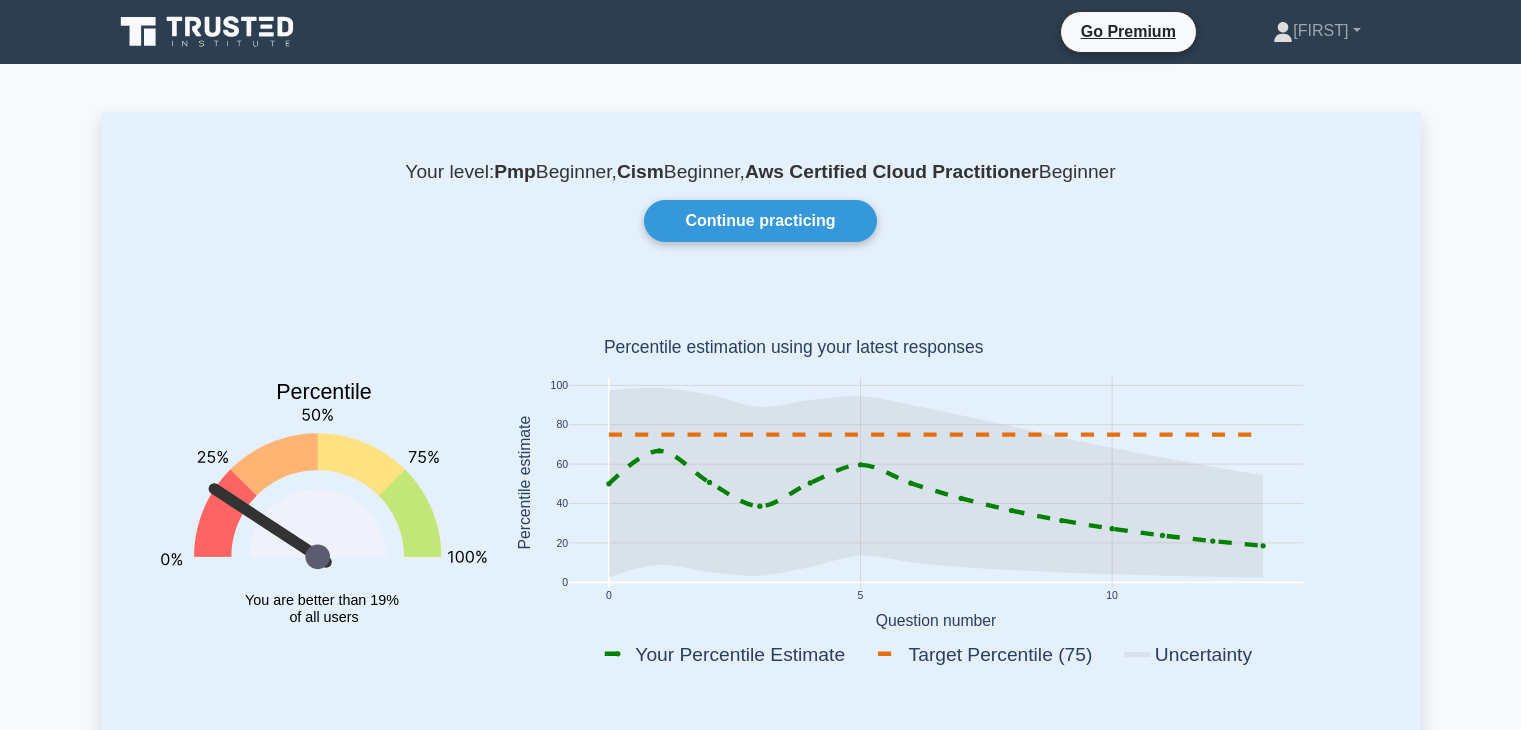 scroll, scrollTop: 0, scrollLeft: 0, axis: both 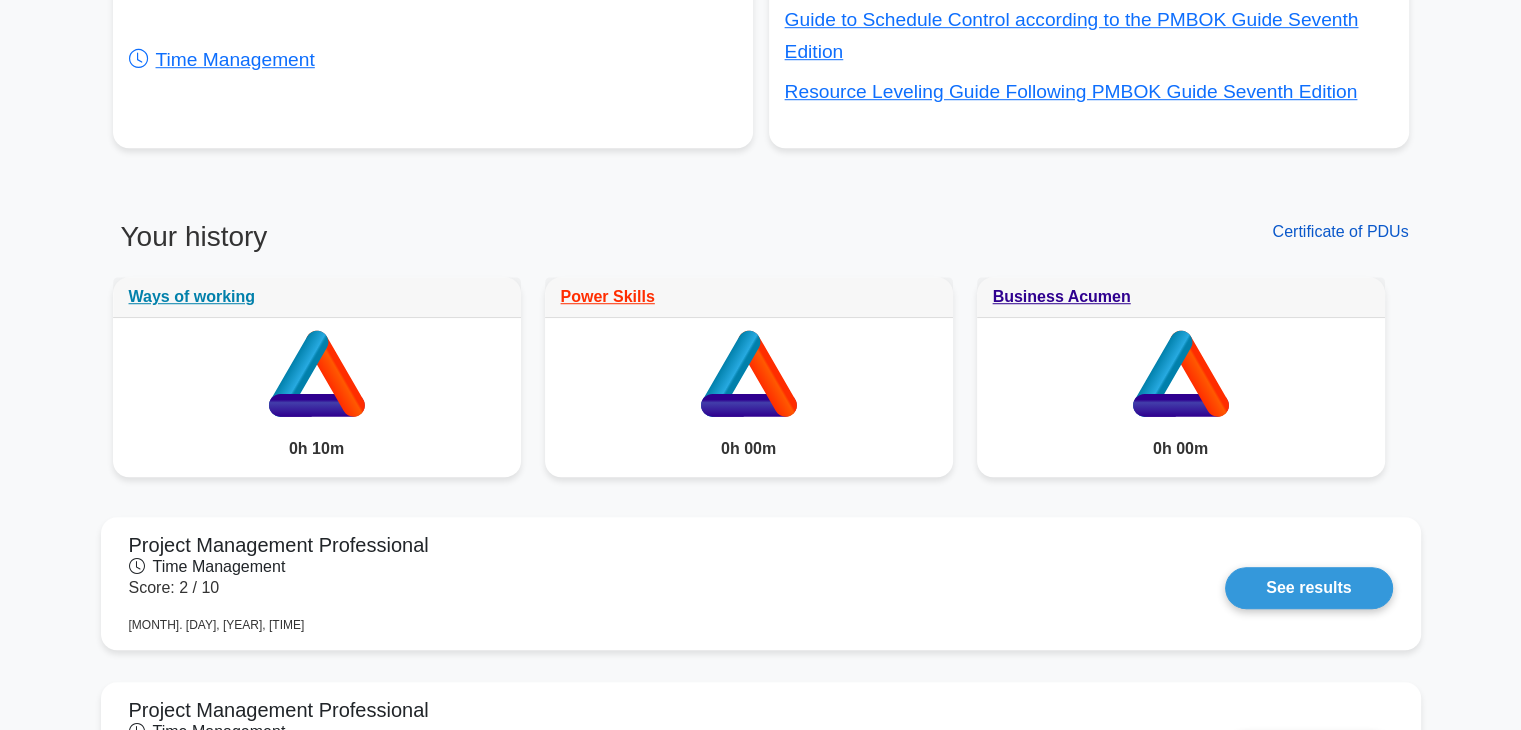 click on "Certificate of PDUs" at bounding box center [1340, 231] 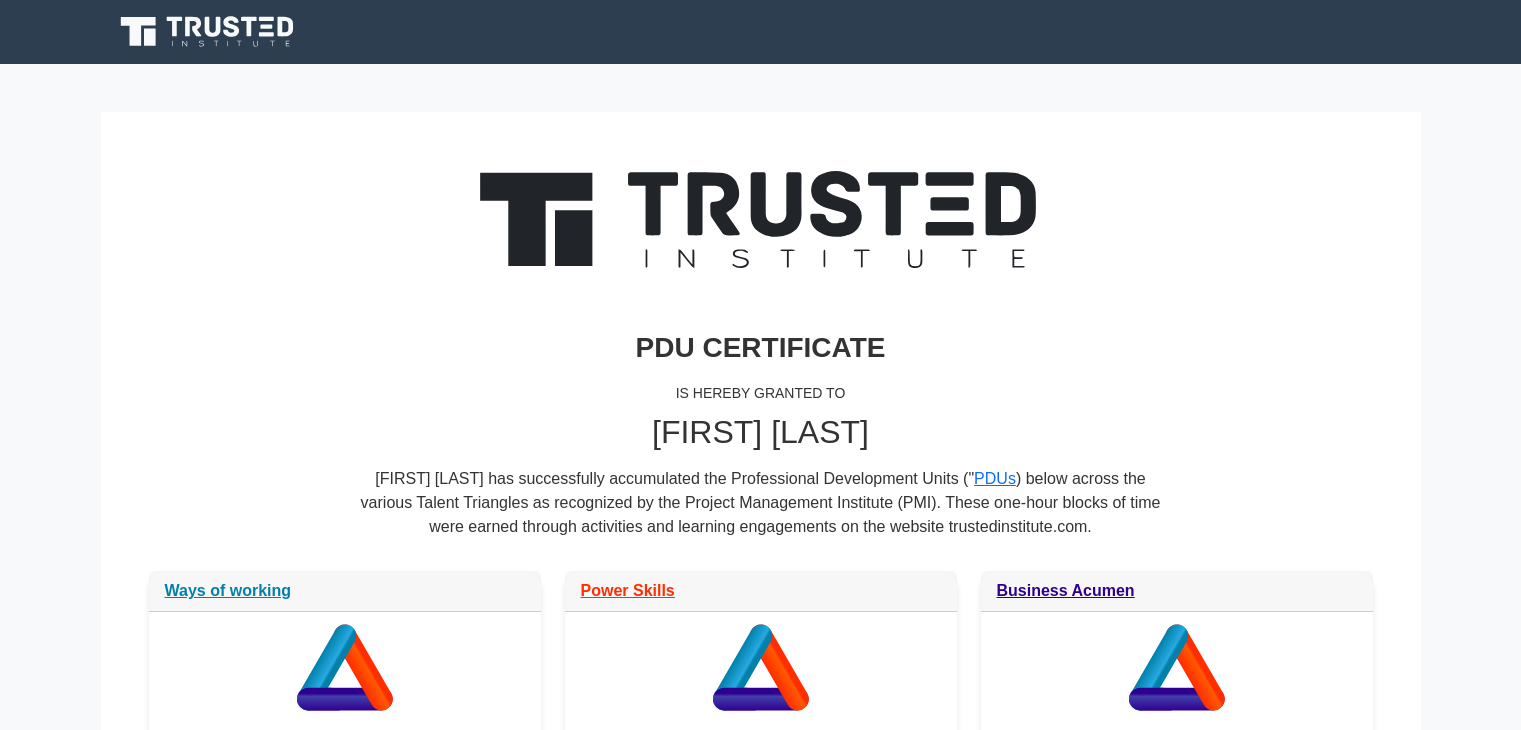scroll, scrollTop: 0, scrollLeft: 0, axis: both 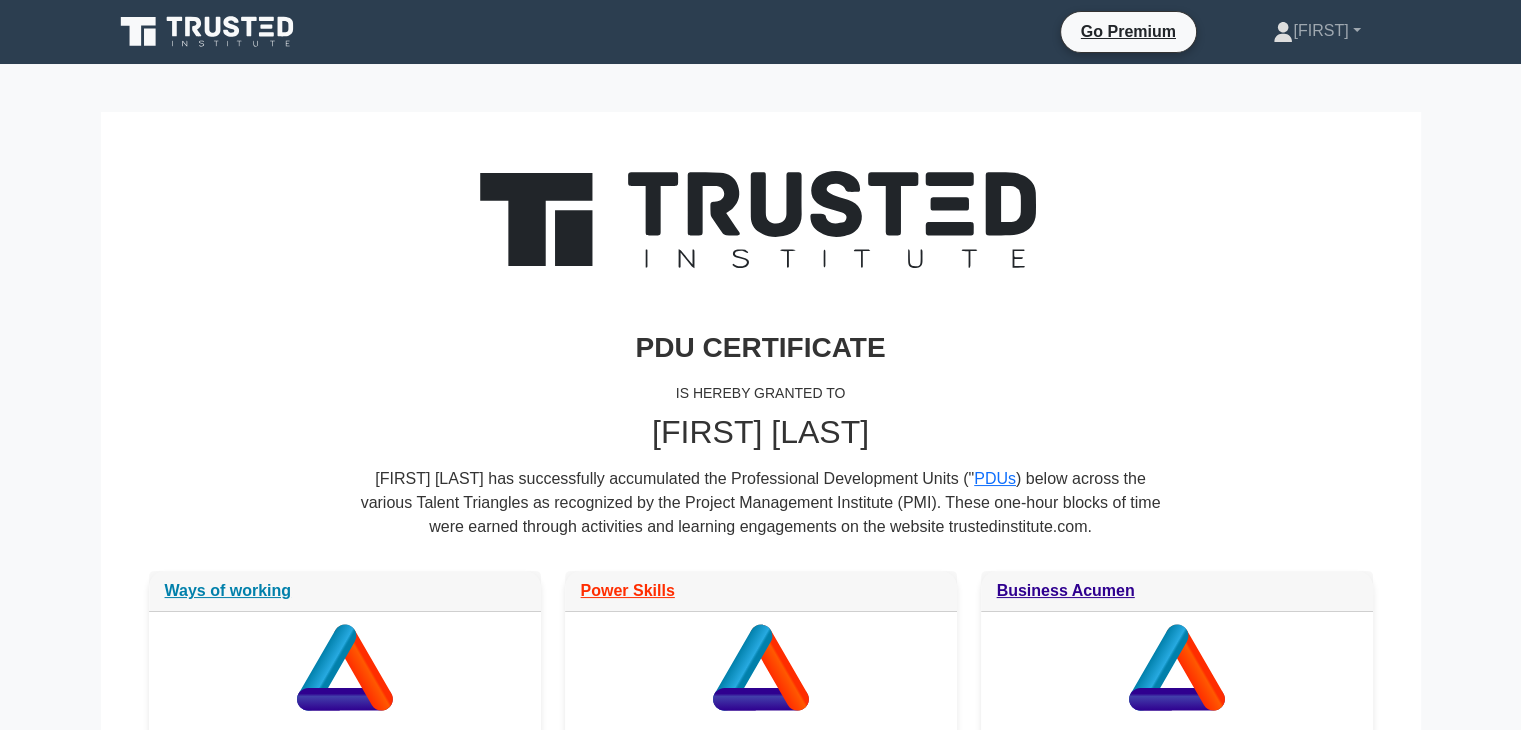 drag, startPoint x: 935, startPoint y: 474, endPoint x: 895, endPoint y: 478, distance: 40.1995 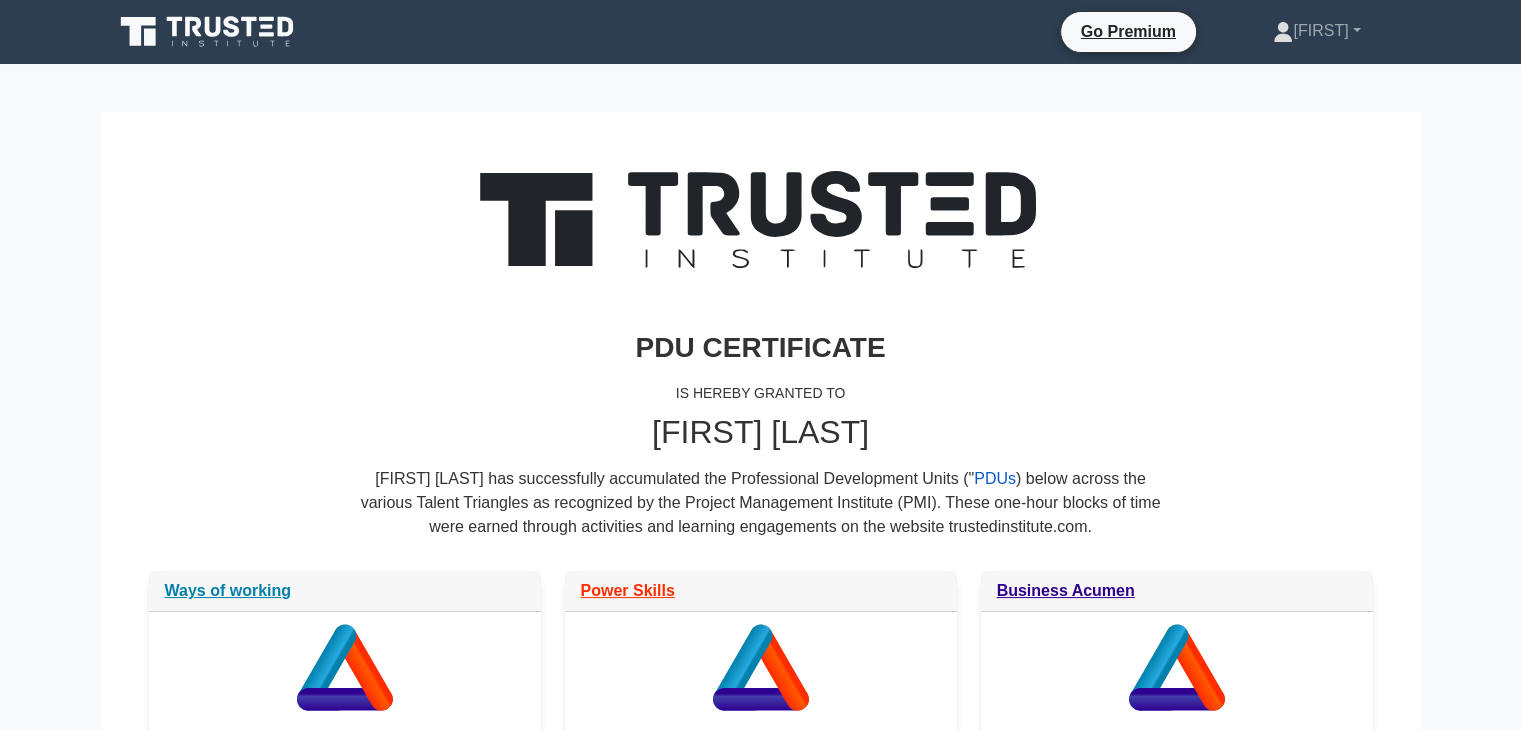 click on "PDUs" at bounding box center [995, 478] 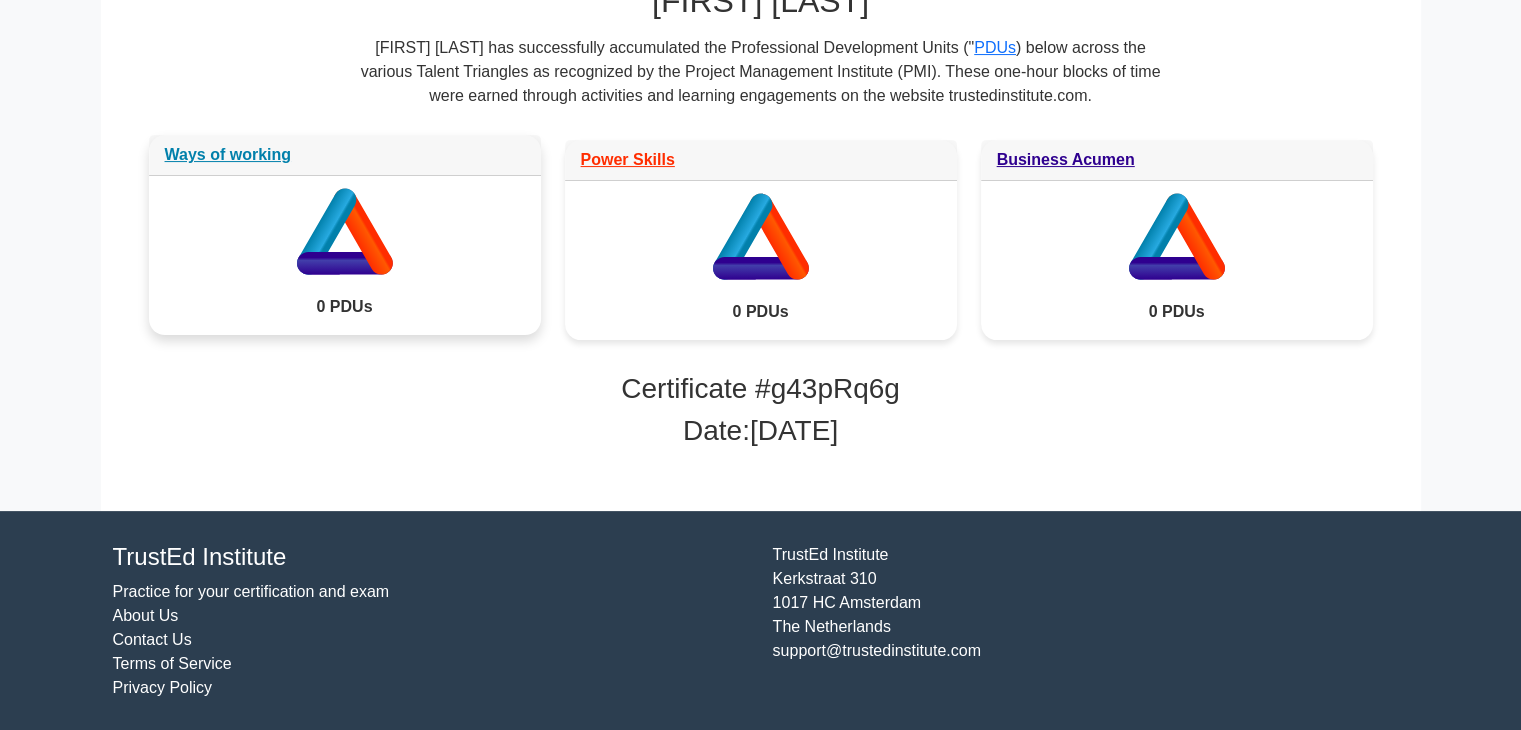 scroll, scrollTop: 433, scrollLeft: 0, axis: vertical 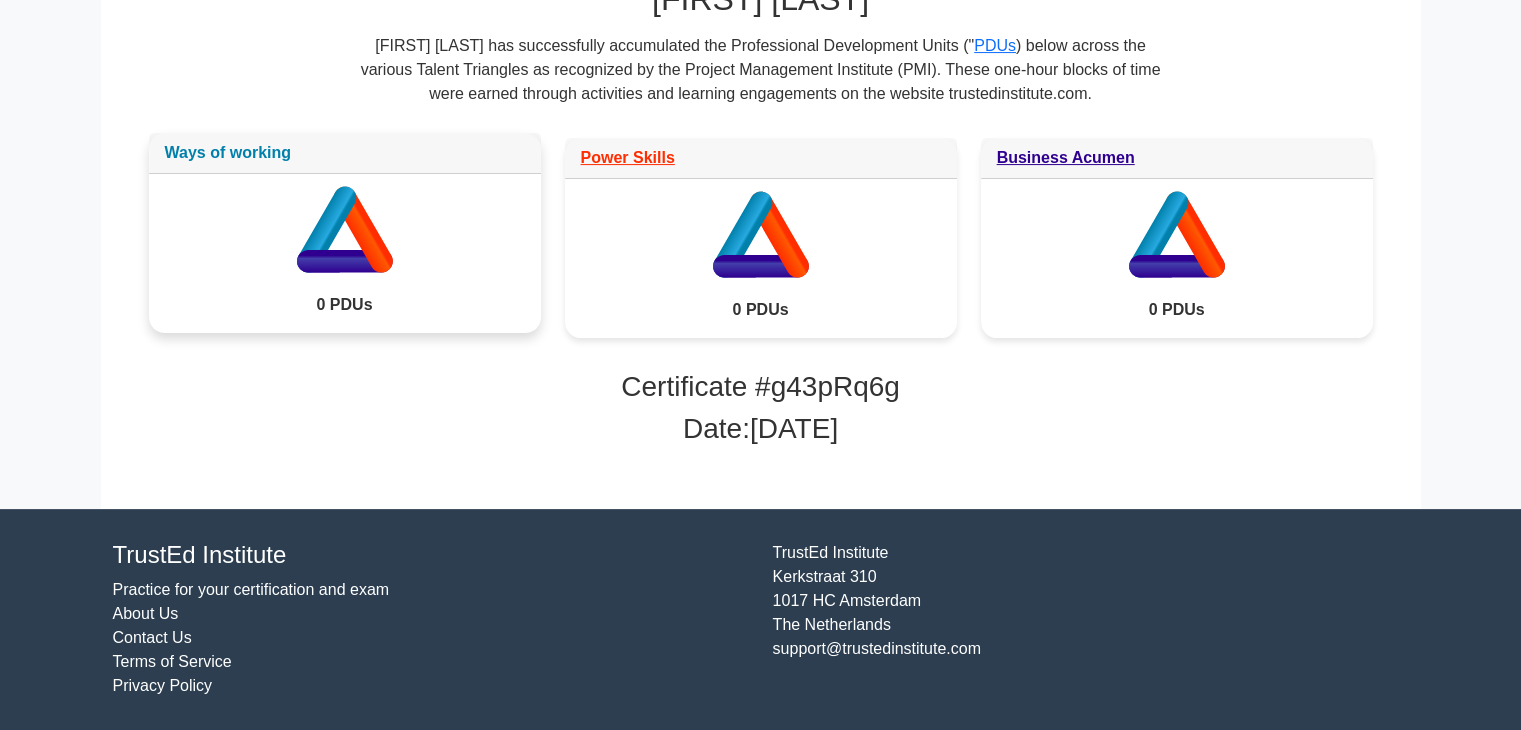 click on "Ways of working" at bounding box center (228, 152) 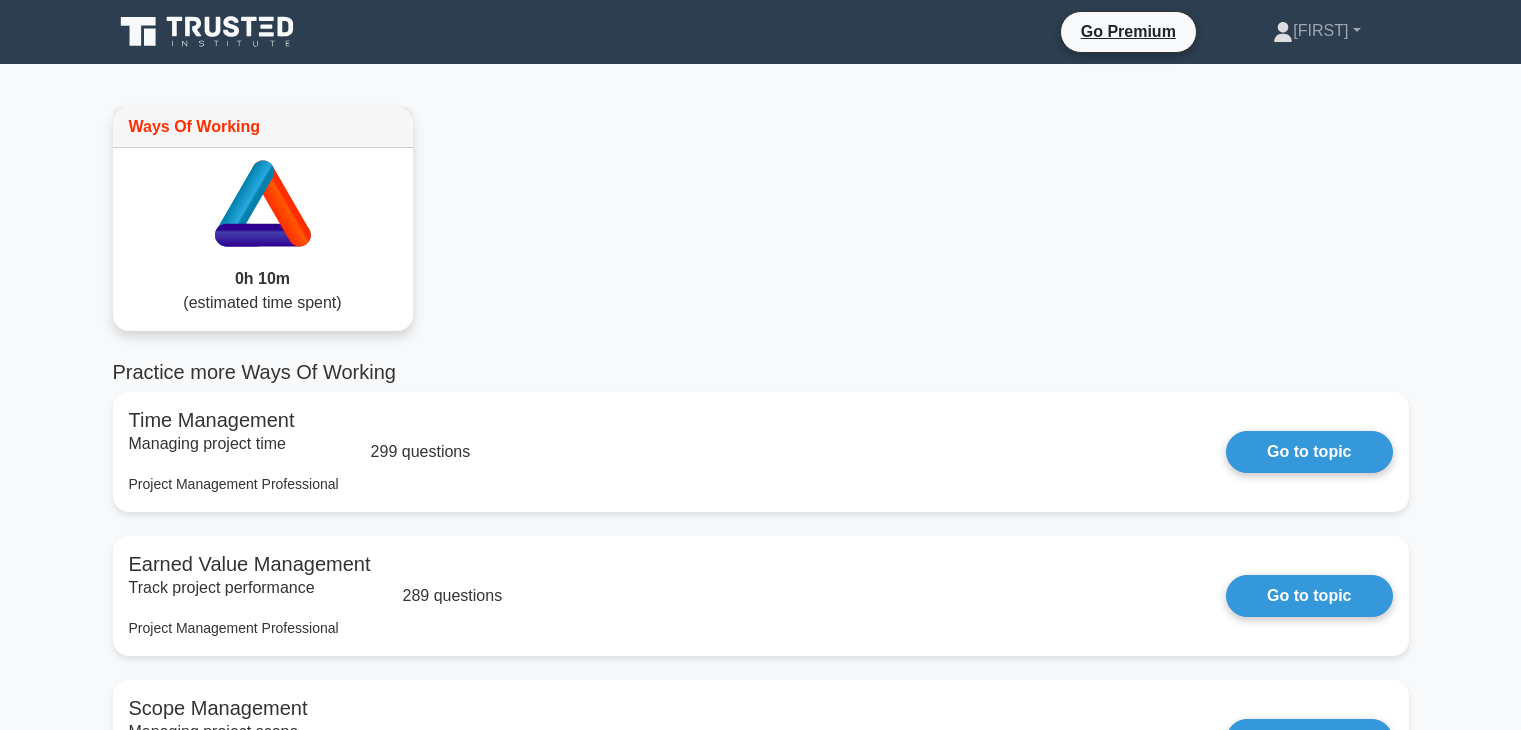 scroll, scrollTop: 0, scrollLeft: 0, axis: both 